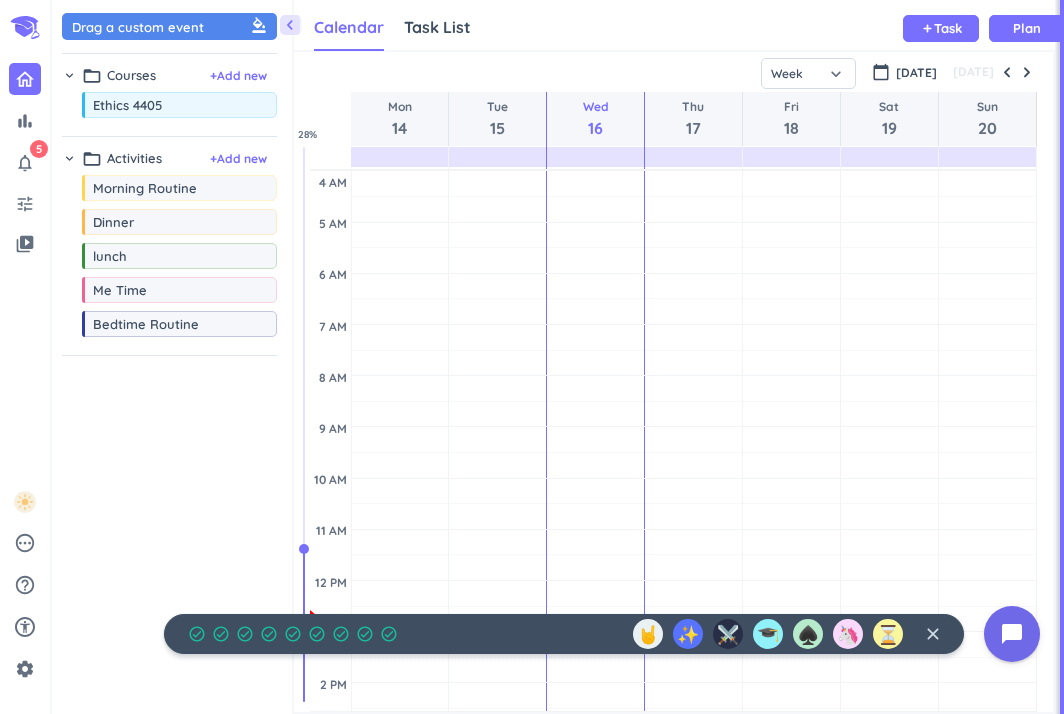 scroll, scrollTop: 0, scrollLeft: 0, axis: both 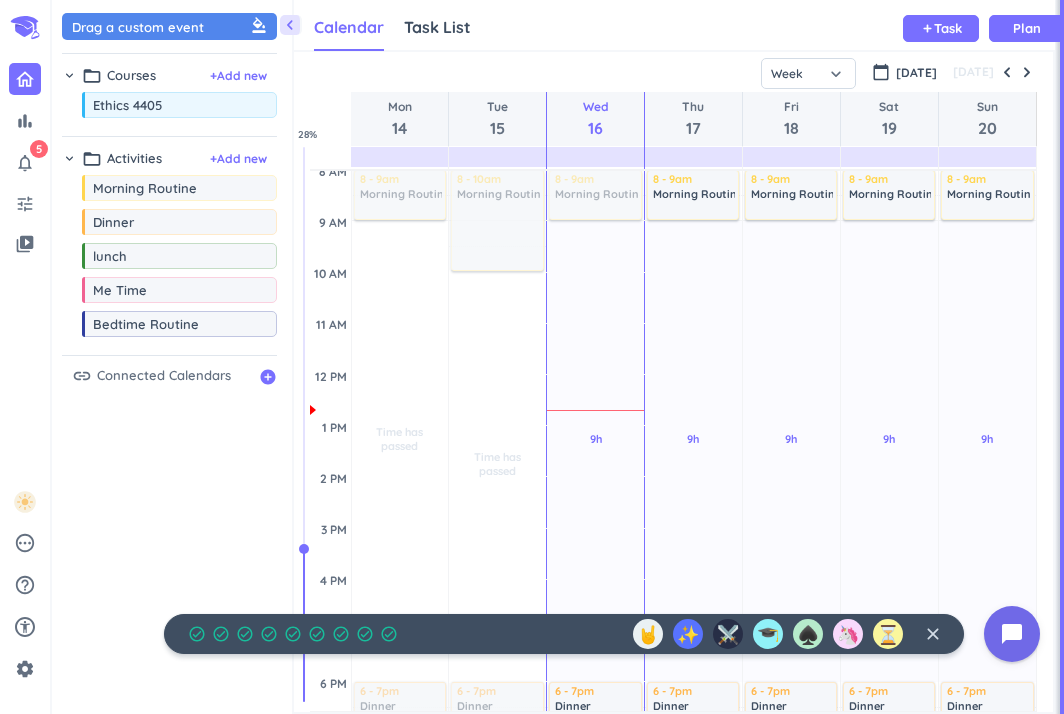 click on "close" at bounding box center [933, 634] 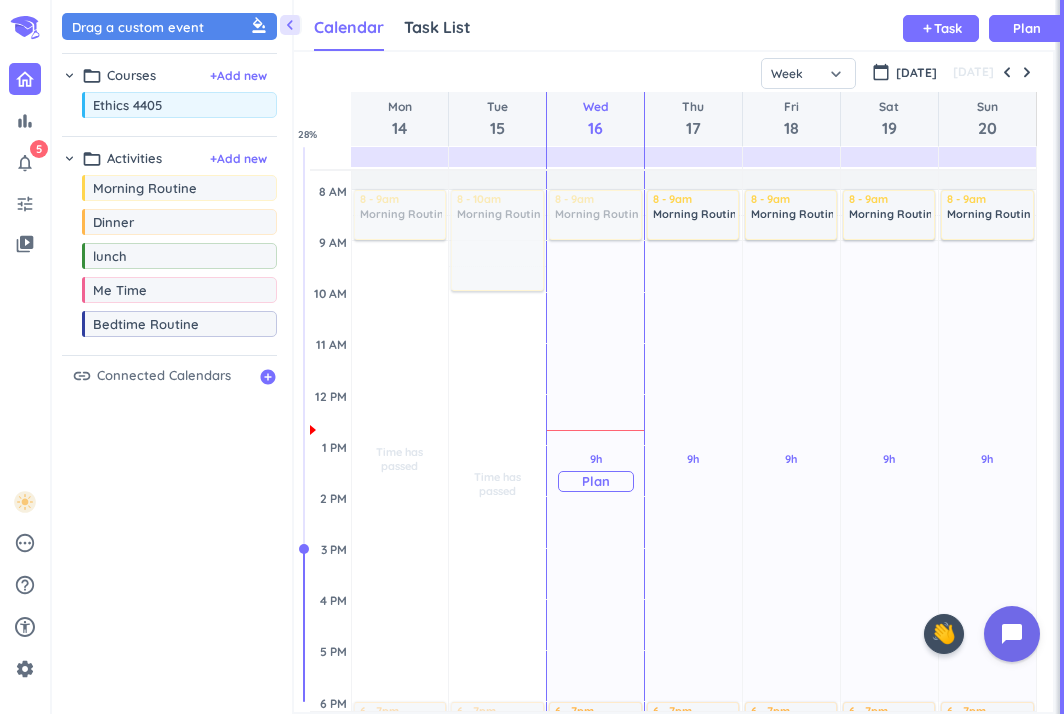 scroll, scrollTop: 182, scrollLeft: 0, axis: vertical 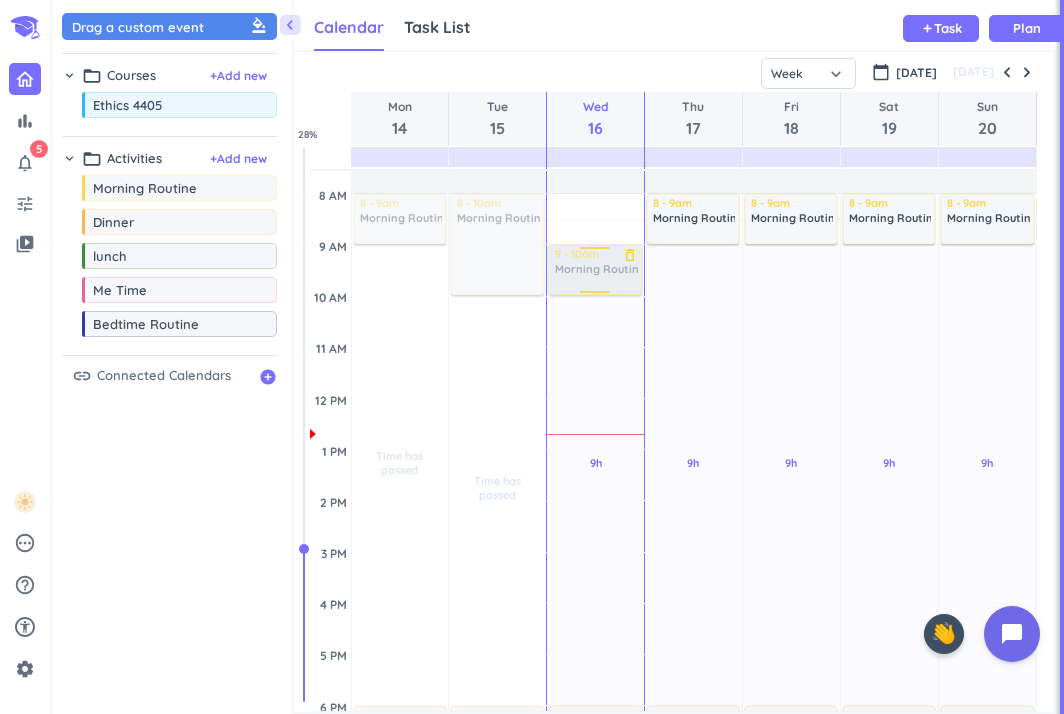 drag, startPoint x: 607, startPoint y: 220, endPoint x: 607, endPoint y: 260, distance: 40 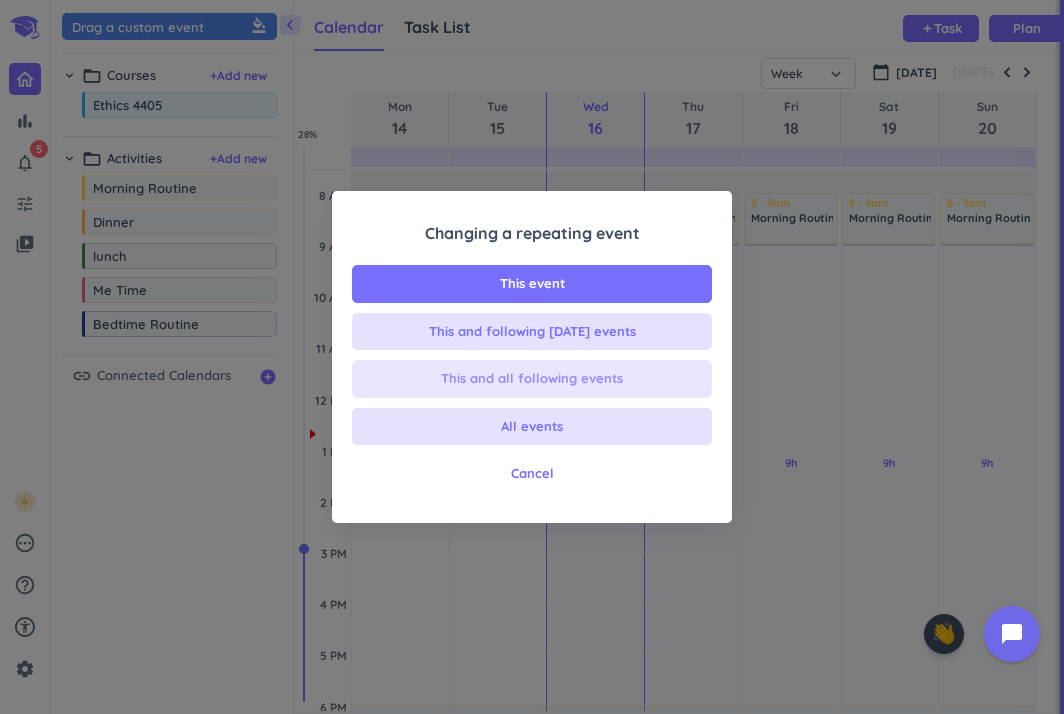 click on "This and all following events" at bounding box center (532, 379) 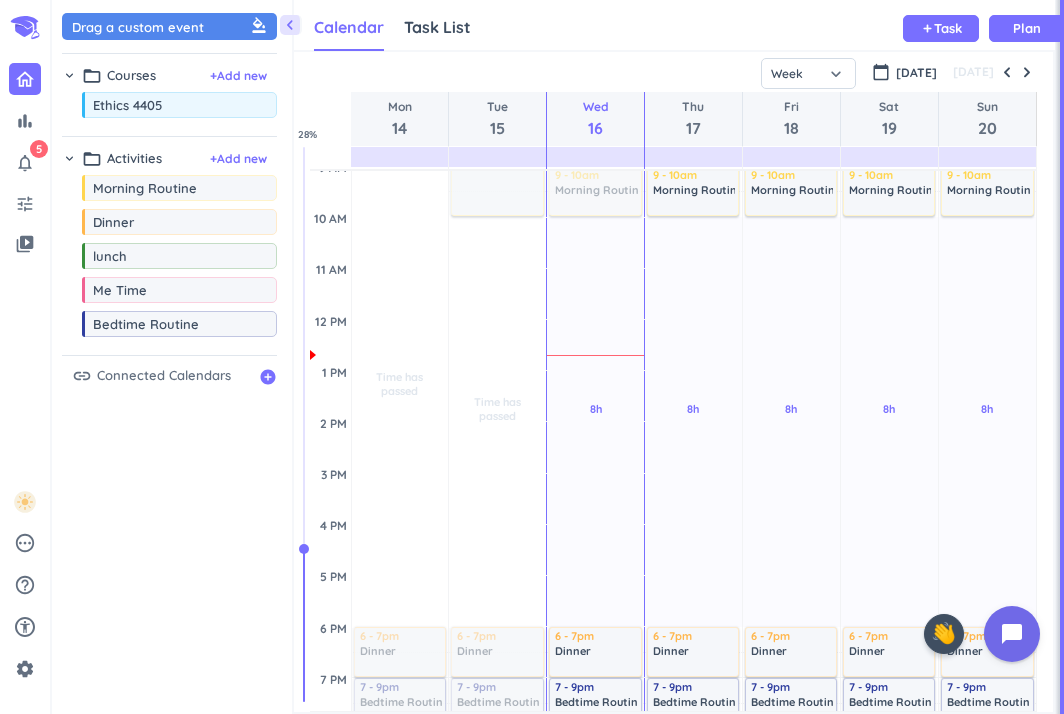 scroll, scrollTop: 229, scrollLeft: 0, axis: vertical 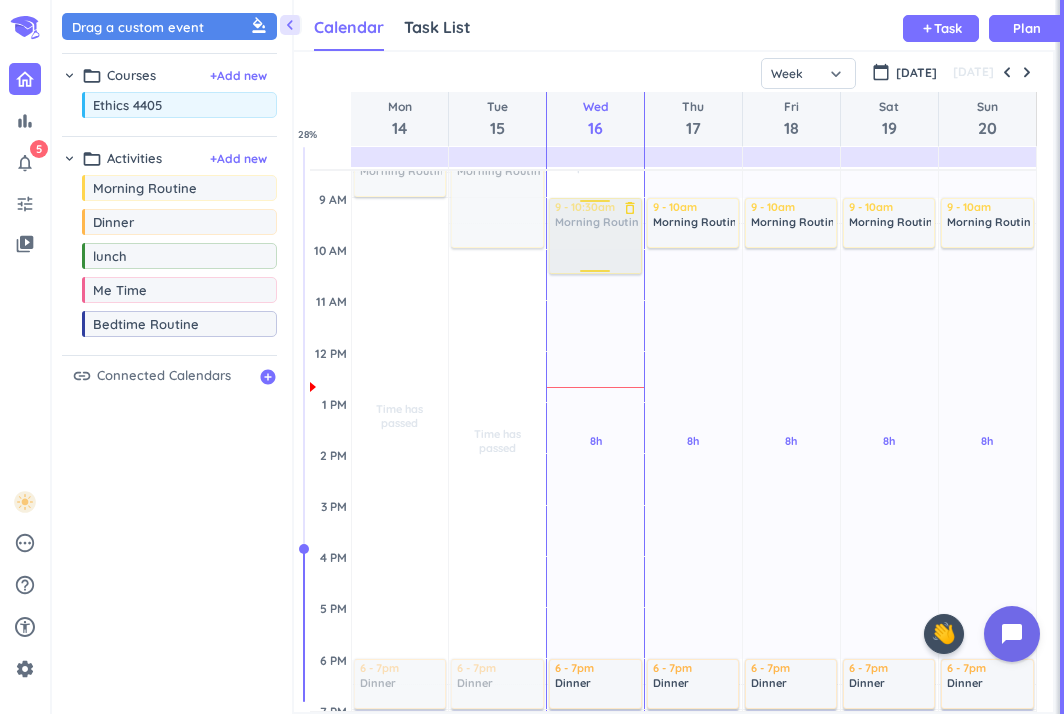 drag, startPoint x: 590, startPoint y: 244, endPoint x: 591, endPoint y: 268, distance: 24.020824 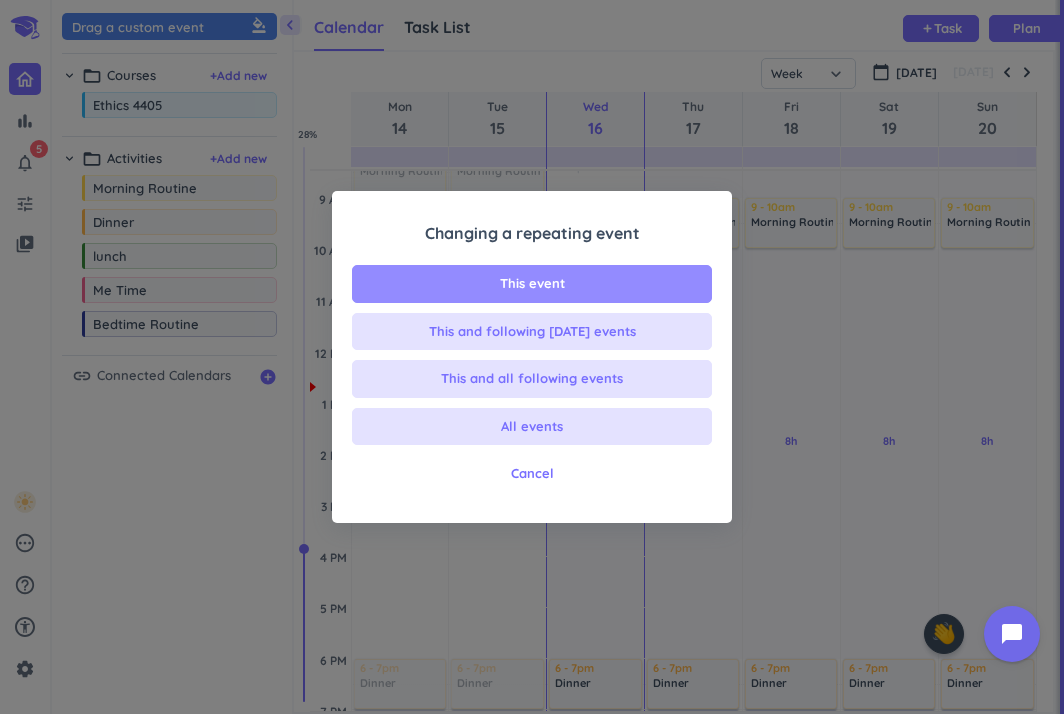 click on "This event" at bounding box center (532, 284) 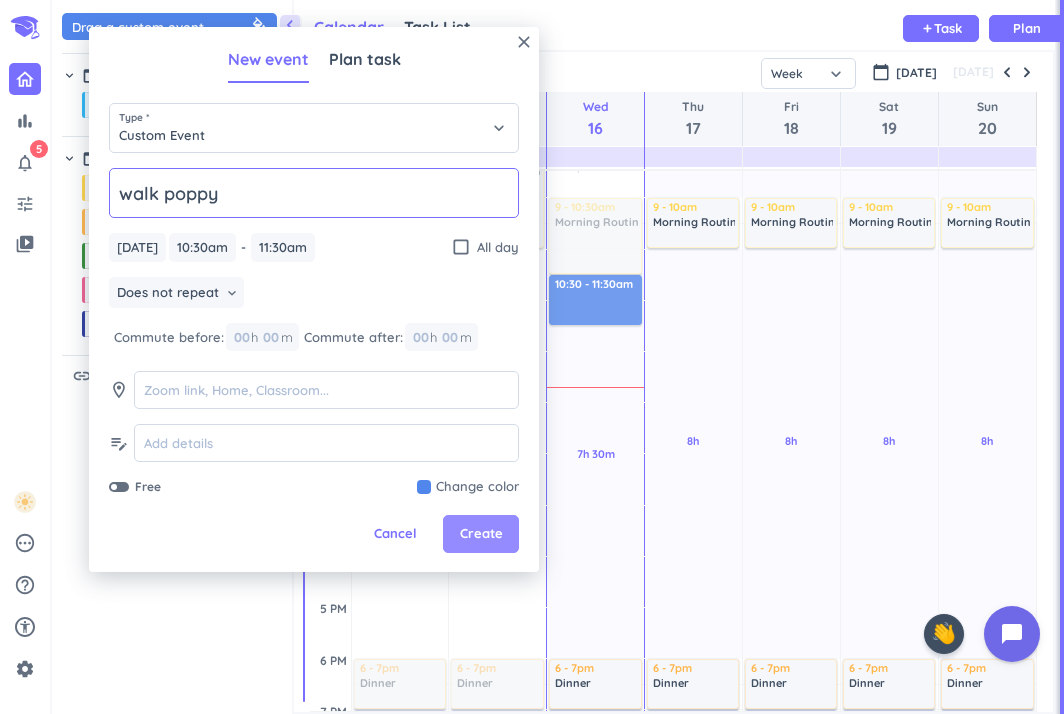 type on "walk poppy" 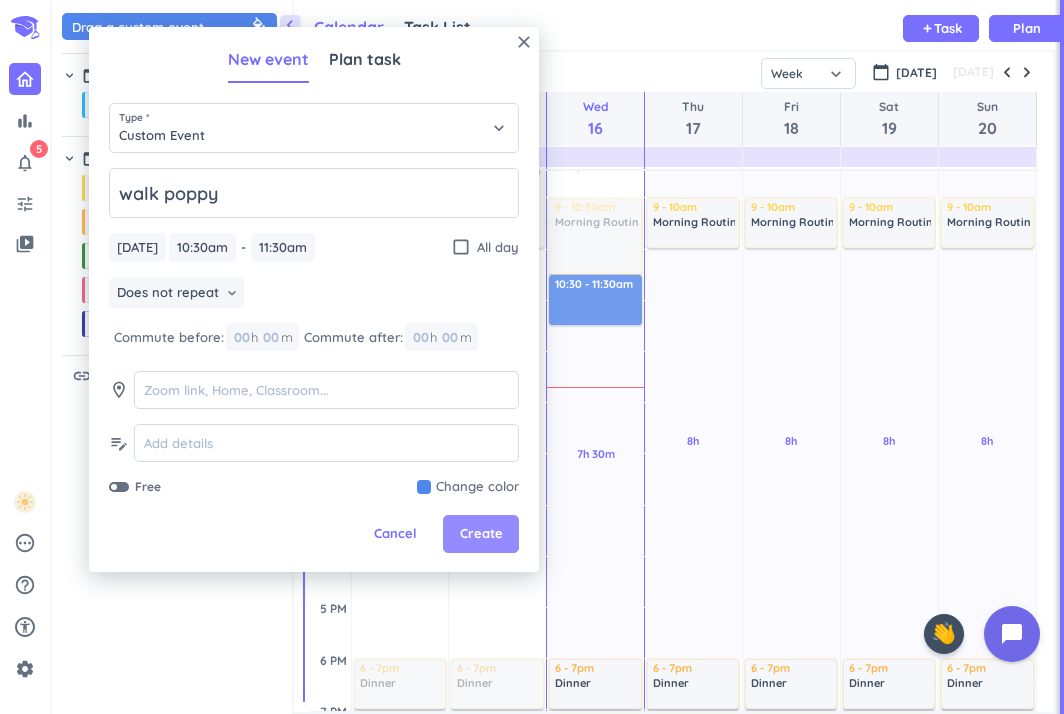 click on "Create" at bounding box center (481, 534) 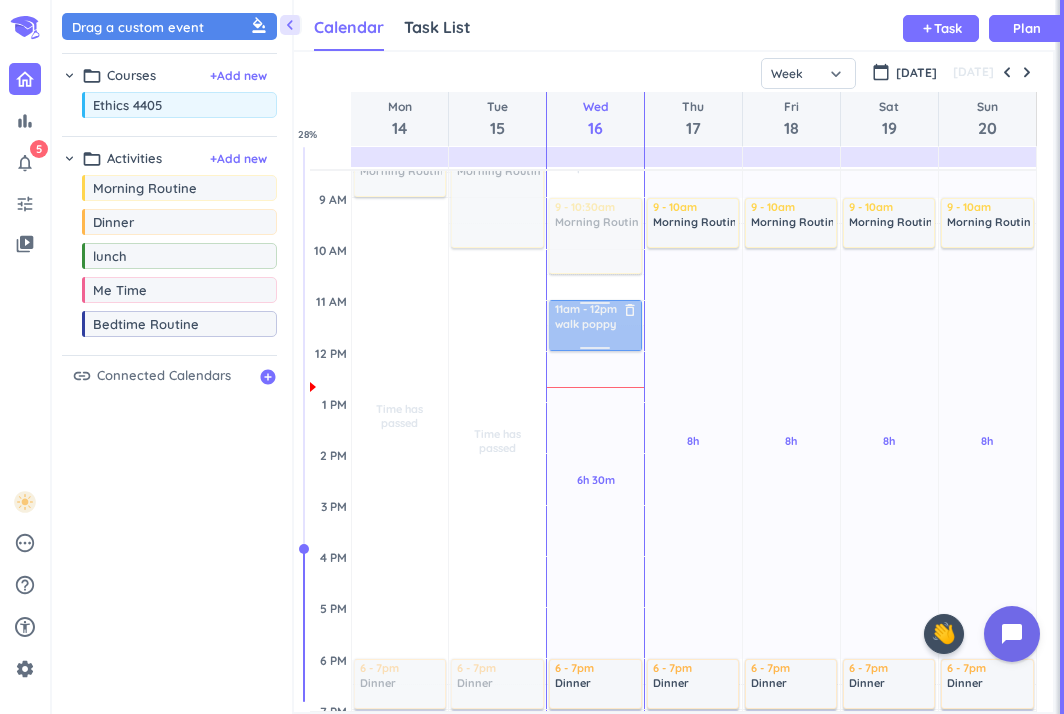 drag, startPoint x: 633, startPoint y: 341, endPoint x: 610, endPoint y: 316, distance: 33.970577 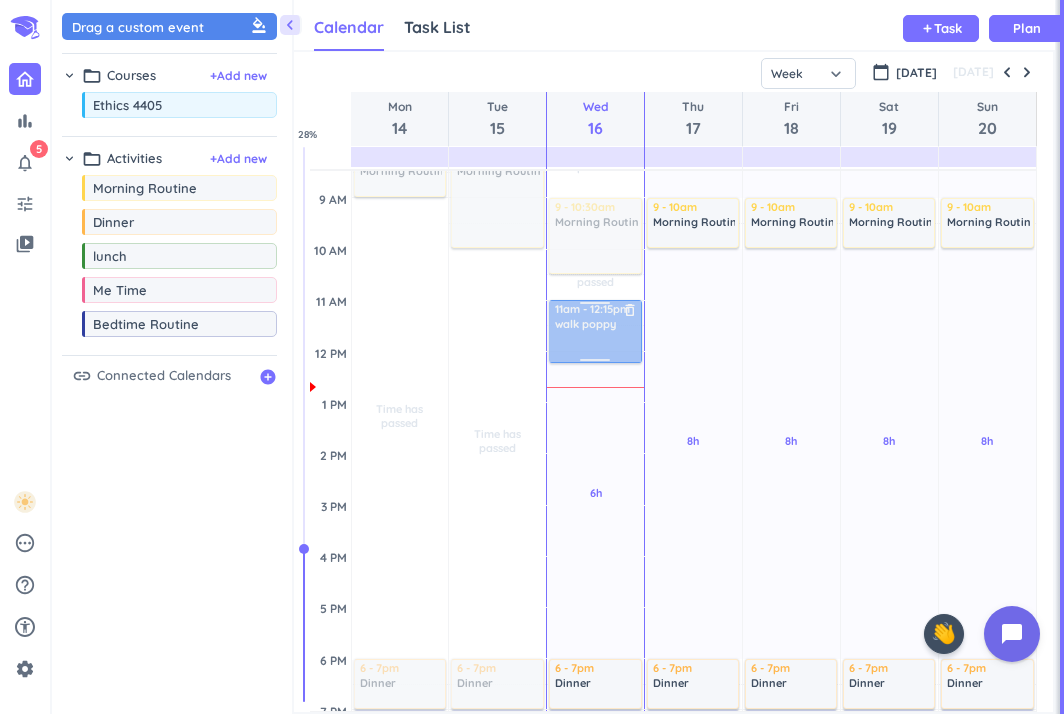 drag, startPoint x: 600, startPoint y: 350, endPoint x: 599, endPoint y: 362, distance: 12.0415945 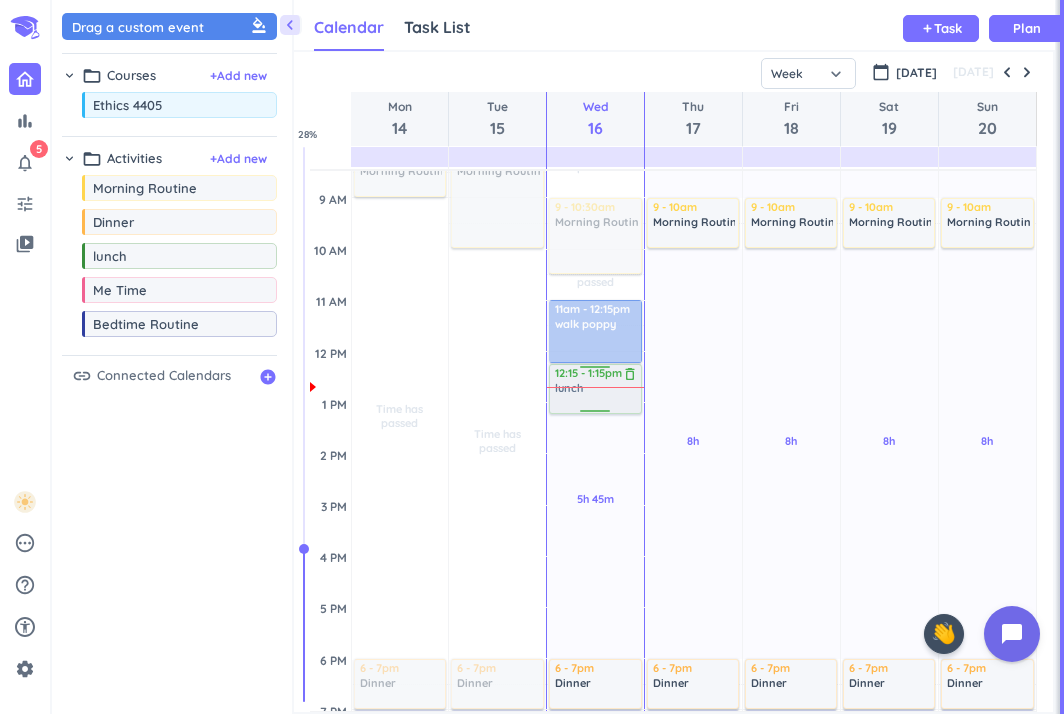 drag, startPoint x: 142, startPoint y: 258, endPoint x: 597, endPoint y: 367, distance: 467.8739 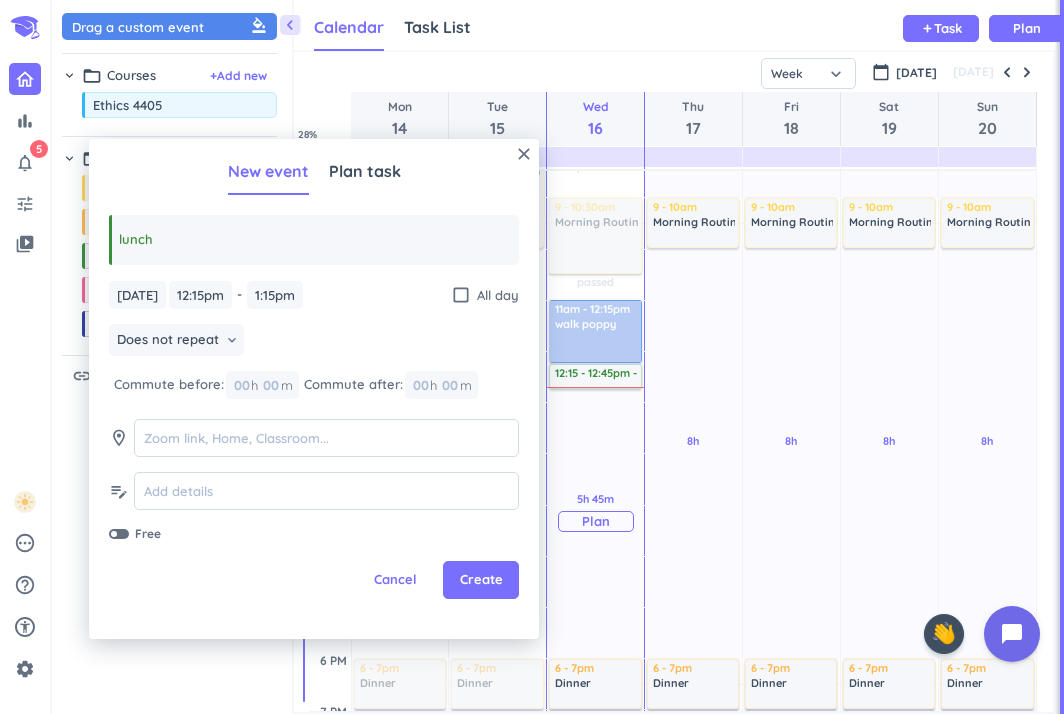 drag, startPoint x: 604, startPoint y: 416, endPoint x: 605, endPoint y: 390, distance: 26.019224 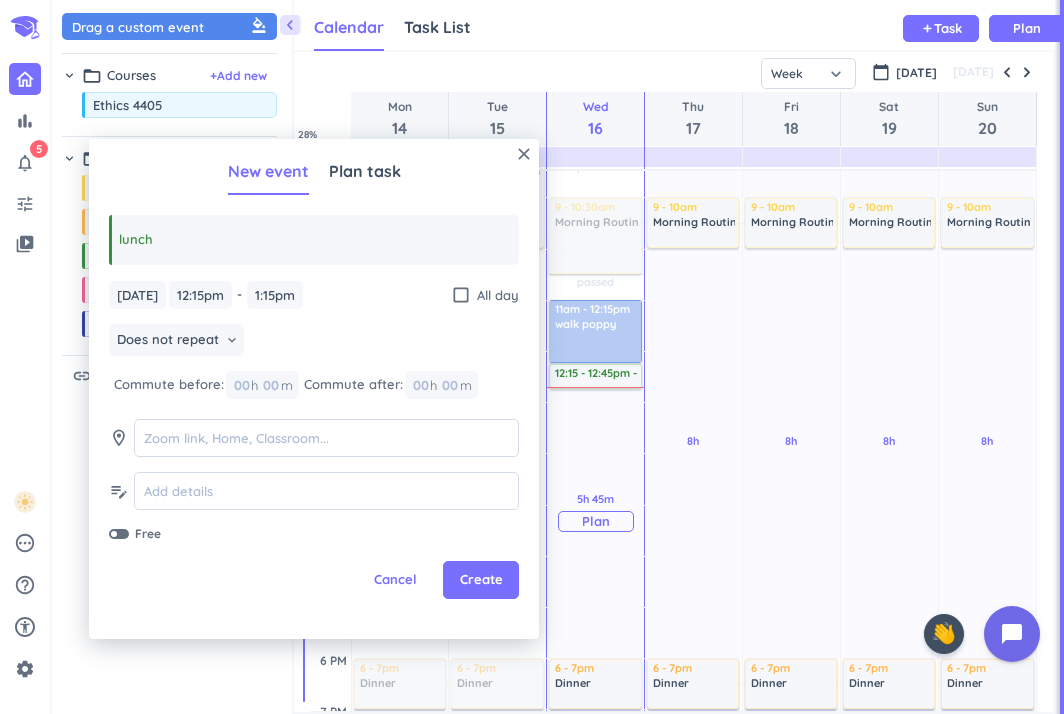 click on "Time has passed Past due Plan Time has passed Past due Plan 5h 45m Past due Plan 2h  Past due Plan Adjust Awake Time Adjust Awake Time 9 - 10:30am Morning Routine delete_outline 11am - 12:15pm walk poppy delete_outline 12:15 - 1:15pm lunch delete_outline 6 - 7pm Dinner delete_outline 7 - 9pm Bedtime Routine delete_outline 12:15 - 12:45pm lunch delete_outline" at bounding box center (595, 556) 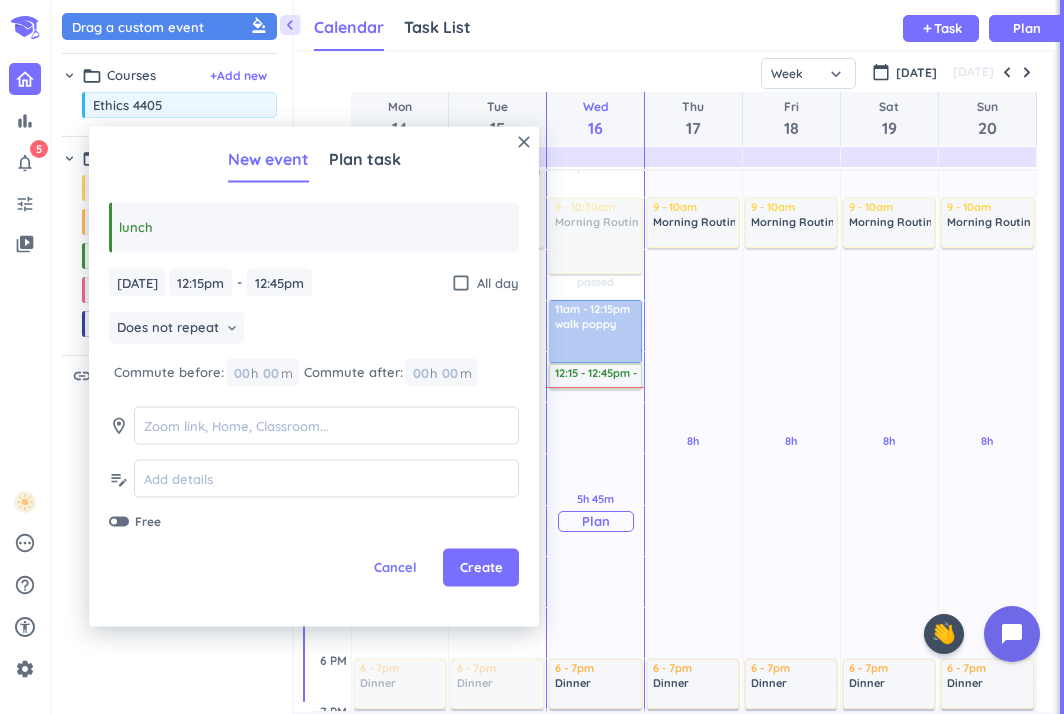 type on "12:45pm" 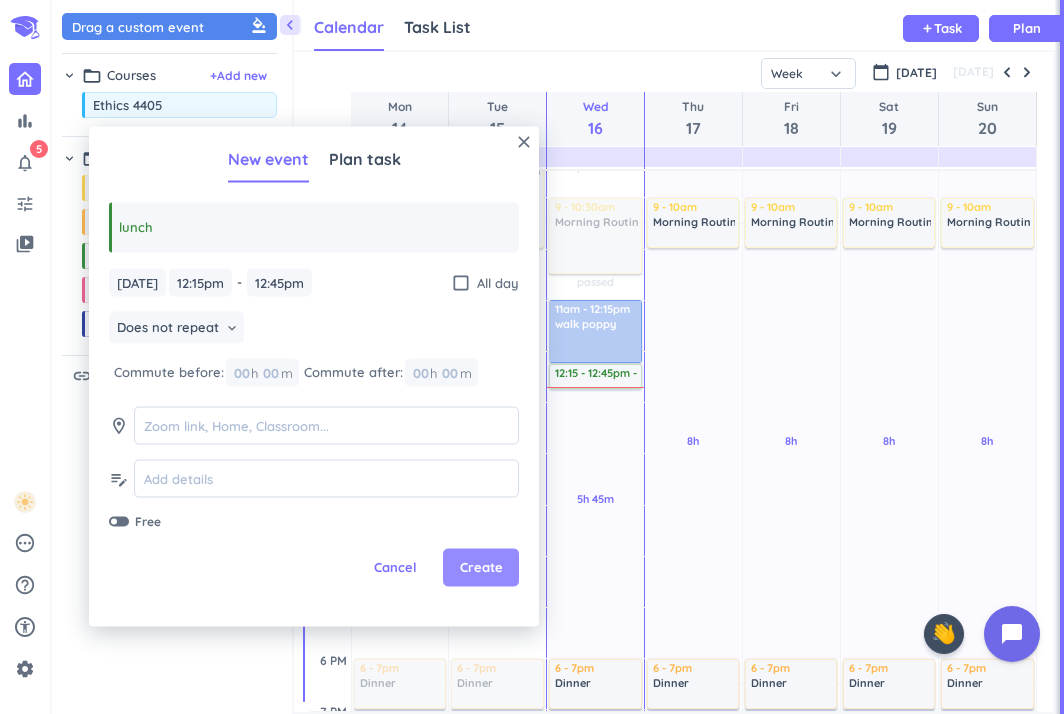 click on "Create" at bounding box center (481, 568) 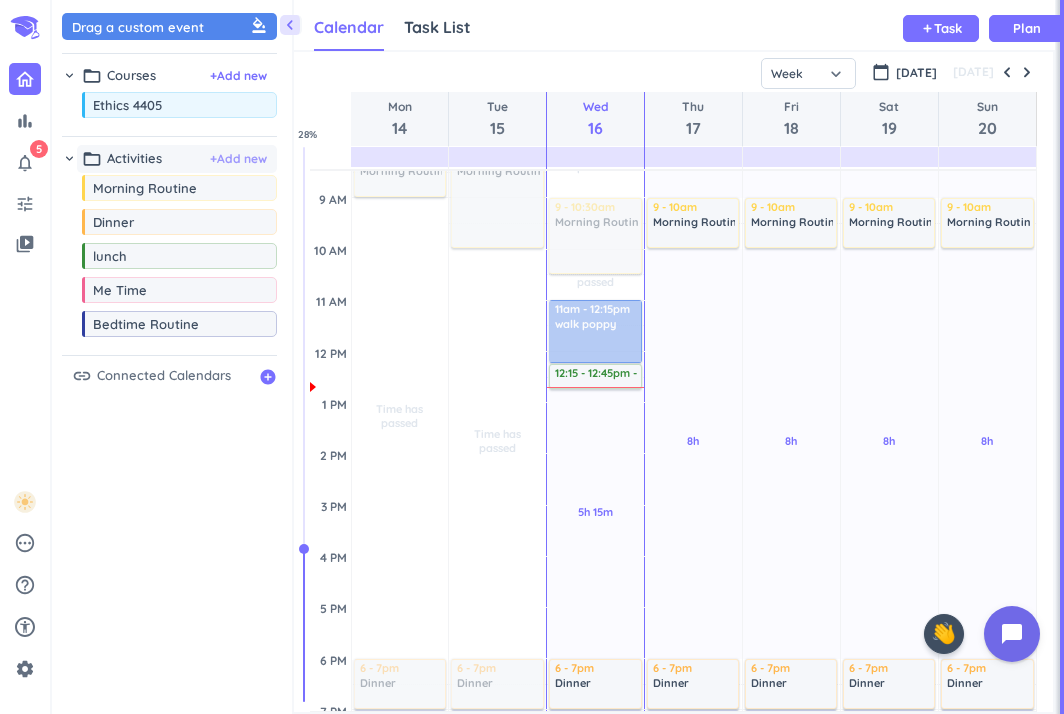 click on "+  Add new" at bounding box center (238, 159) 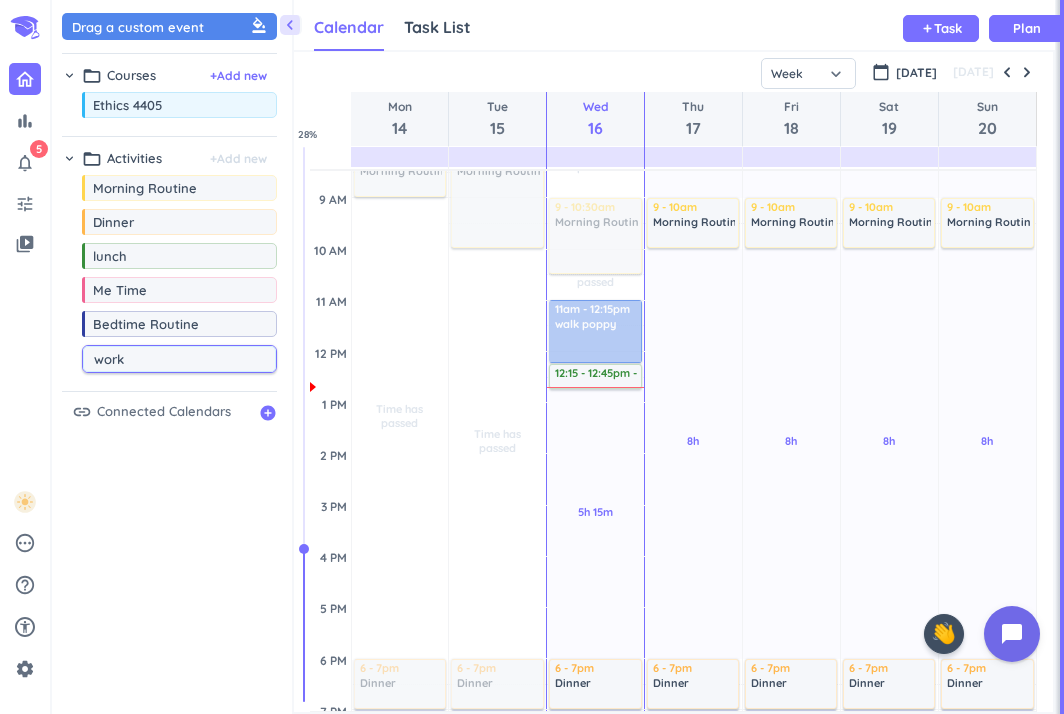 type on "work" 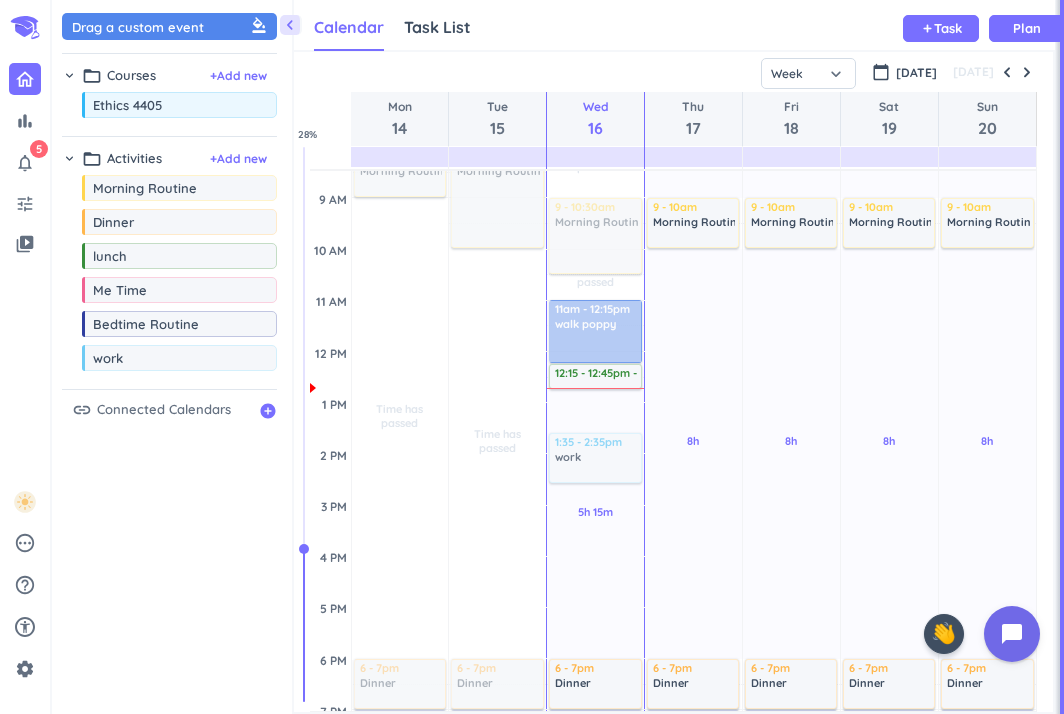 drag, startPoint x: 150, startPoint y: 363, endPoint x: 626, endPoint y: 429, distance: 480.55383 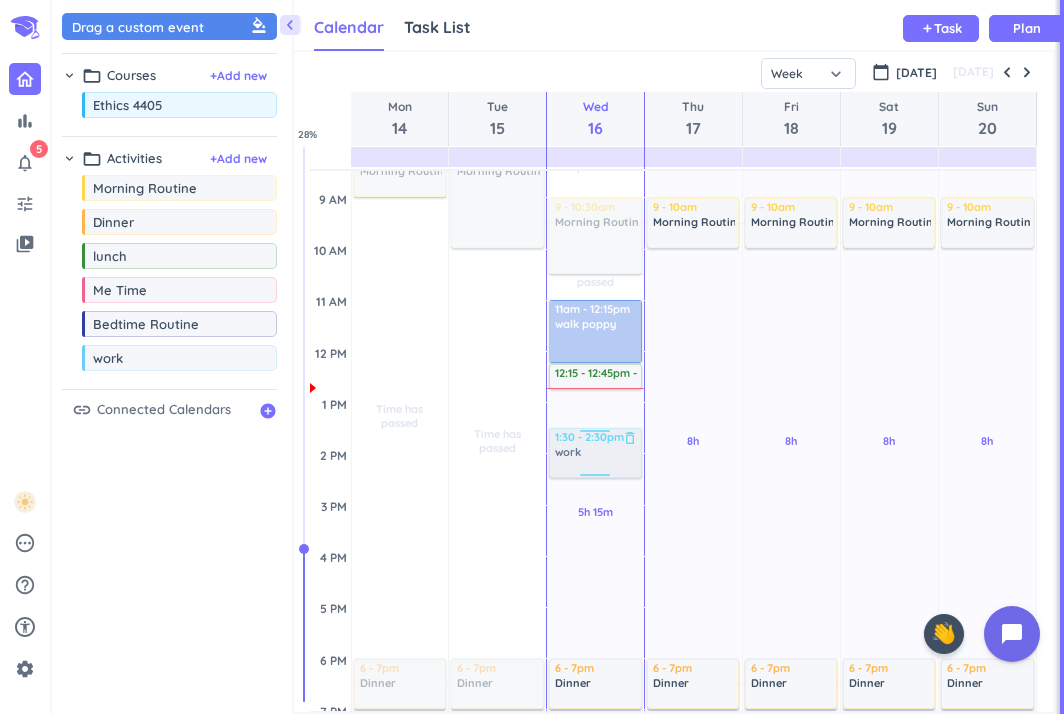 drag, startPoint x: 603, startPoint y: 455, endPoint x: 604, endPoint y: 441, distance: 14.035668 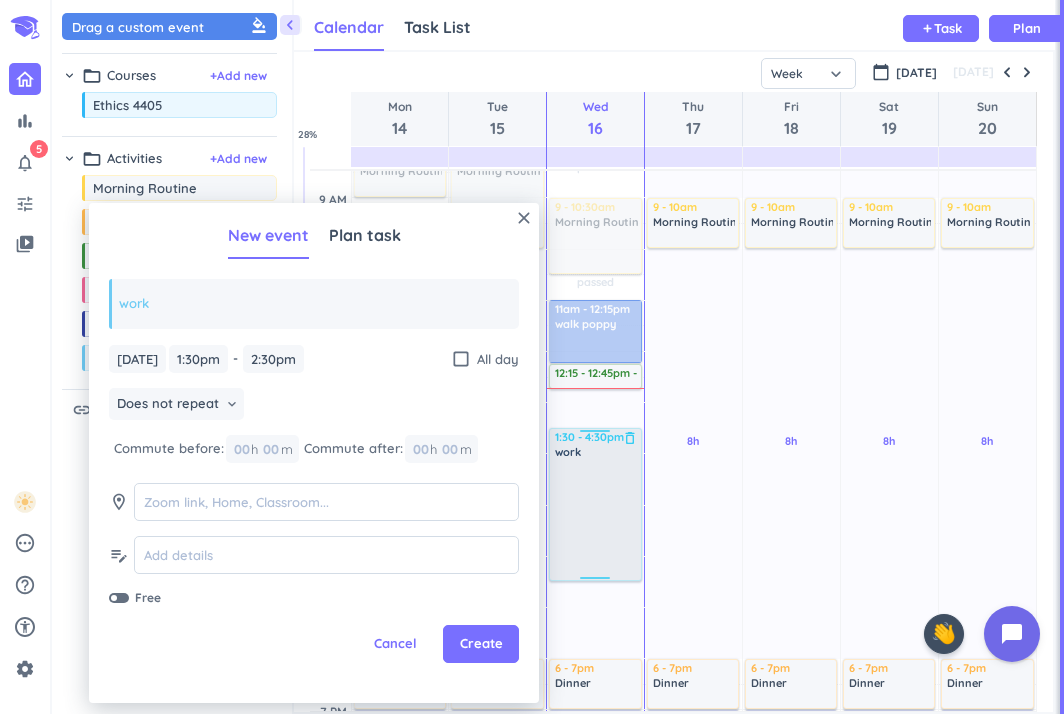 drag, startPoint x: 597, startPoint y: 477, endPoint x: 594, endPoint y: 578, distance: 101.04455 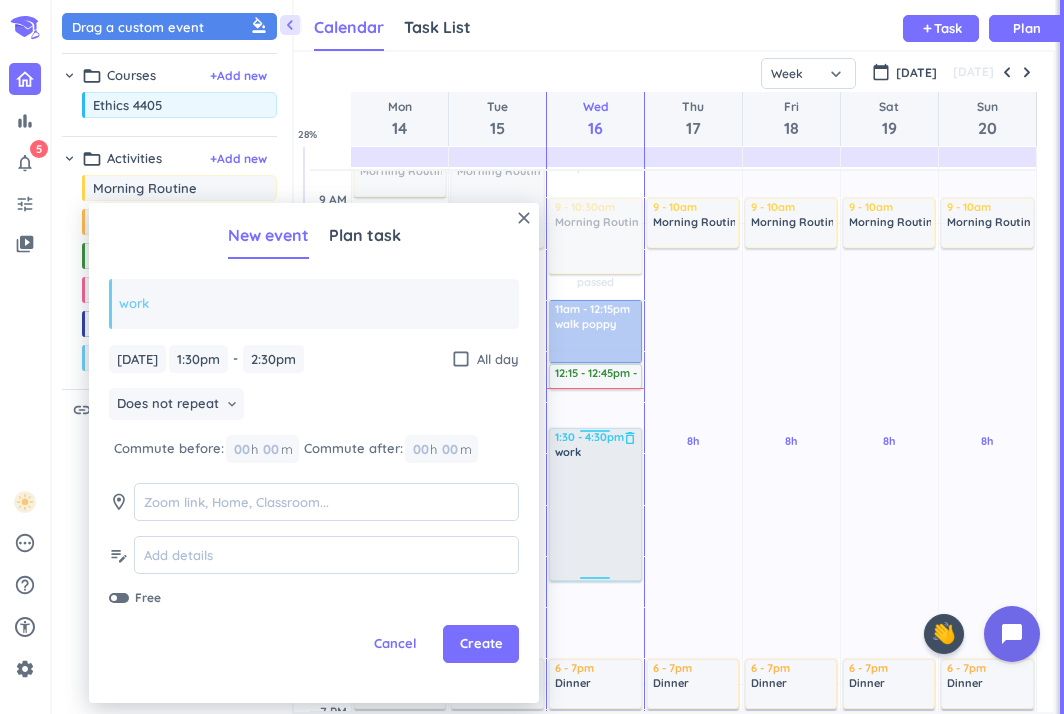 click on "Time has passed Past due Plan Time has passed Past due Plan 5h 15m Past due Plan 2h  Past due Plan Adjust Awake Time Adjust Awake Time 9 - 10:30am Morning Routine delete_outline 11am - 12:15pm walk poppy delete_outline 12:15 - 12:45pm lunch delete_outline 1:30 - 2:30pm work delete_outline 6 - 7pm Dinner delete_outline 7 - 9pm Bedtime Routine delete_outline 1:30 - 4:30pm work delete_outline" at bounding box center [595, 556] 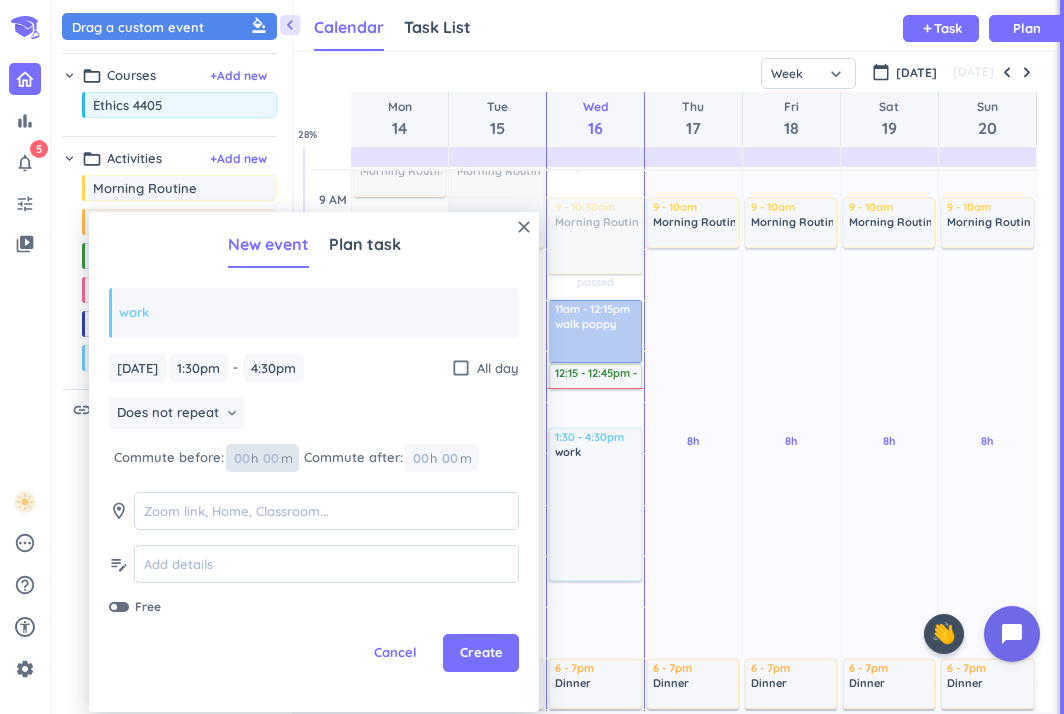 click at bounding box center (270, 458) 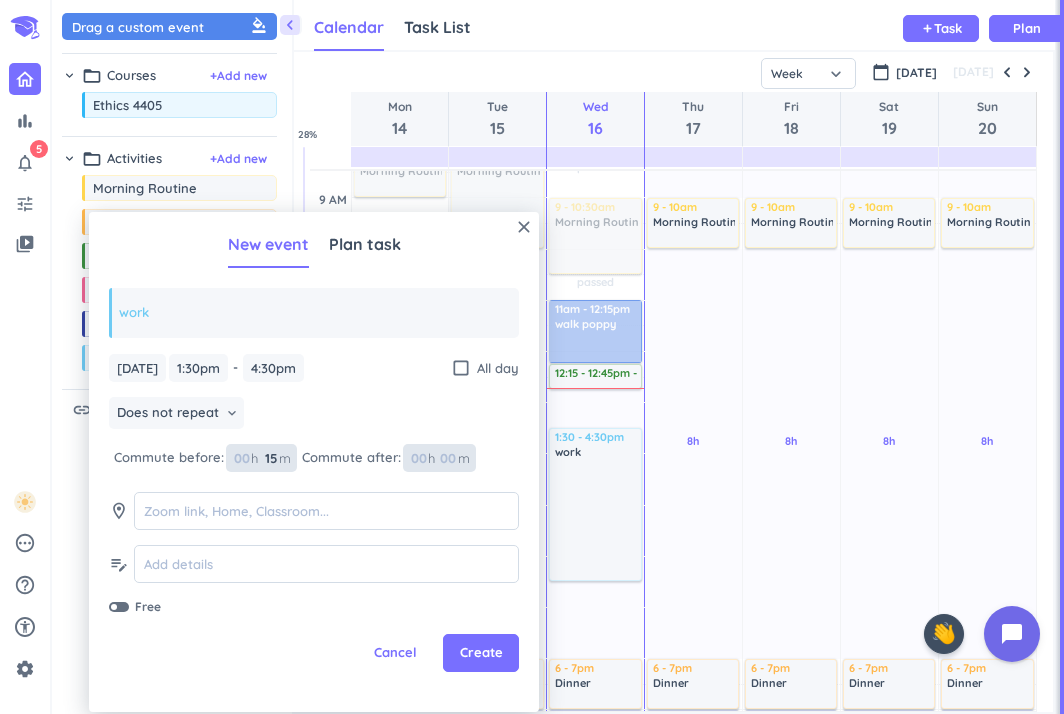 type on "15" 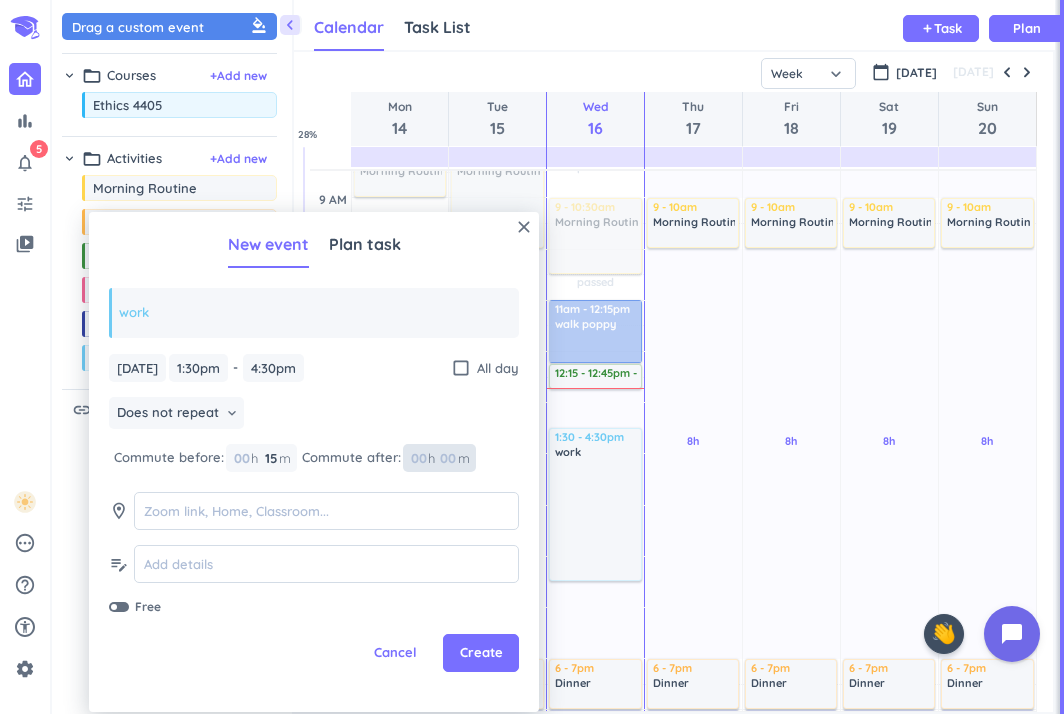 click at bounding box center (447, 458) 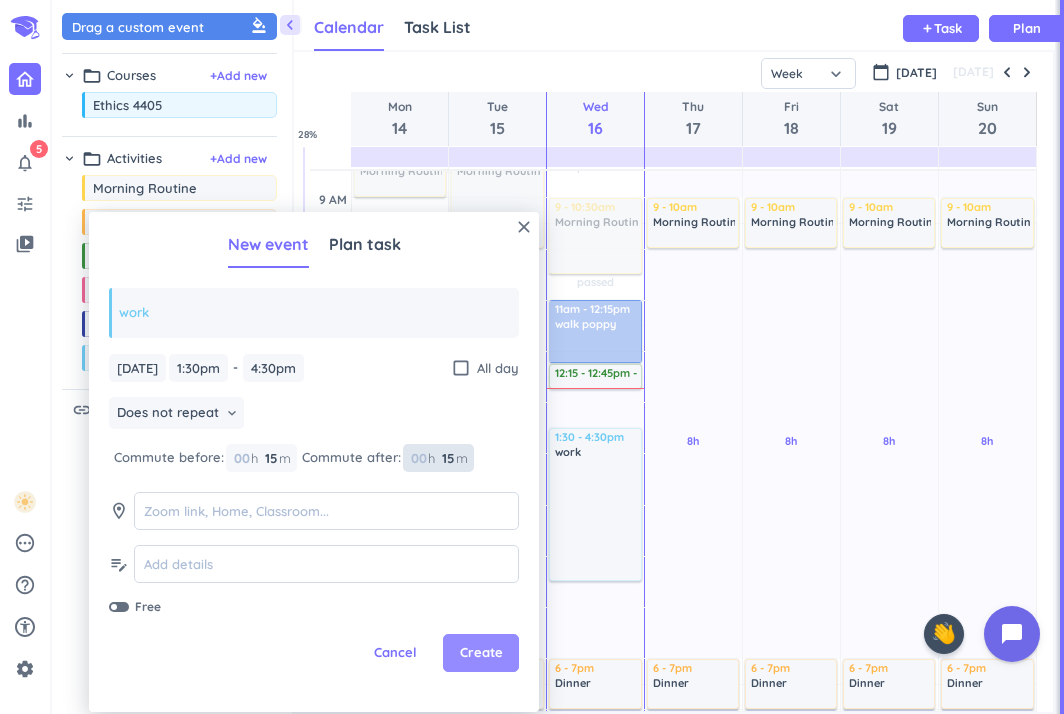 type on "15" 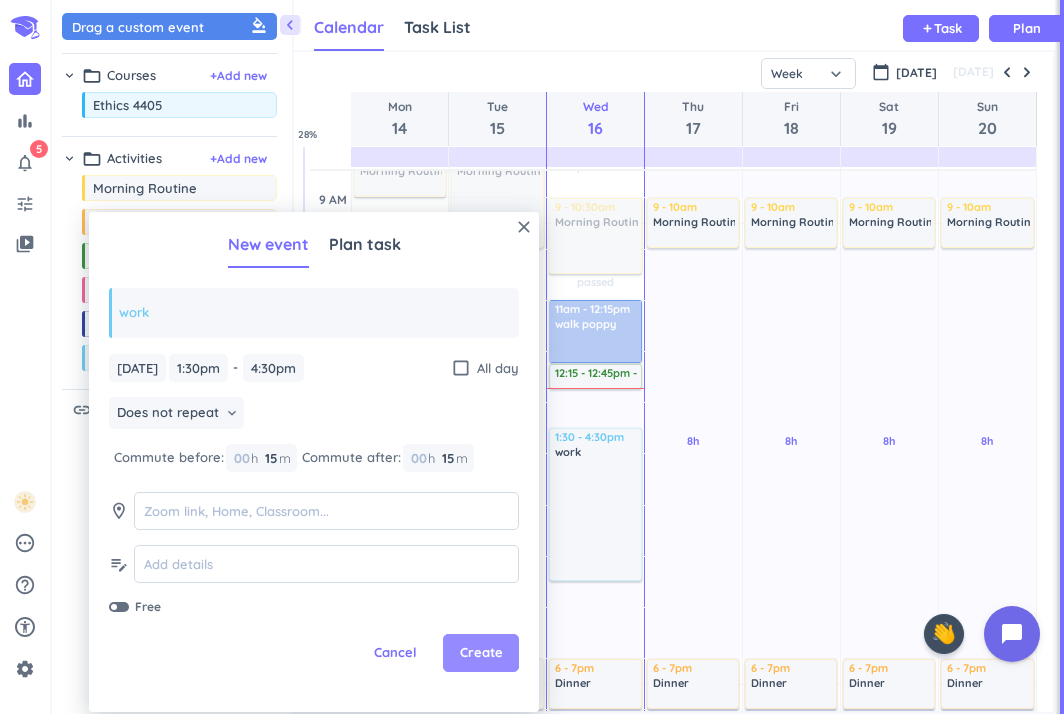 click on "Create" at bounding box center [481, 653] 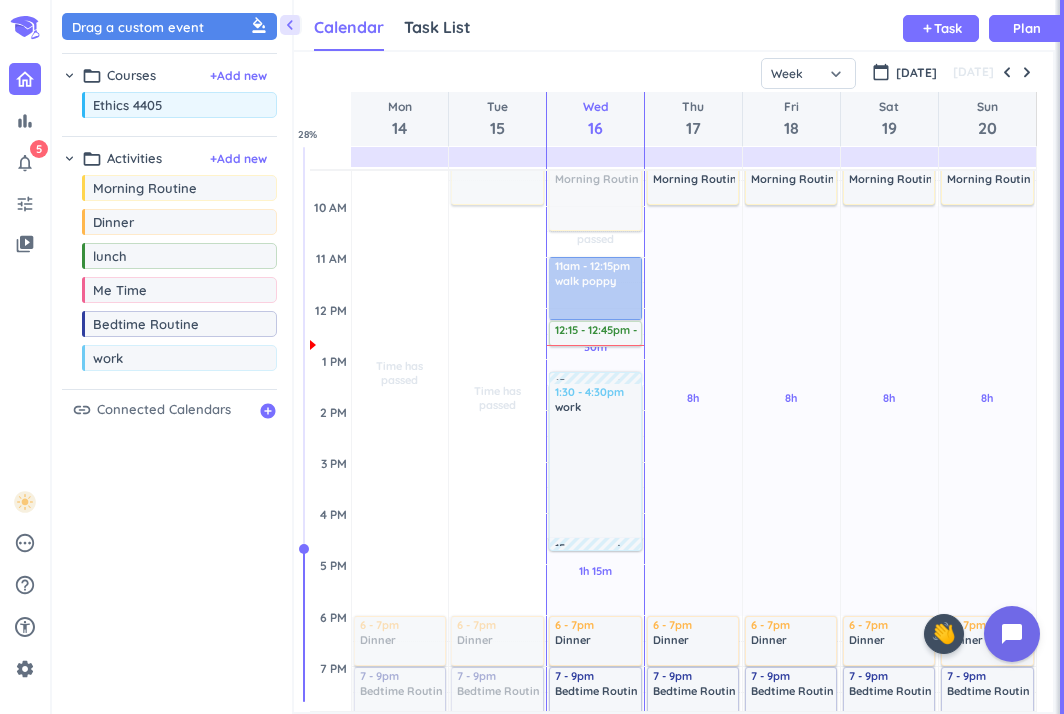 scroll, scrollTop: 401, scrollLeft: 0, axis: vertical 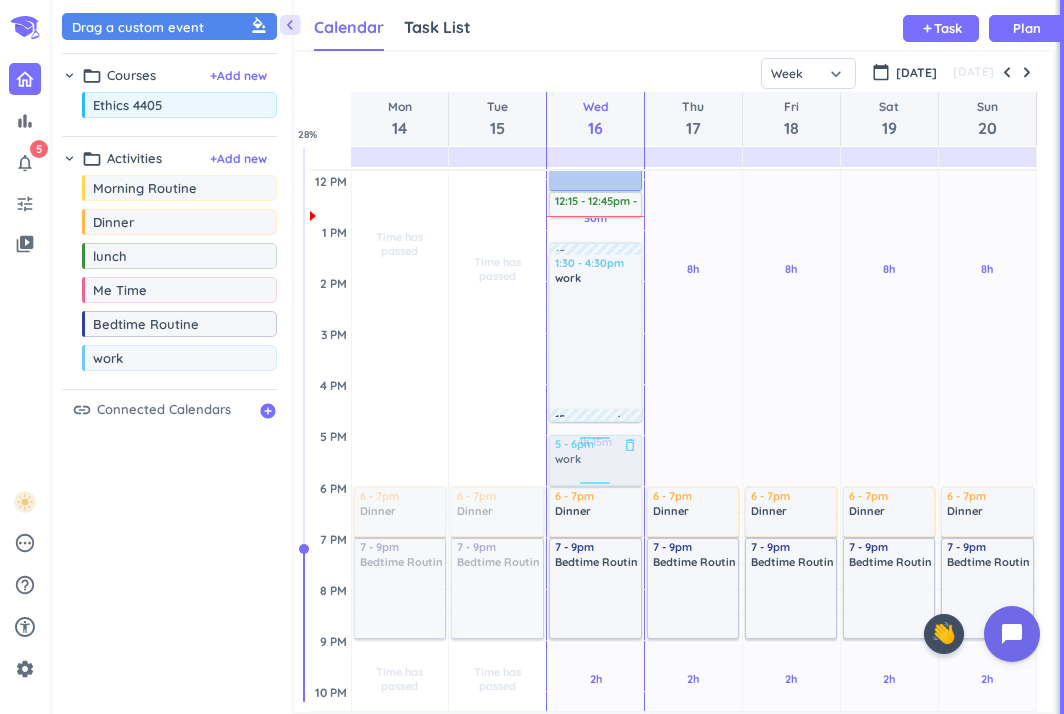 drag, startPoint x: 143, startPoint y: 367, endPoint x: 600, endPoint y: 438, distance: 462.48242 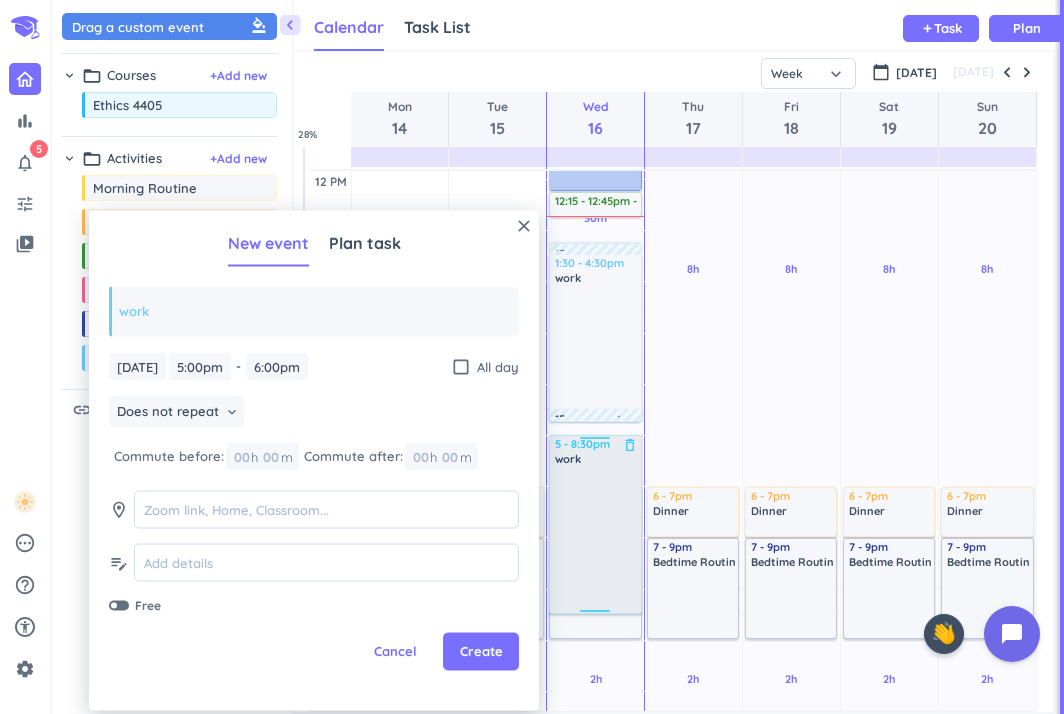drag, startPoint x: 598, startPoint y: 483, endPoint x: 602, endPoint y: 611, distance: 128.06248 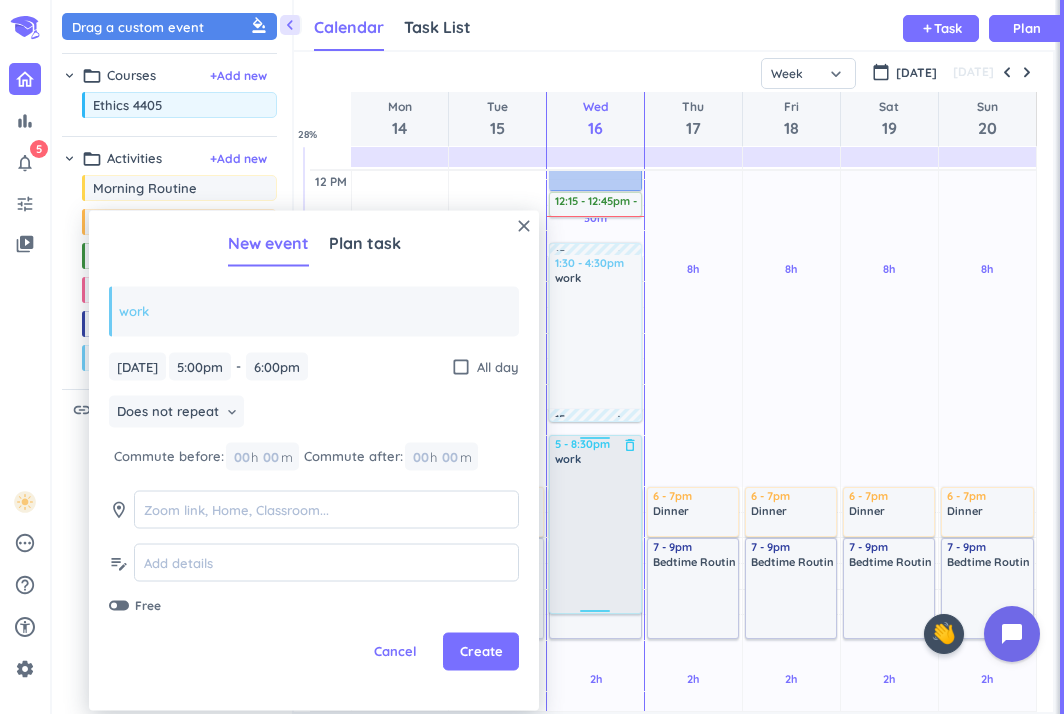 click on "Time has passed Past due Plan Time has passed Past due Plan 30m Past due Plan 1h 15m Past due Plan 2h  Past due Plan Adjust Awake Time Adjust Awake Time 9 - 10:30am Morning Routine delete_outline 11am - 12:15pm walk poppy delete_outline 12:15 - 12:45pm lunch delete_outline 15m commute 1:30 - 4:30pm work delete_outline 15m commute 5 - 6pm work delete_outline 6 - 7pm Dinner delete_outline 7 - 9pm Bedtime Routine delete_outline 5 - 8:30pm work delete_outline" at bounding box center (595, 384) 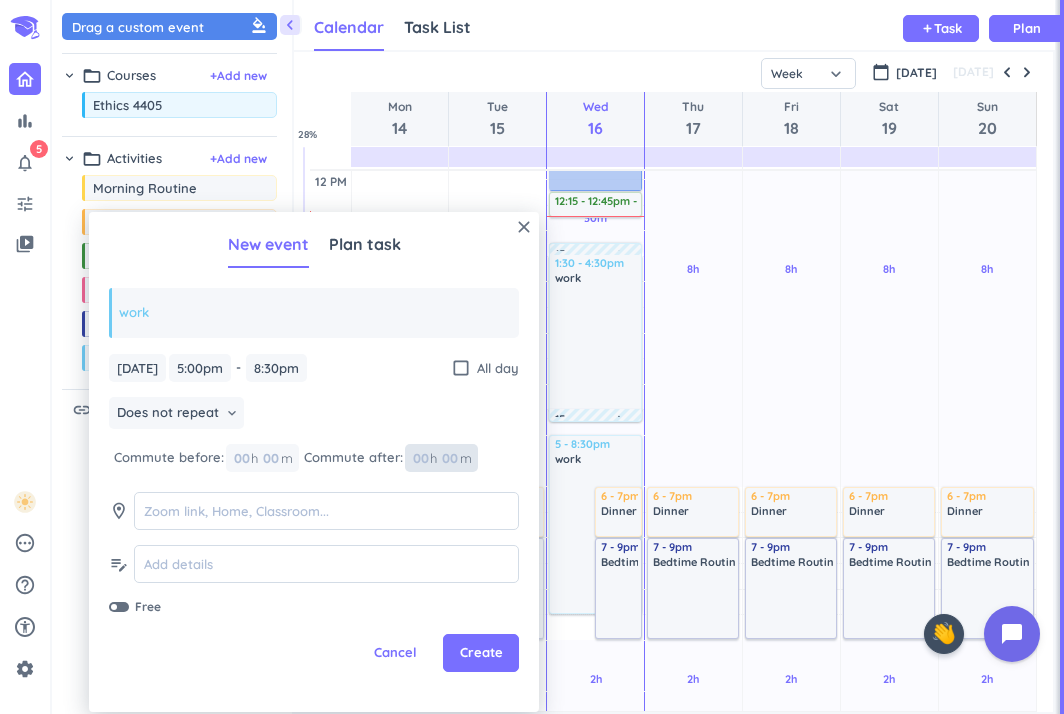 click at bounding box center (449, 458) 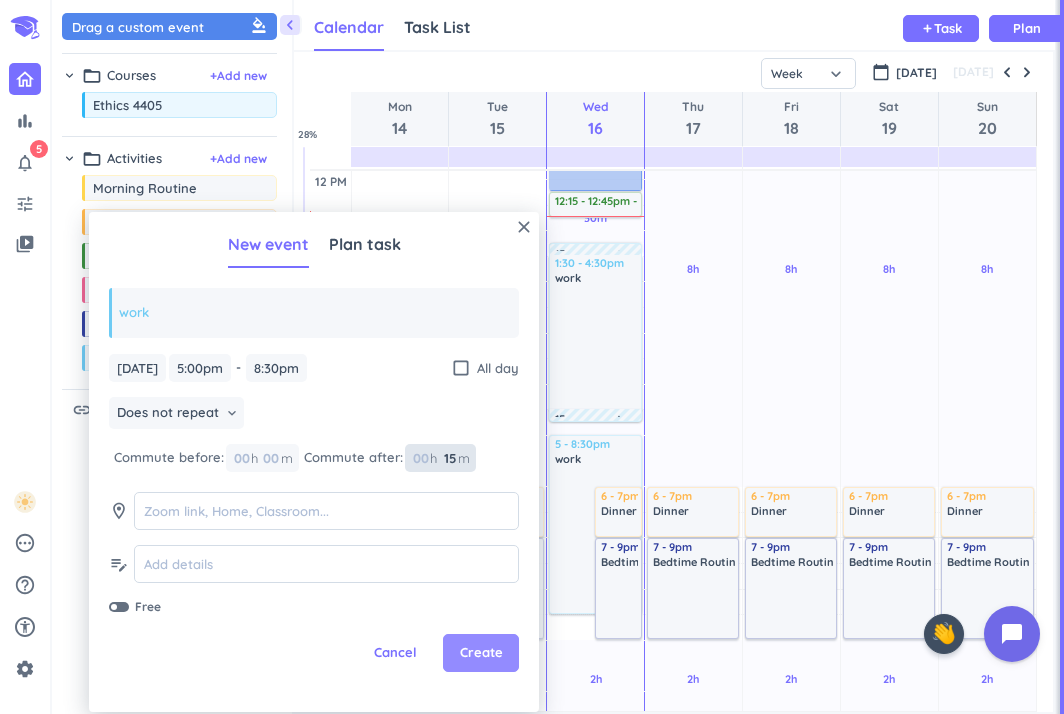 type on "15" 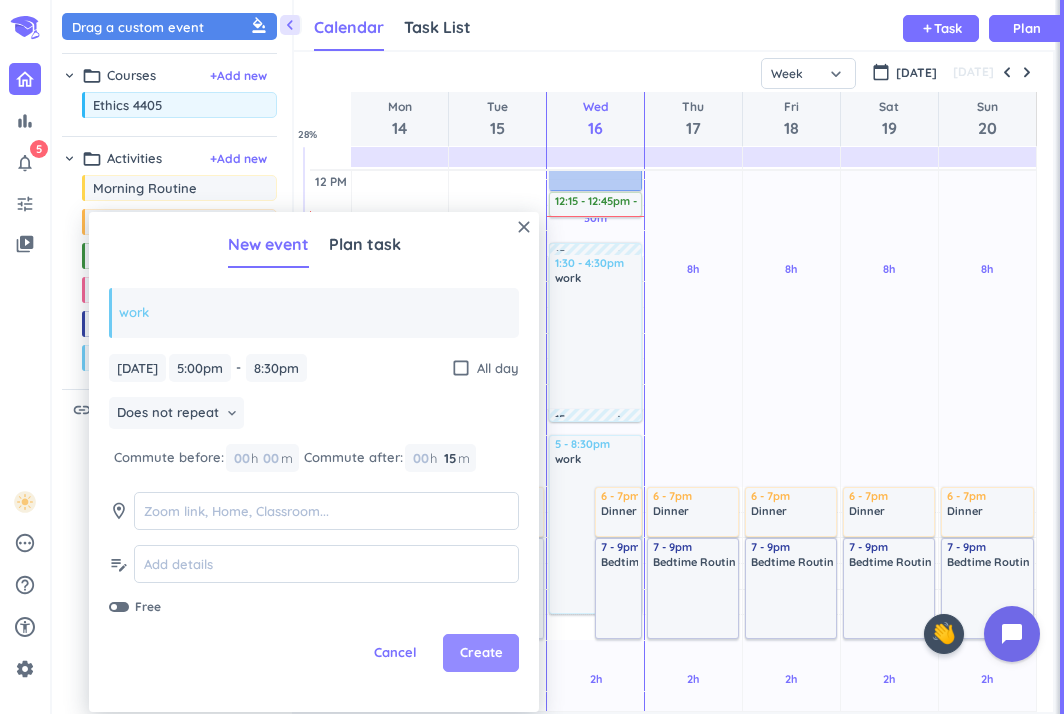click on "Create" at bounding box center [481, 653] 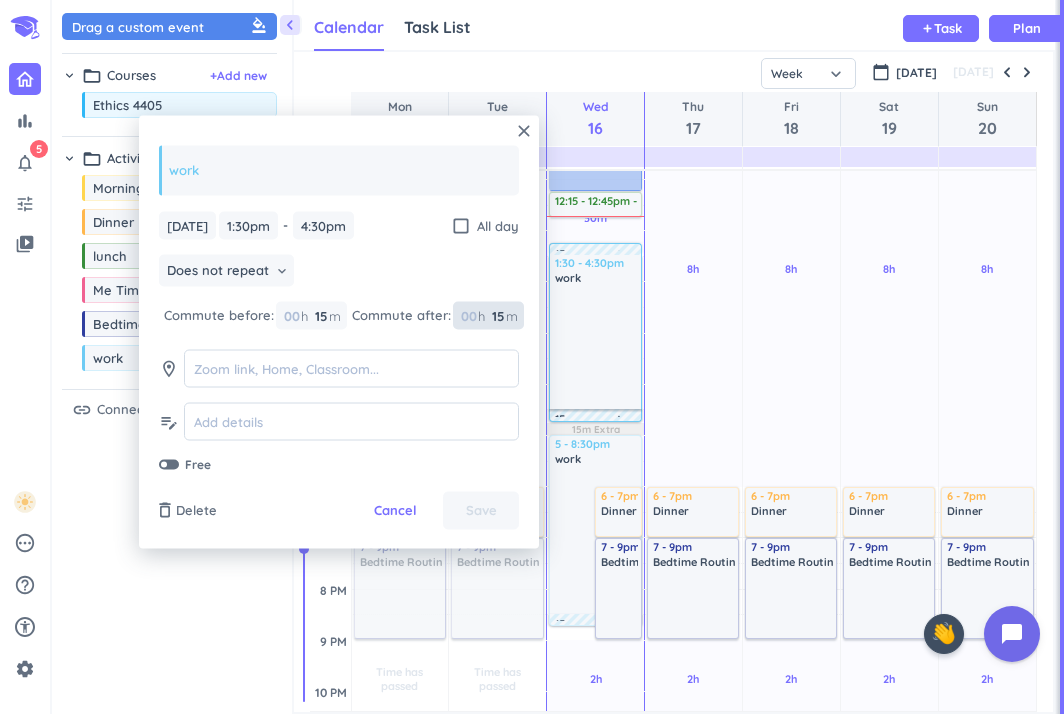 click on "15" at bounding box center [496, 315] 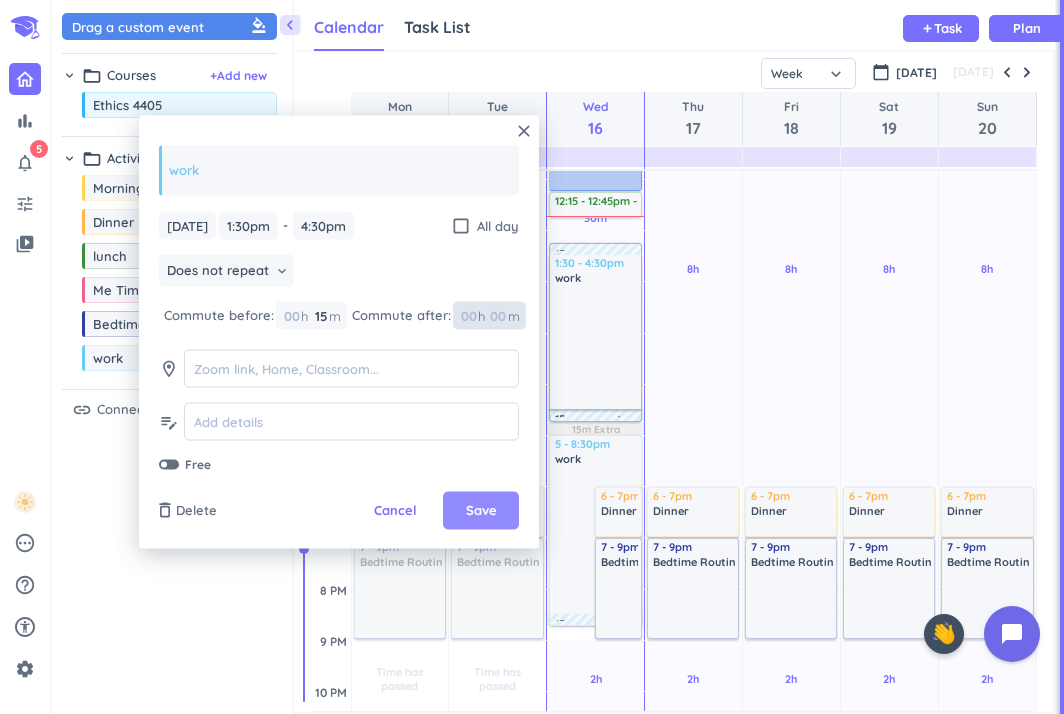 type 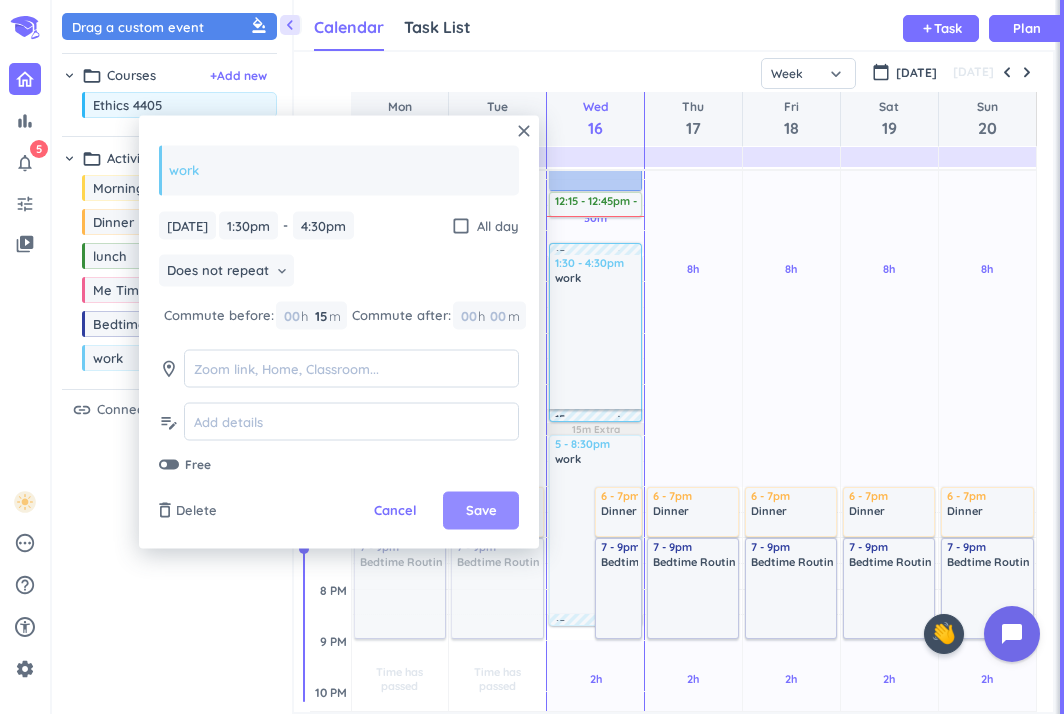 click on "Save" at bounding box center (481, 511) 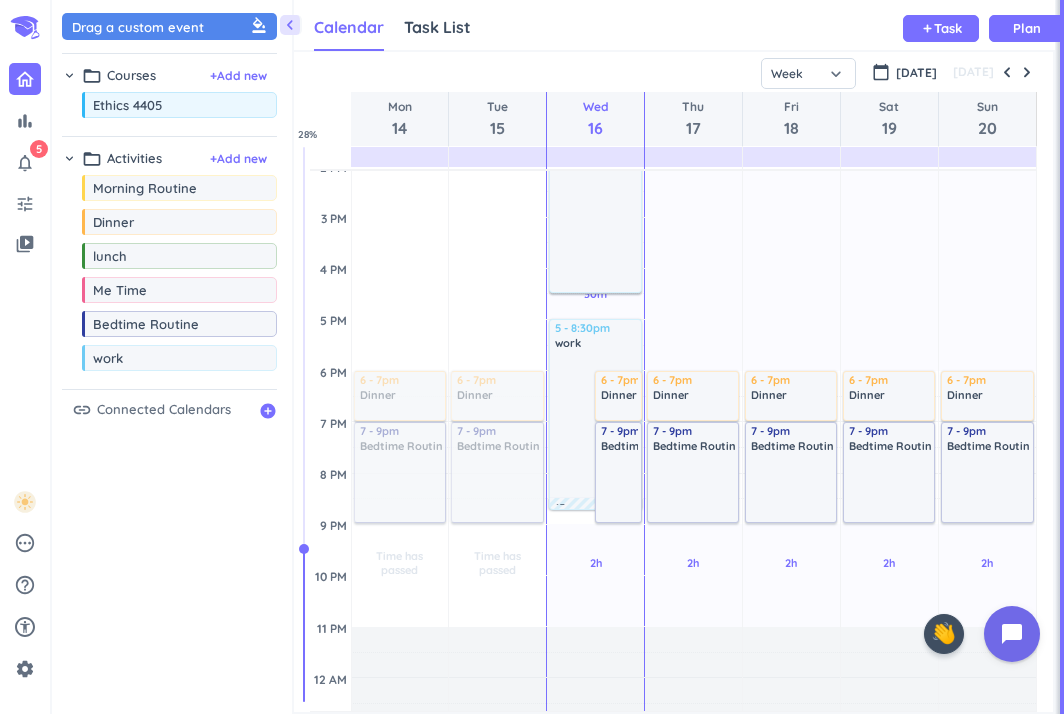 scroll, scrollTop: 541, scrollLeft: 0, axis: vertical 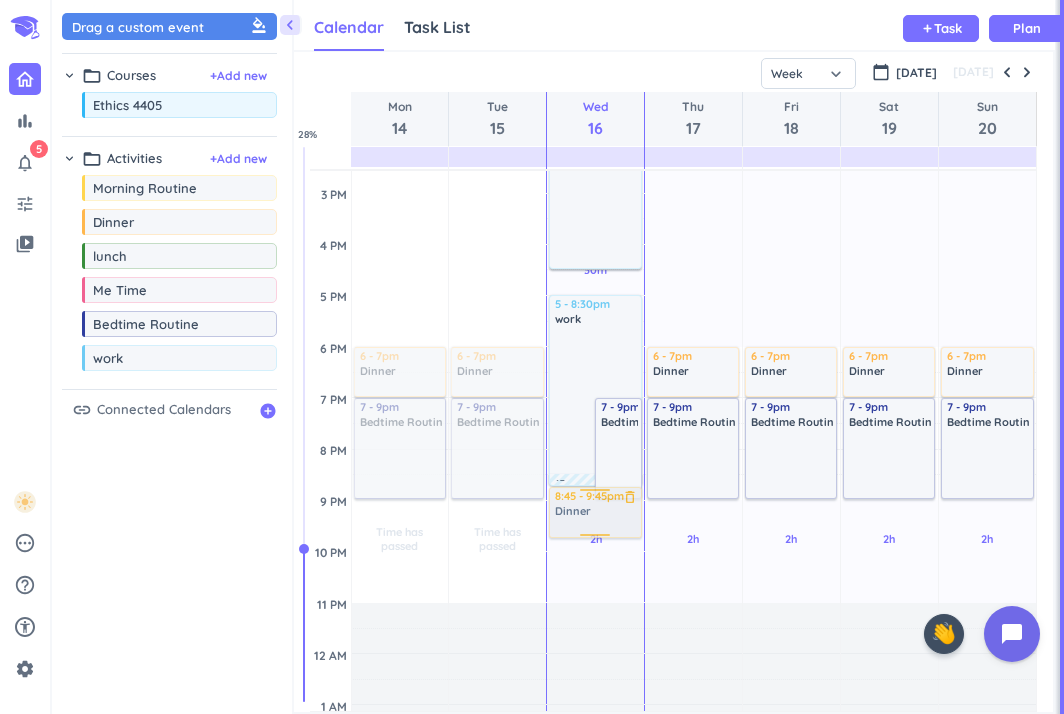 drag, startPoint x: 624, startPoint y: 361, endPoint x: 598, endPoint y: 504, distance: 145.34442 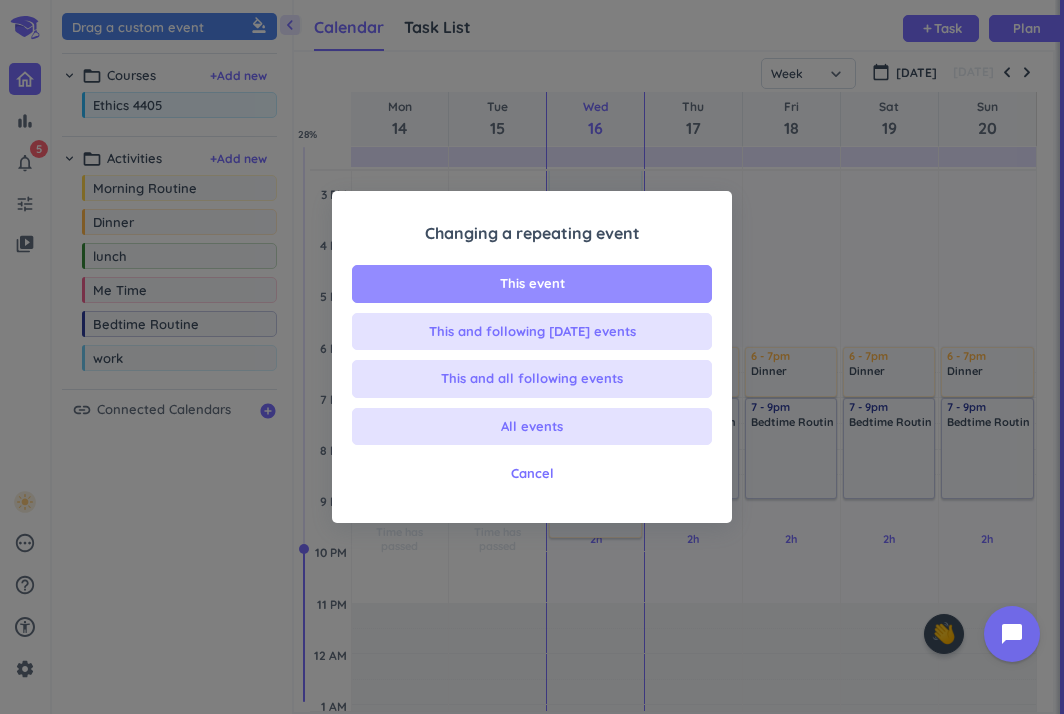 click on "This event" at bounding box center (532, 284) 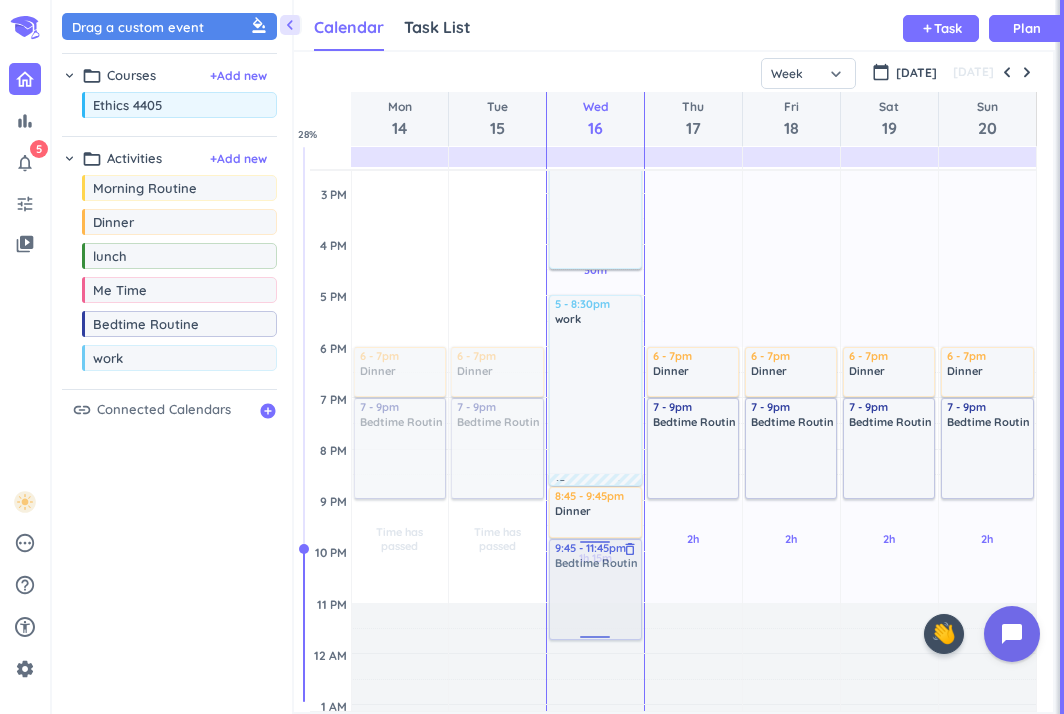drag, startPoint x: 622, startPoint y: 446, endPoint x: 605, endPoint y: 597, distance: 151.95393 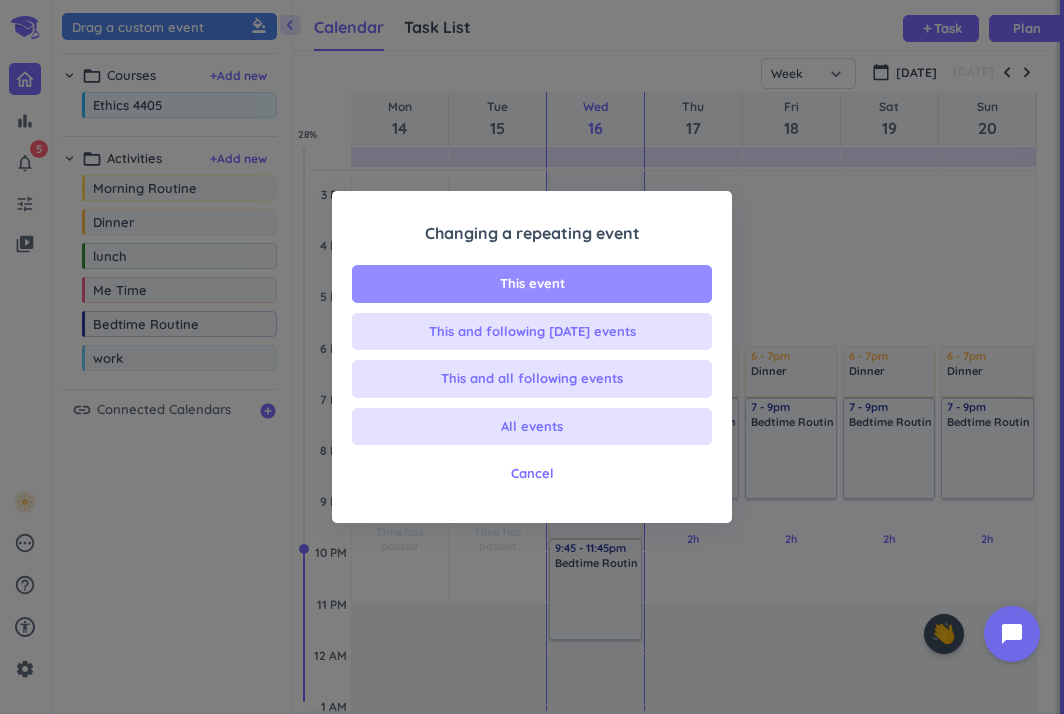click on "This event" at bounding box center [532, 284] 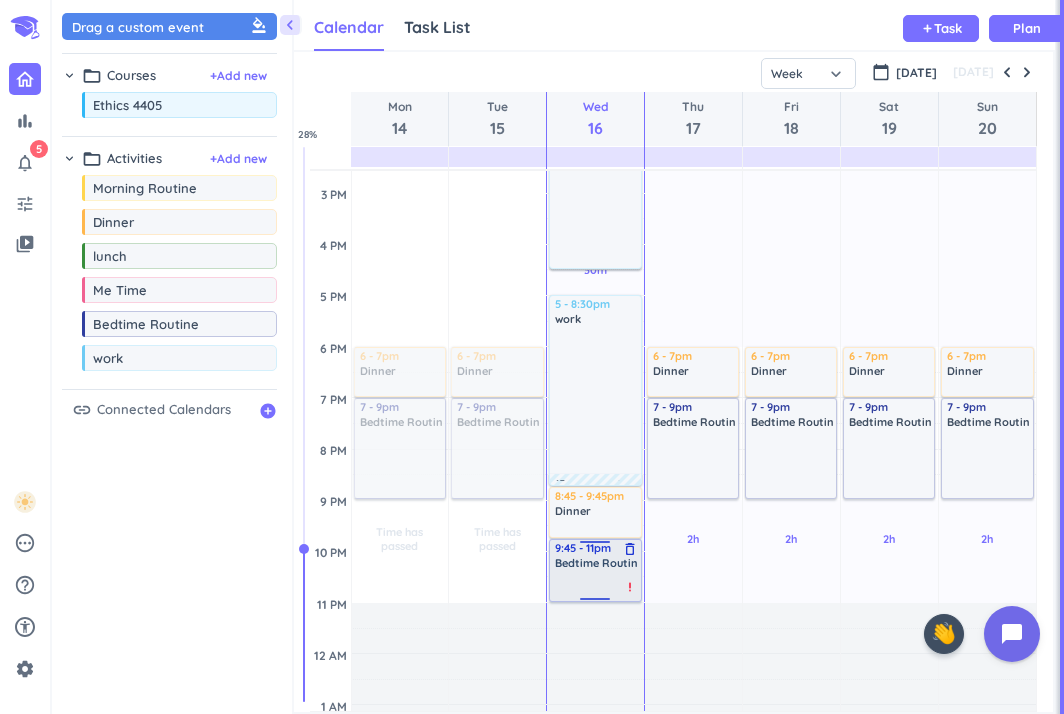 drag, startPoint x: 592, startPoint y: 639, endPoint x: 595, endPoint y: 600, distance: 39.115215 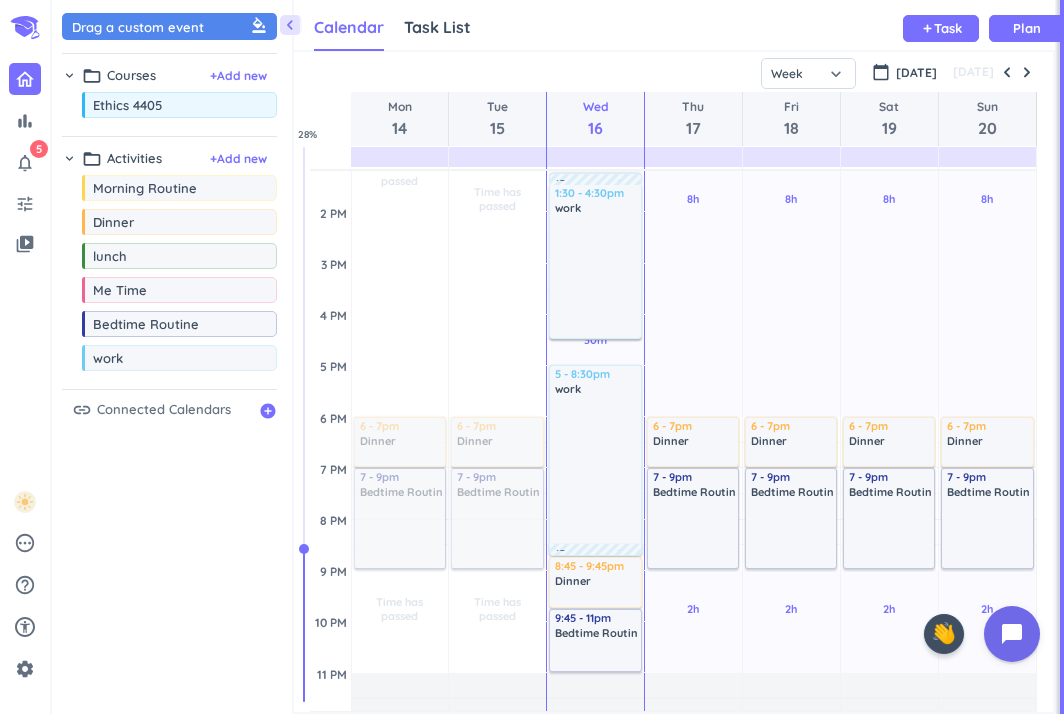scroll, scrollTop: 367, scrollLeft: 0, axis: vertical 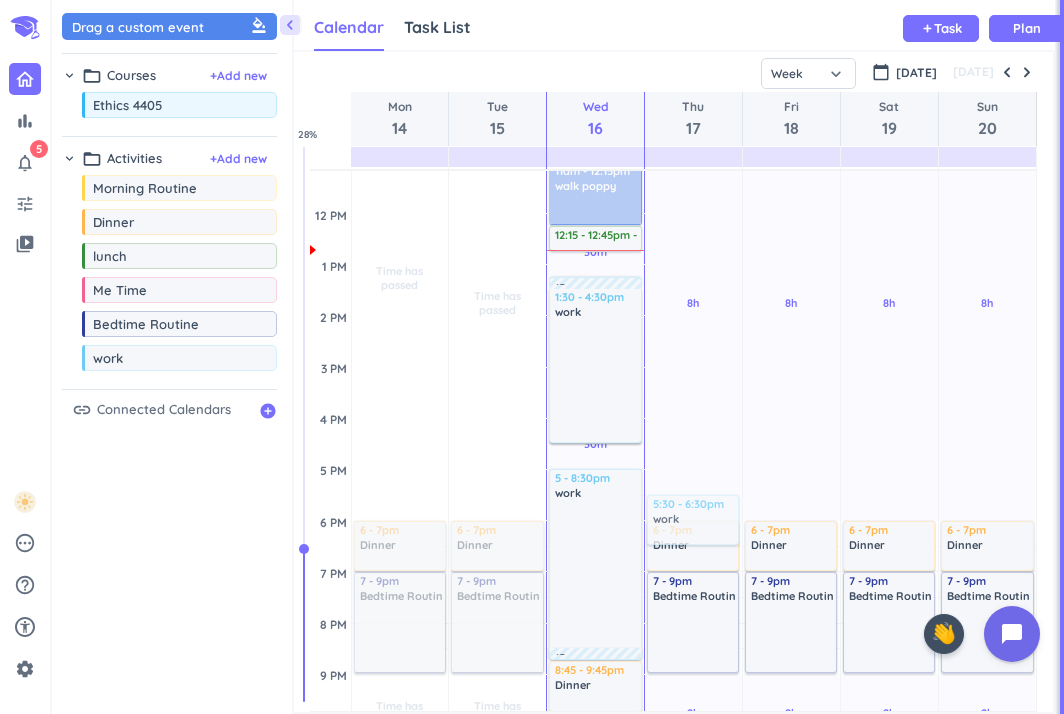 drag, startPoint x: 134, startPoint y: 363, endPoint x: 686, endPoint y: 496, distance: 567.79663 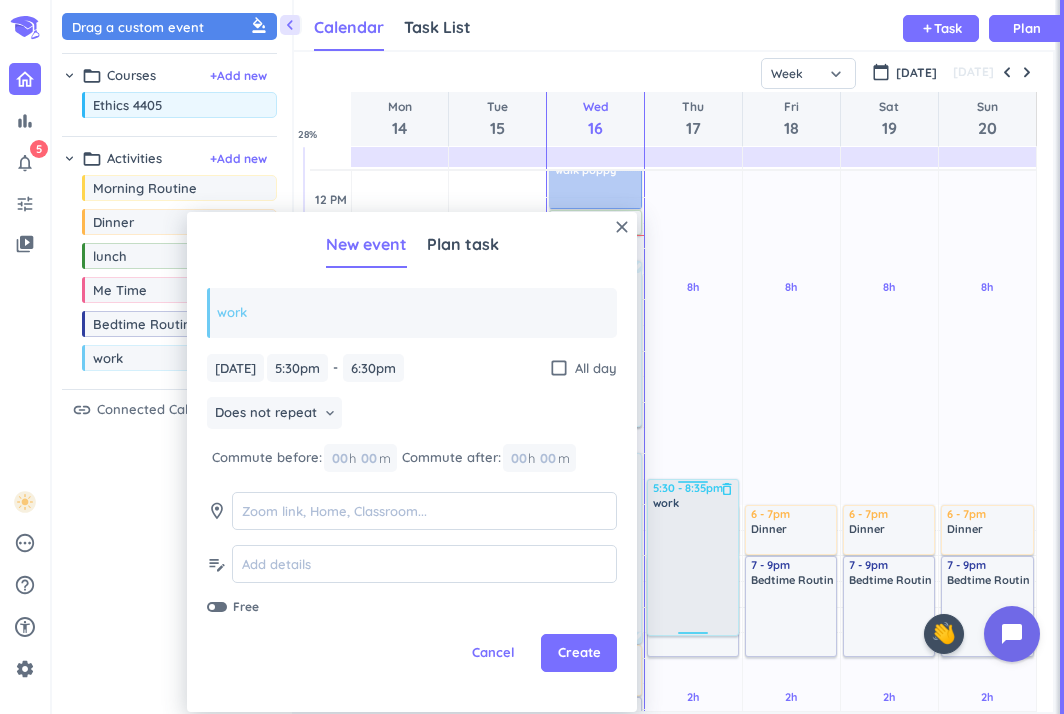 scroll, scrollTop: 383, scrollLeft: 0, axis: vertical 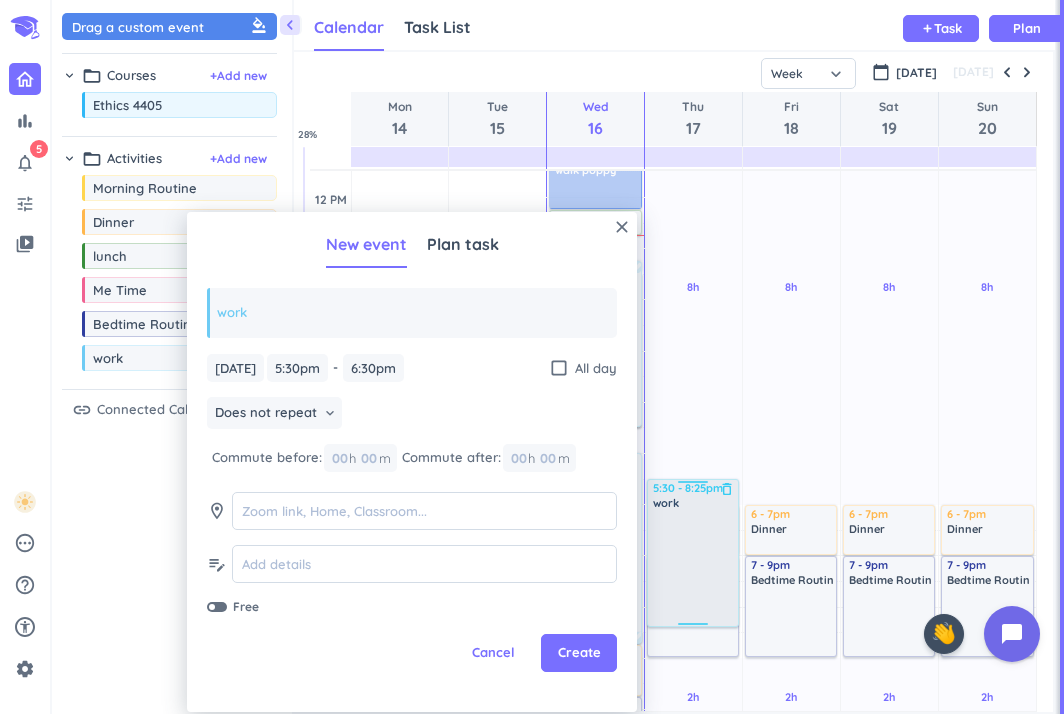 drag, startPoint x: 684, startPoint y: 546, endPoint x: 689, endPoint y: 627, distance: 81.154175 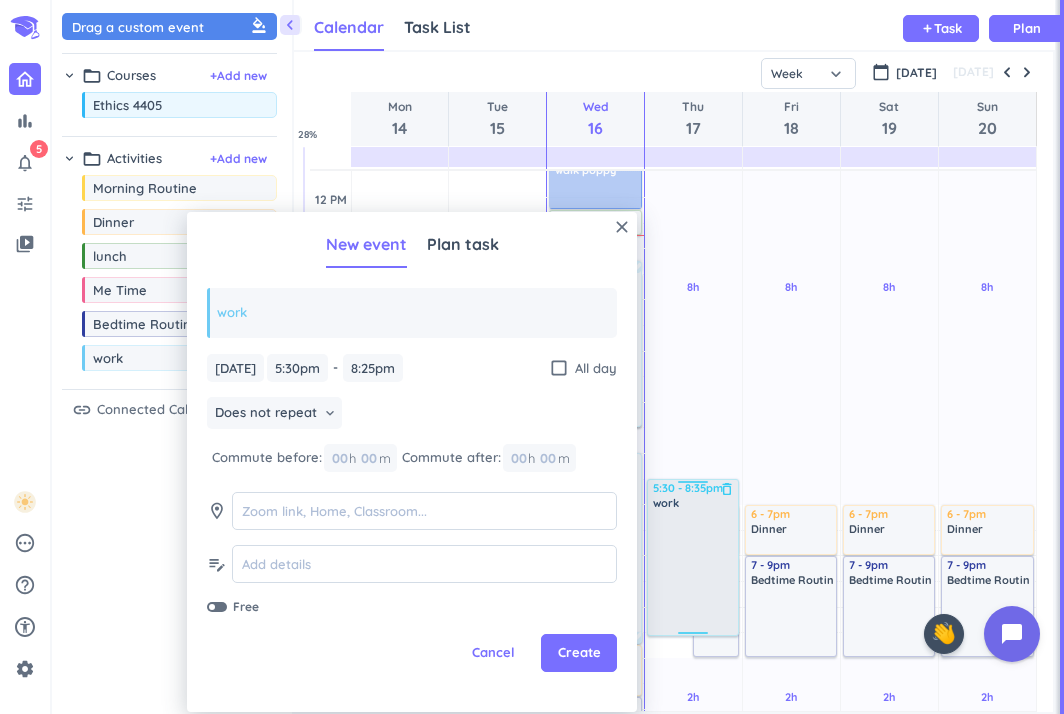 scroll, scrollTop: 384, scrollLeft: 0, axis: vertical 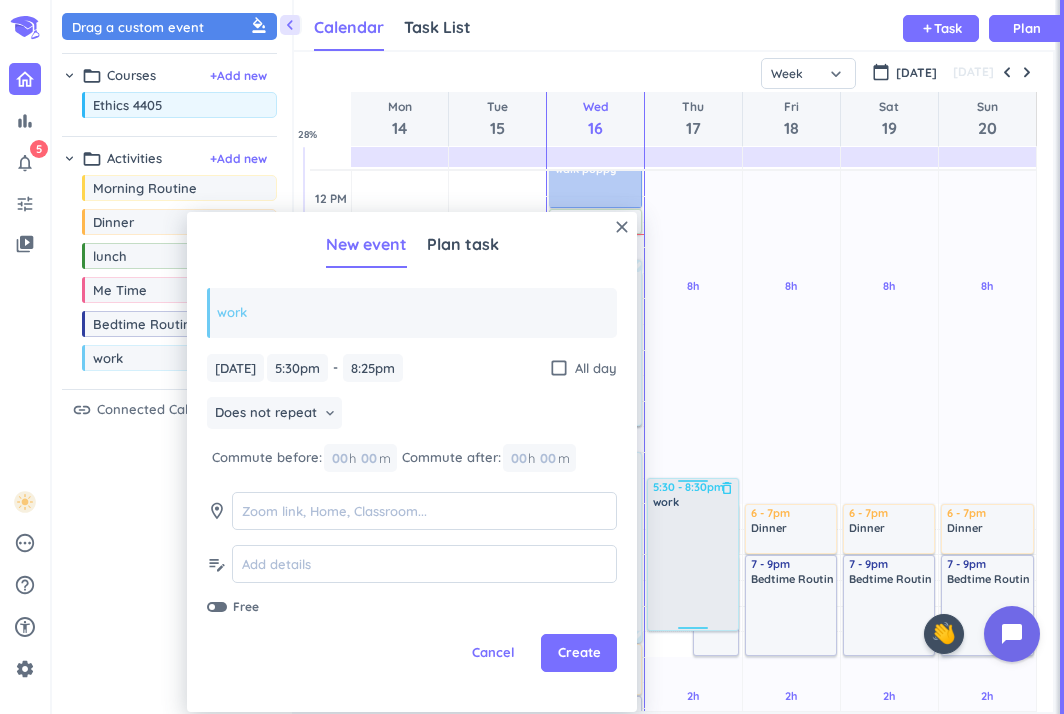 click on "1h  Past due Plan 8h  Past due Plan 2h  Past due Plan Adjust Awake Time Adjust Awake Time 5:30 - 8:25pm work delete_outline 6 - 7pm Dinner delete_outline 7 - 9pm Bedtime Routine delete_outline 9 - 10am Morning Routine delete_outline 5:30 - 8:30pm work delete_outline" at bounding box center (693, 401) 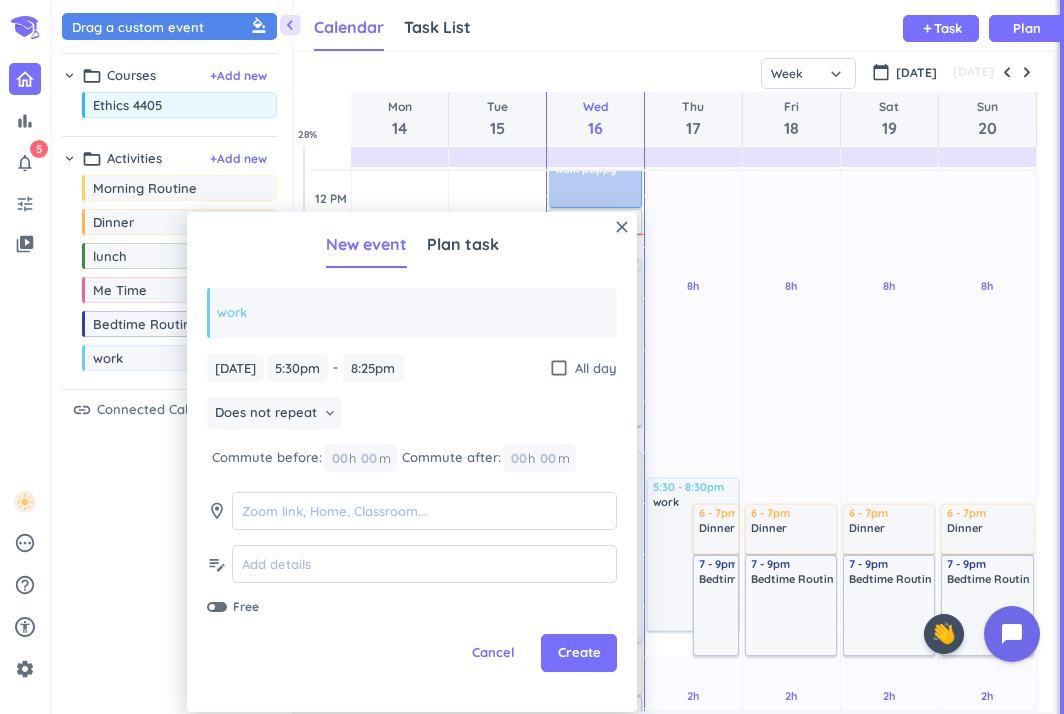 type on "8:30pm" 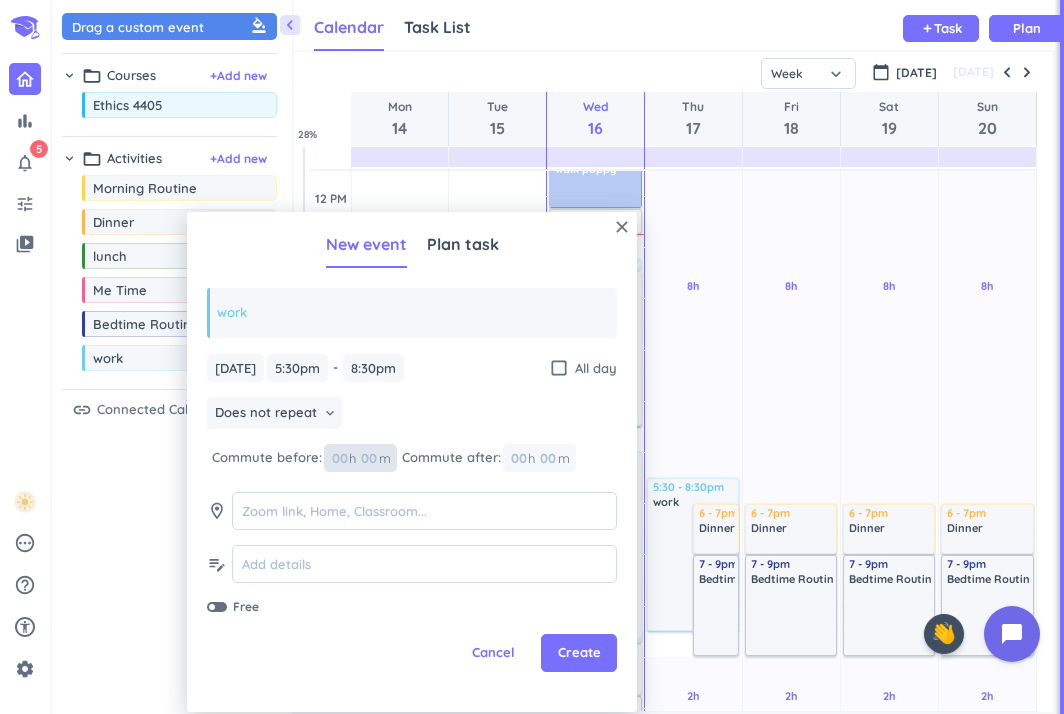 click at bounding box center (368, 458) 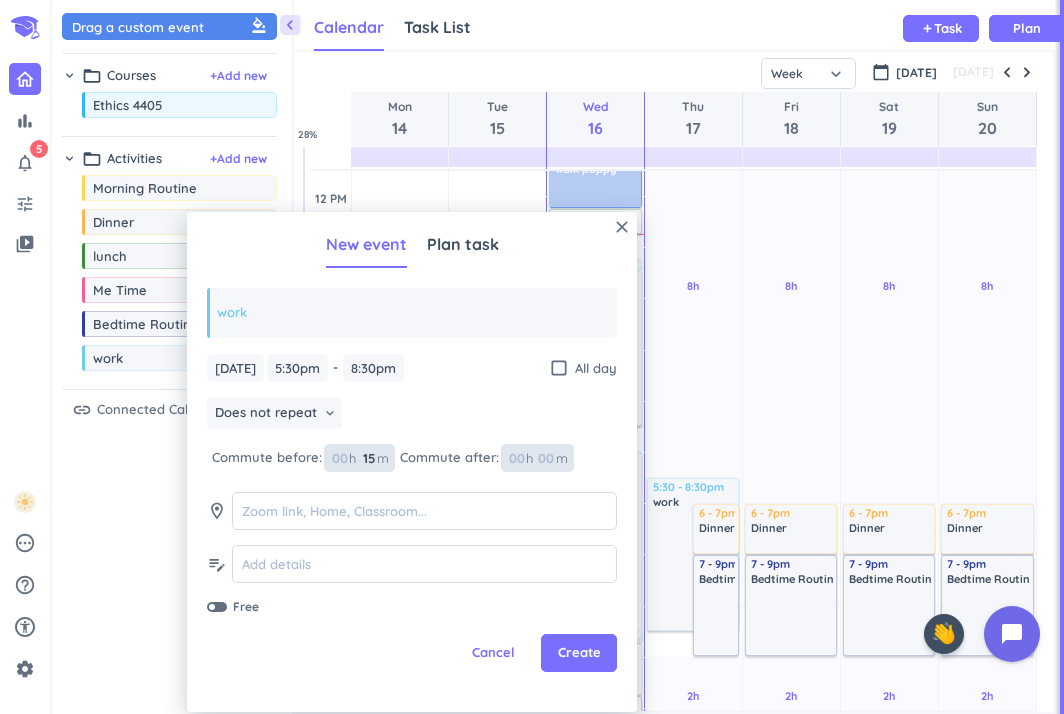 type on "15" 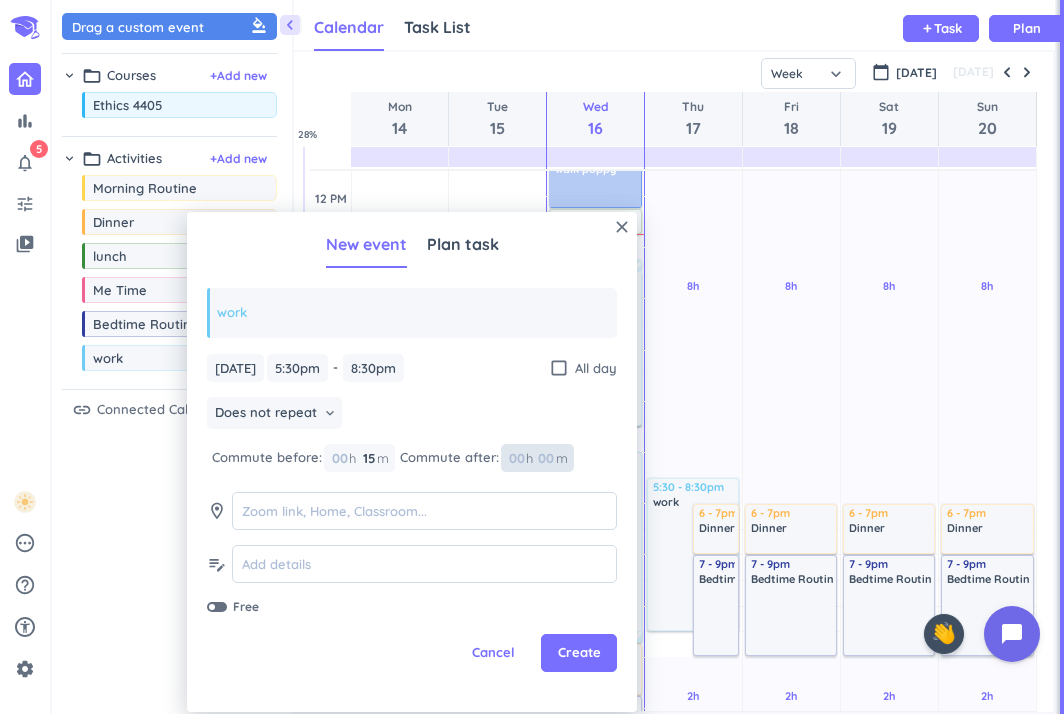 click at bounding box center [545, 458] 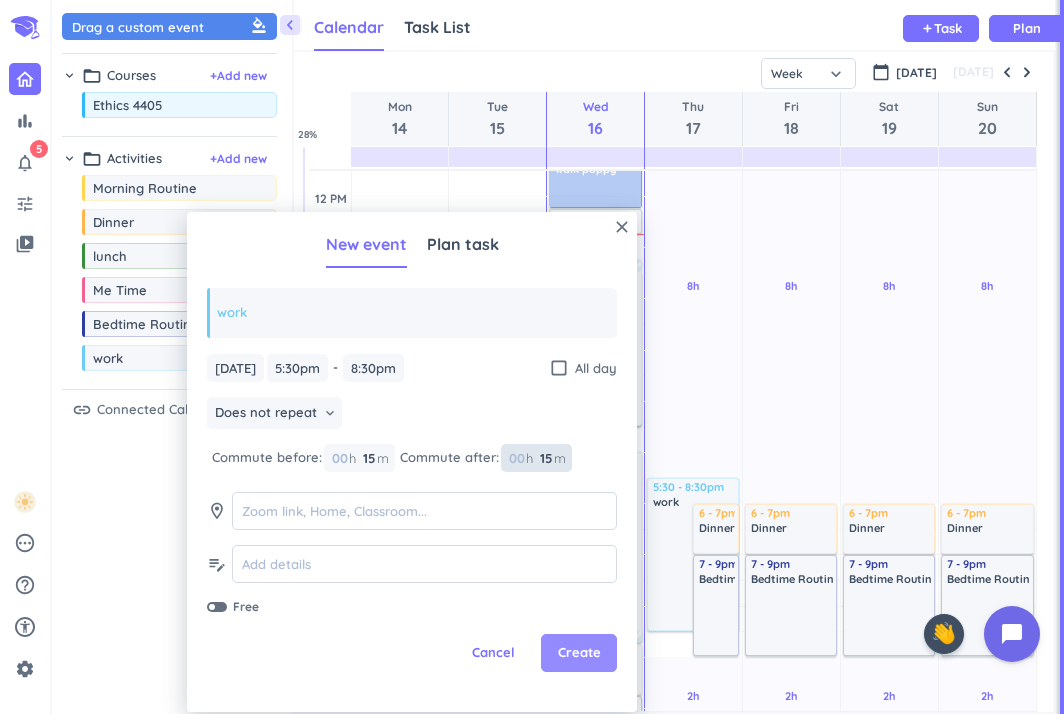 type on "15" 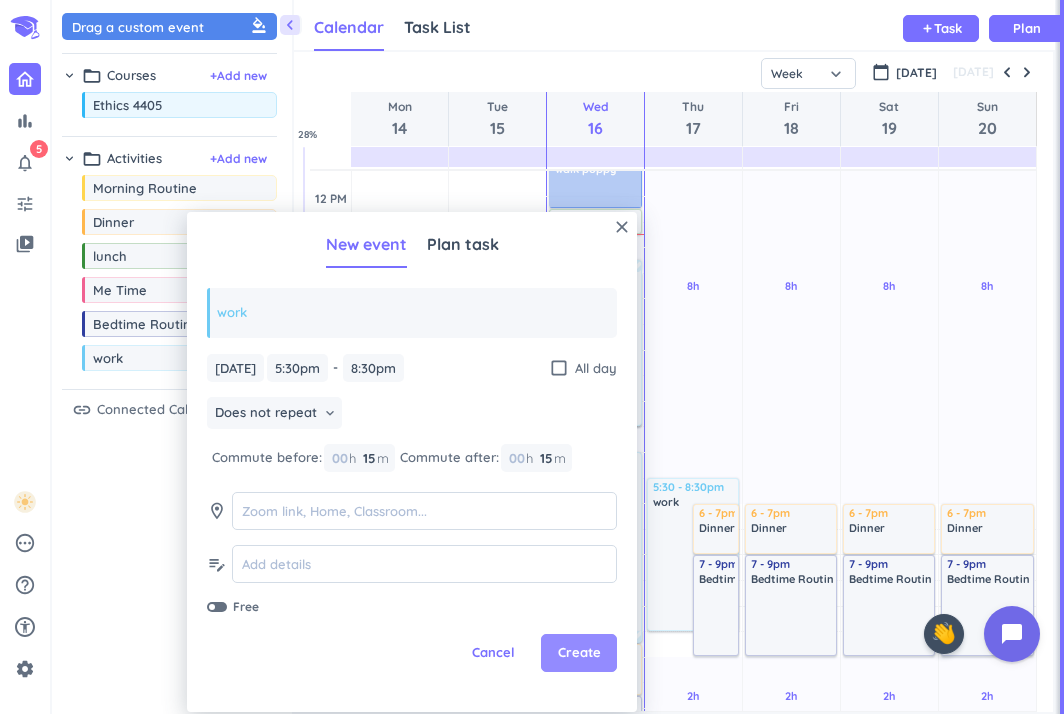 click on "Create" at bounding box center [579, 653] 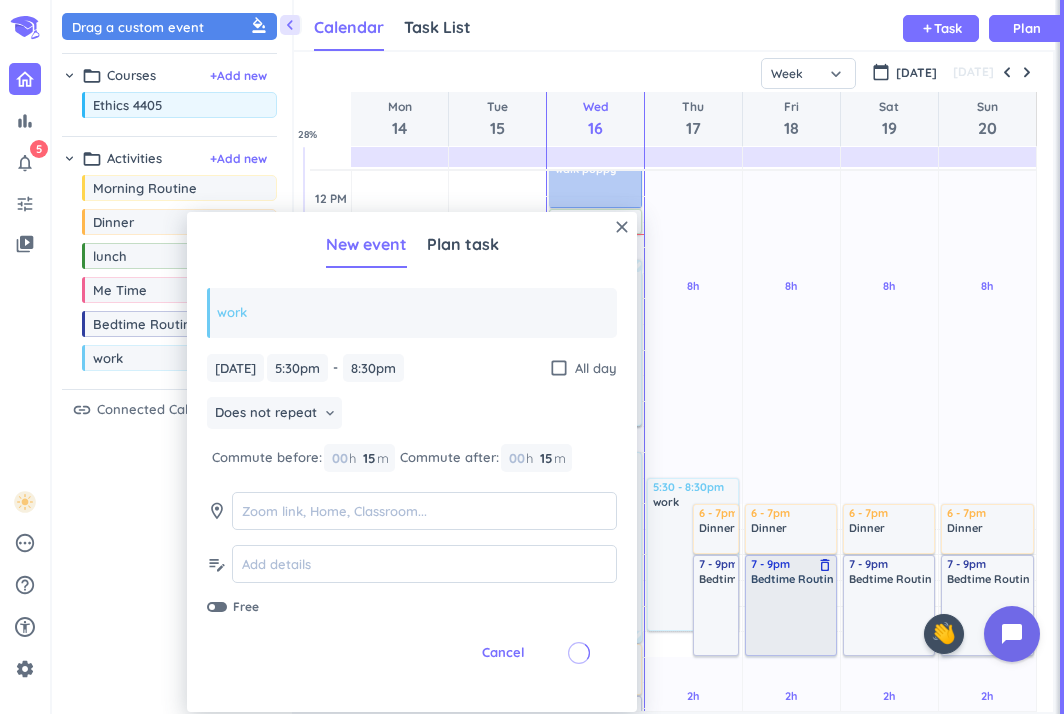 scroll, scrollTop: 431, scrollLeft: 0, axis: vertical 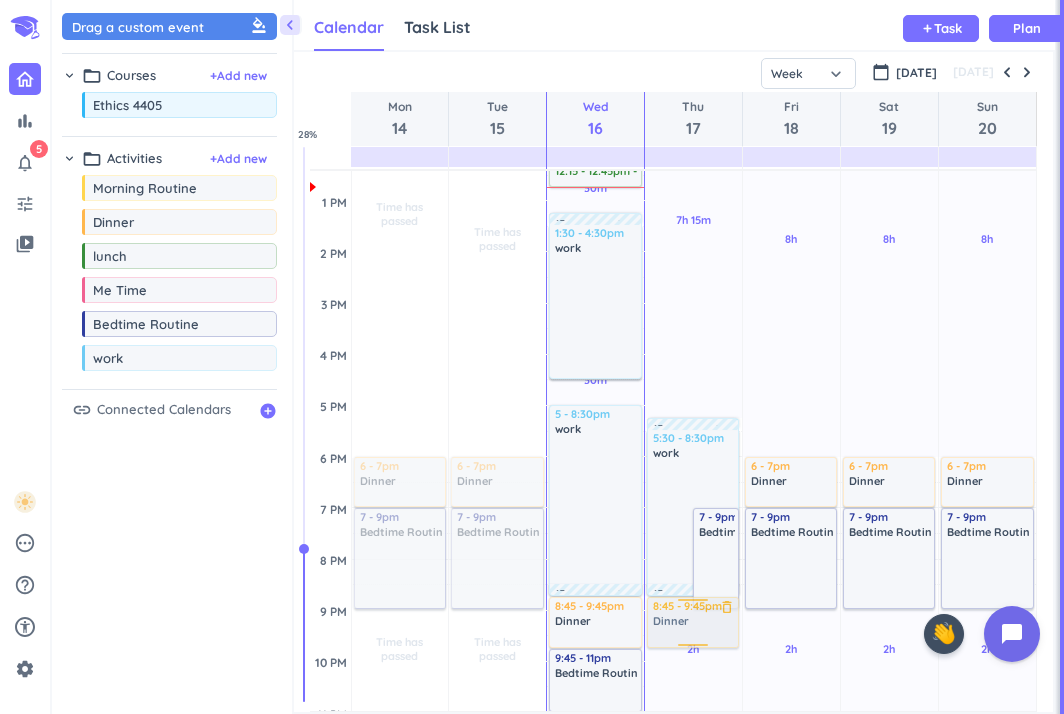 drag, startPoint x: 710, startPoint y: 475, endPoint x: 687, endPoint y: 621, distance: 147.80054 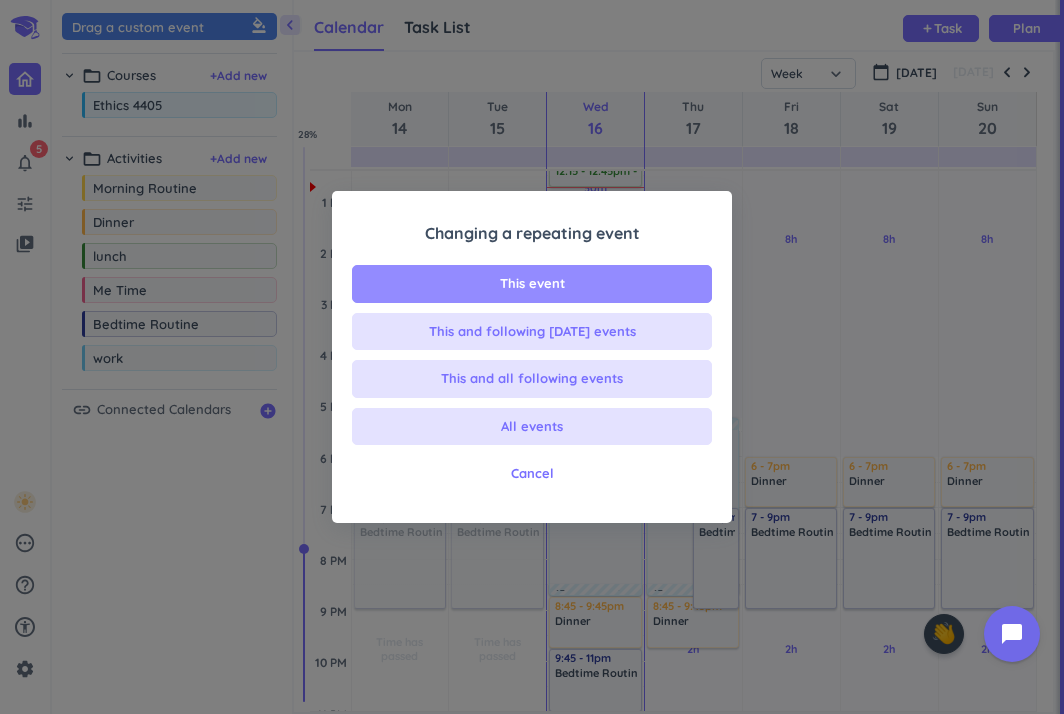 click on "This event" at bounding box center [532, 284] 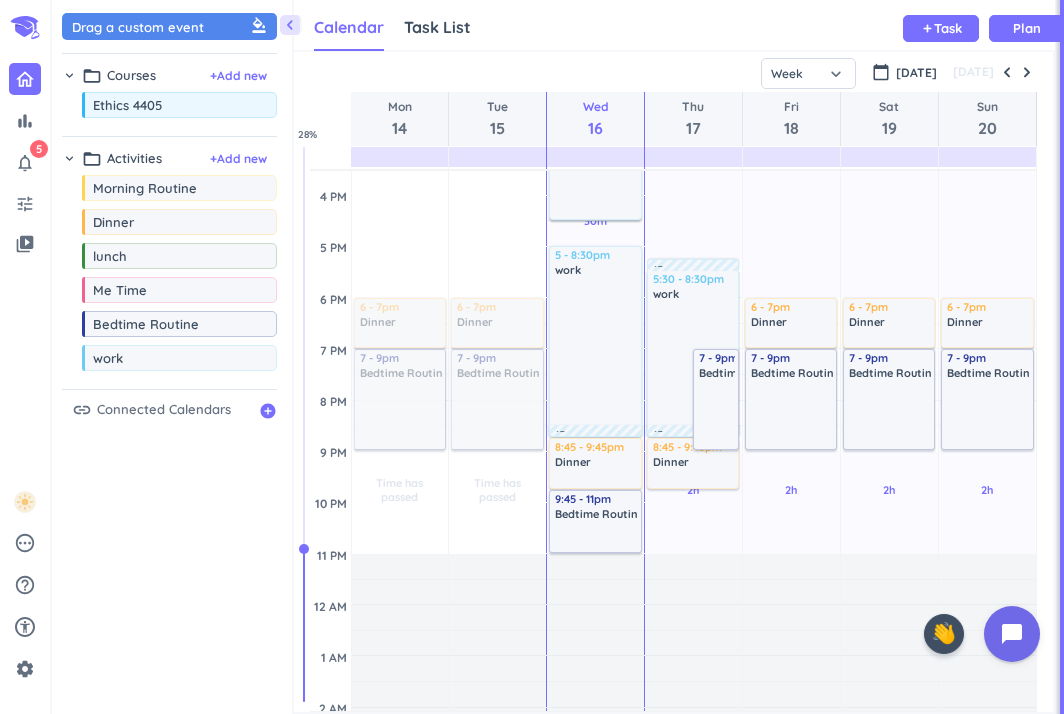 scroll, scrollTop: 593, scrollLeft: 0, axis: vertical 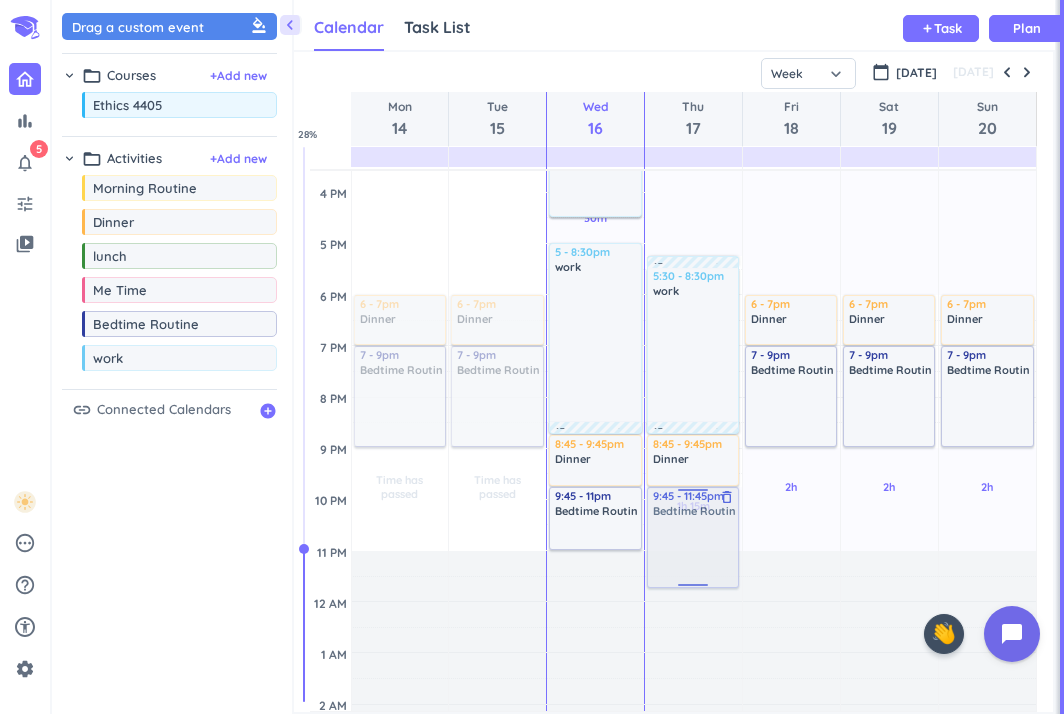 drag, startPoint x: 715, startPoint y: 386, endPoint x: 701, endPoint y: 527, distance: 141.69333 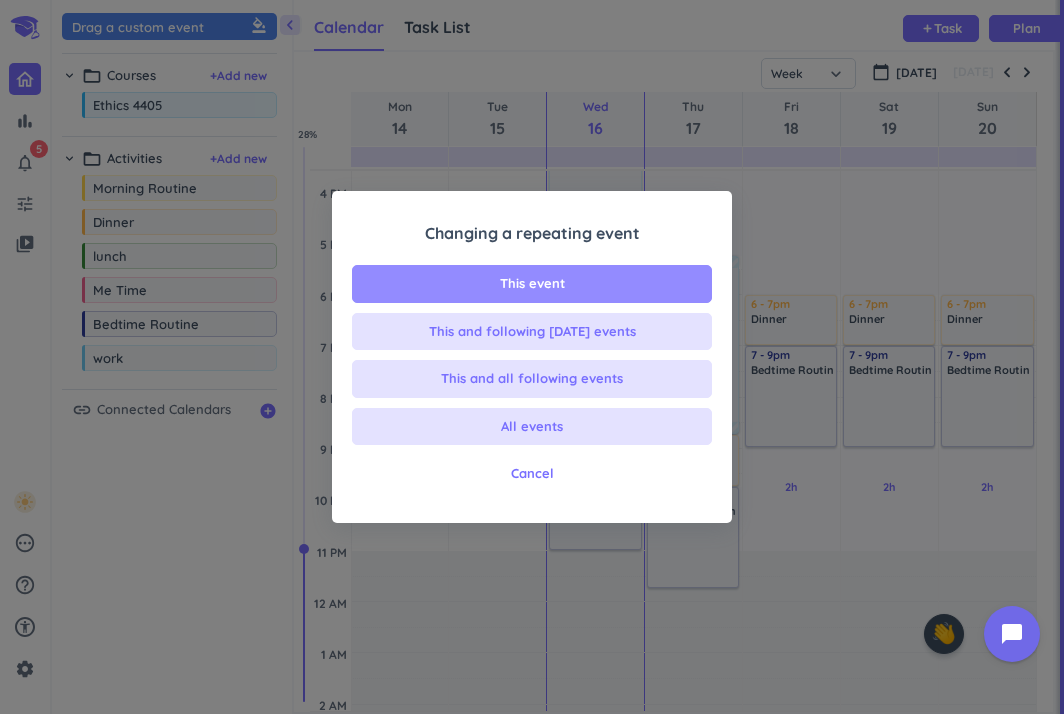 click on "This event" at bounding box center [532, 284] 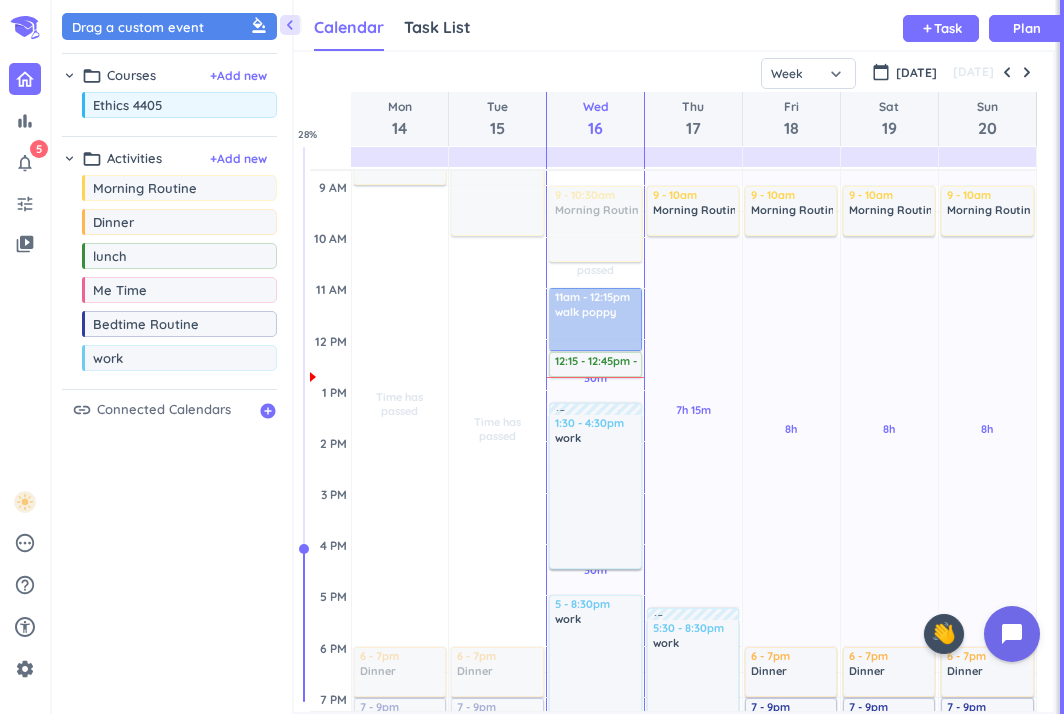 scroll, scrollTop: 238, scrollLeft: 0, axis: vertical 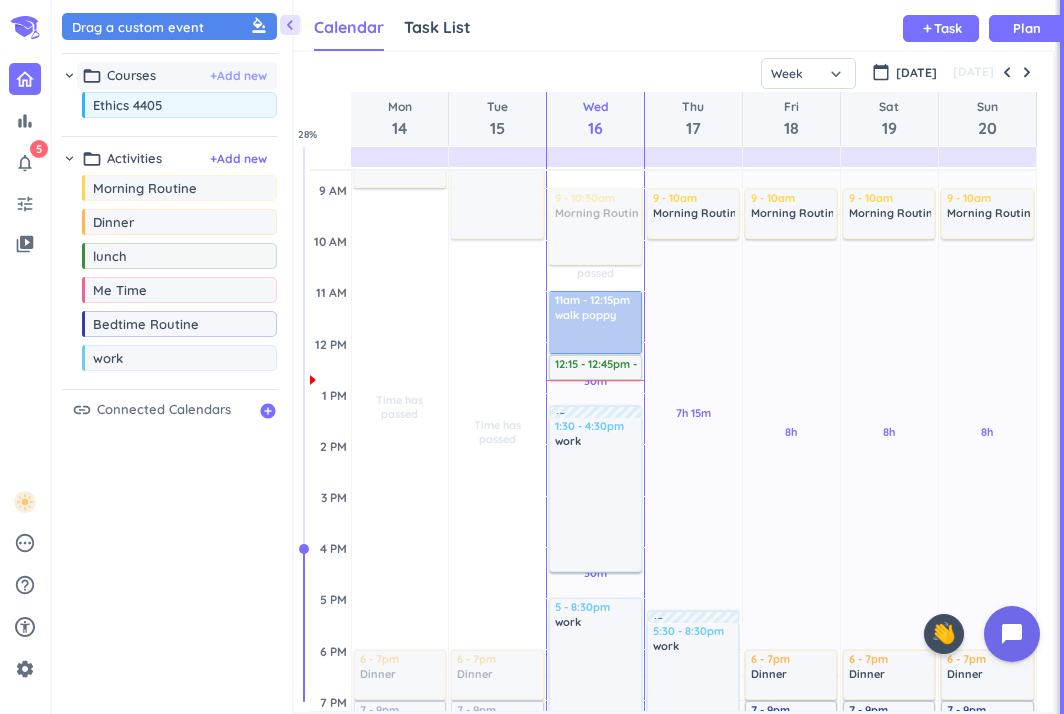 click on "+  Add new" at bounding box center [238, 76] 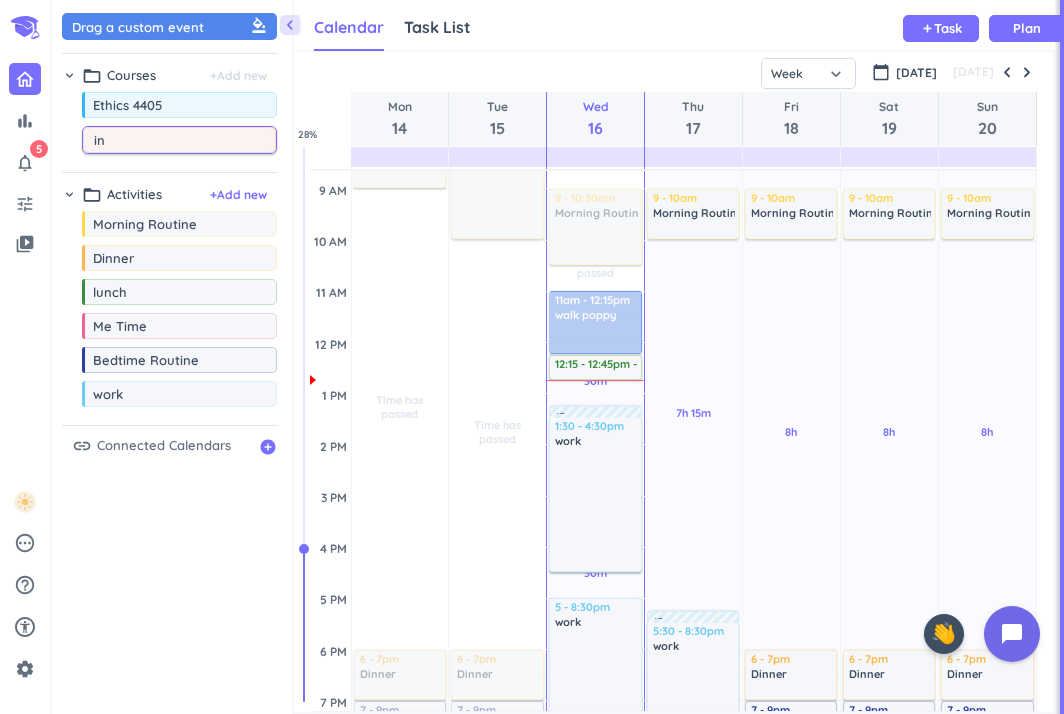 type on "i" 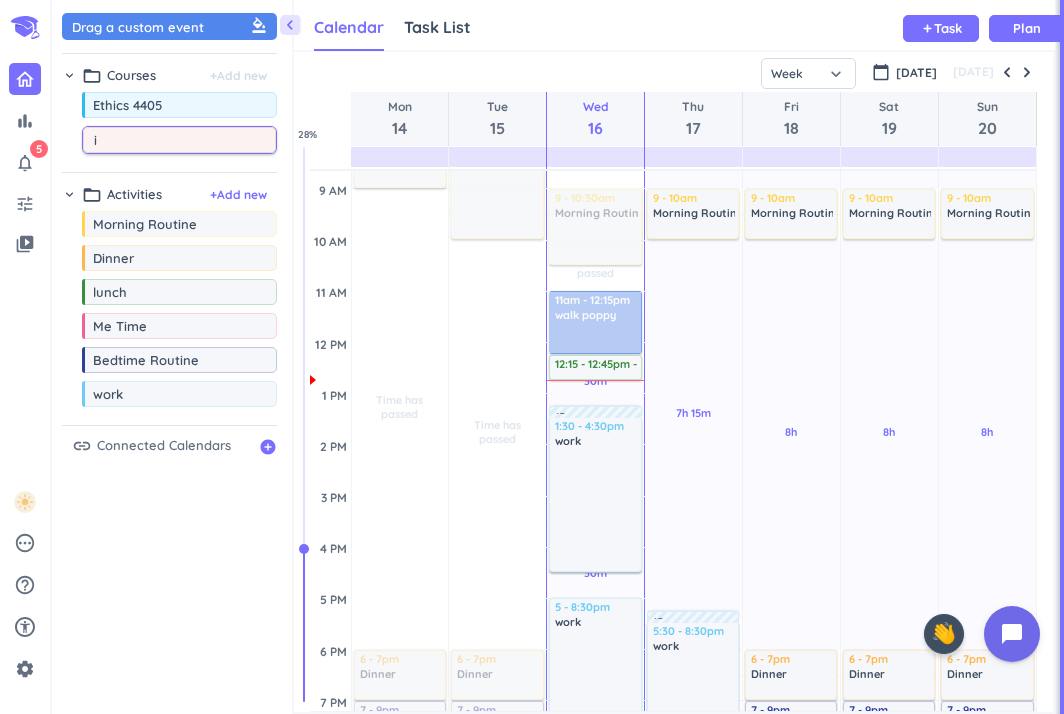 type 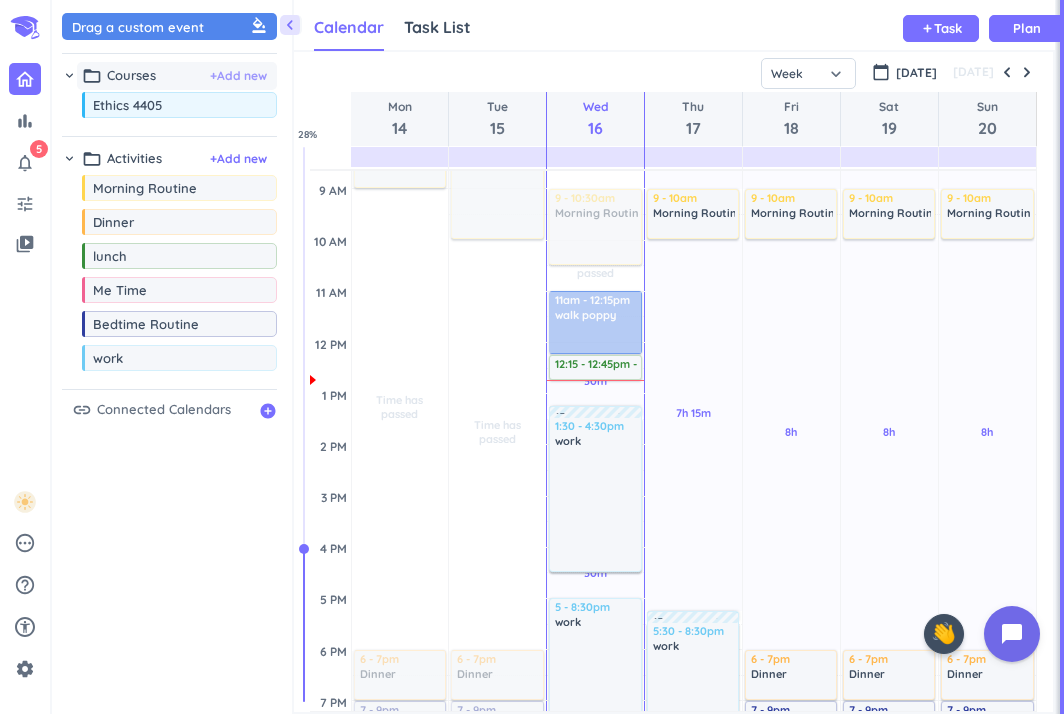 click on "+  Add new" at bounding box center (238, 76) 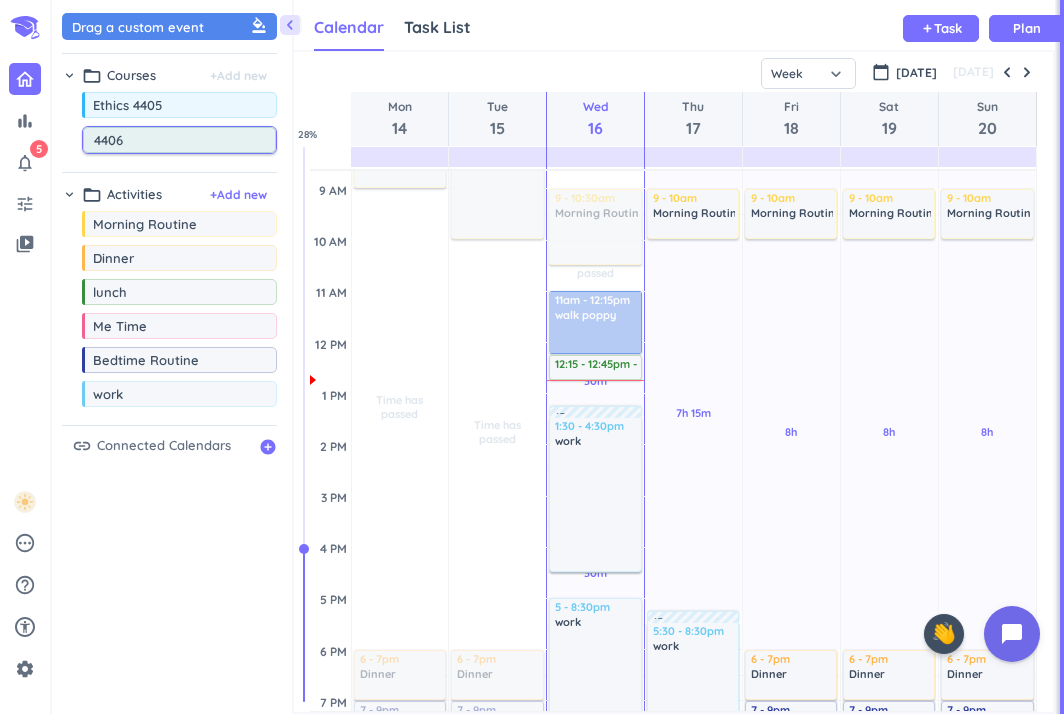 click on "4406" at bounding box center (184, 140) 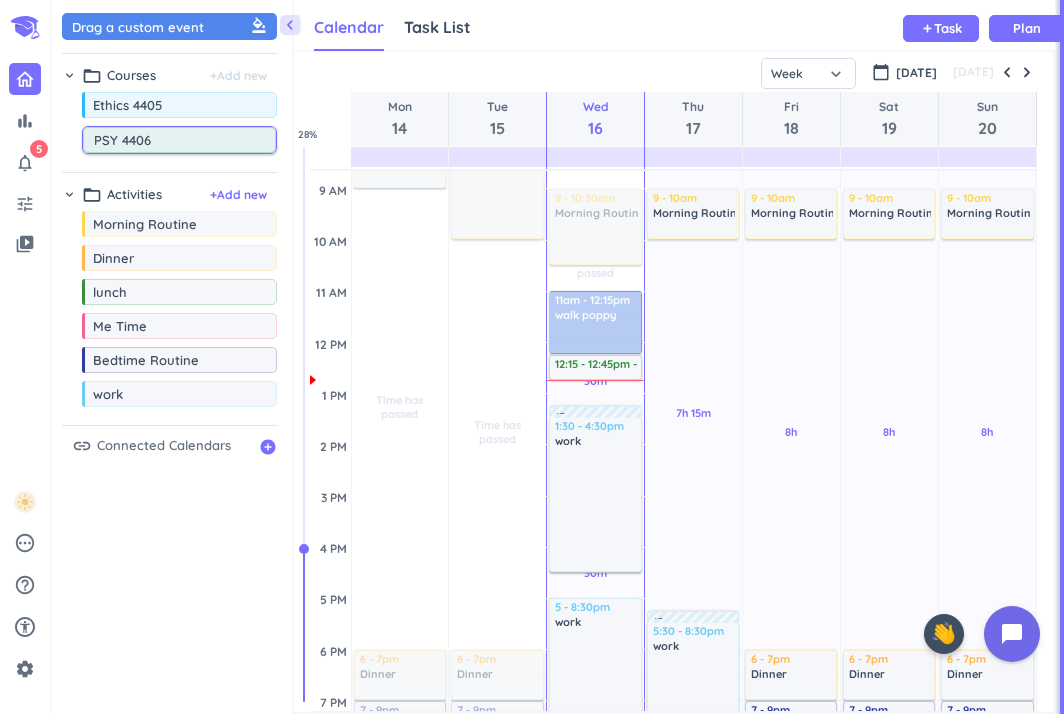 type on "PSY 4406" 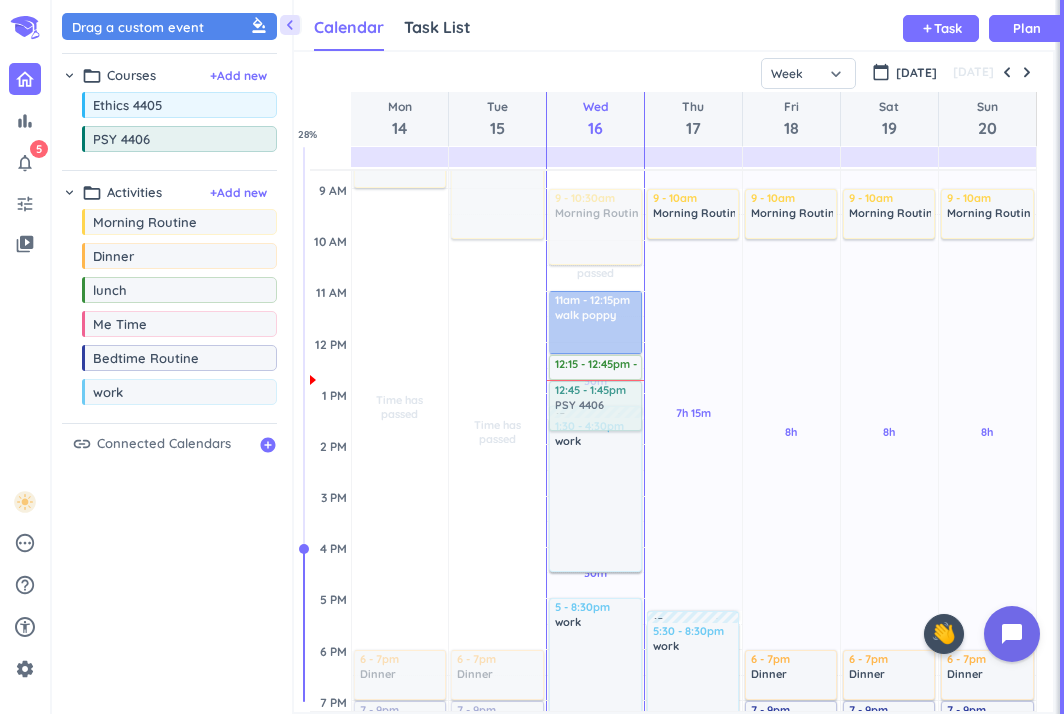 drag, startPoint x: 194, startPoint y: 146, endPoint x: 607, endPoint y: 384, distance: 476.66864 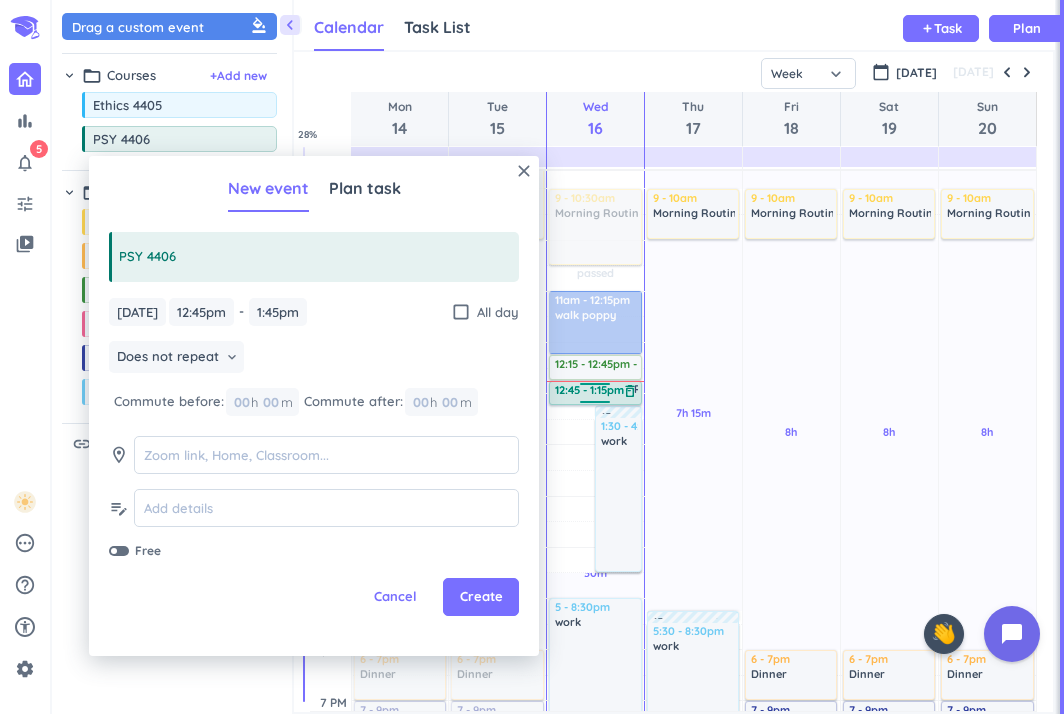 drag, startPoint x: 583, startPoint y: 428, endPoint x: 578, endPoint y: 404, distance: 24.5153 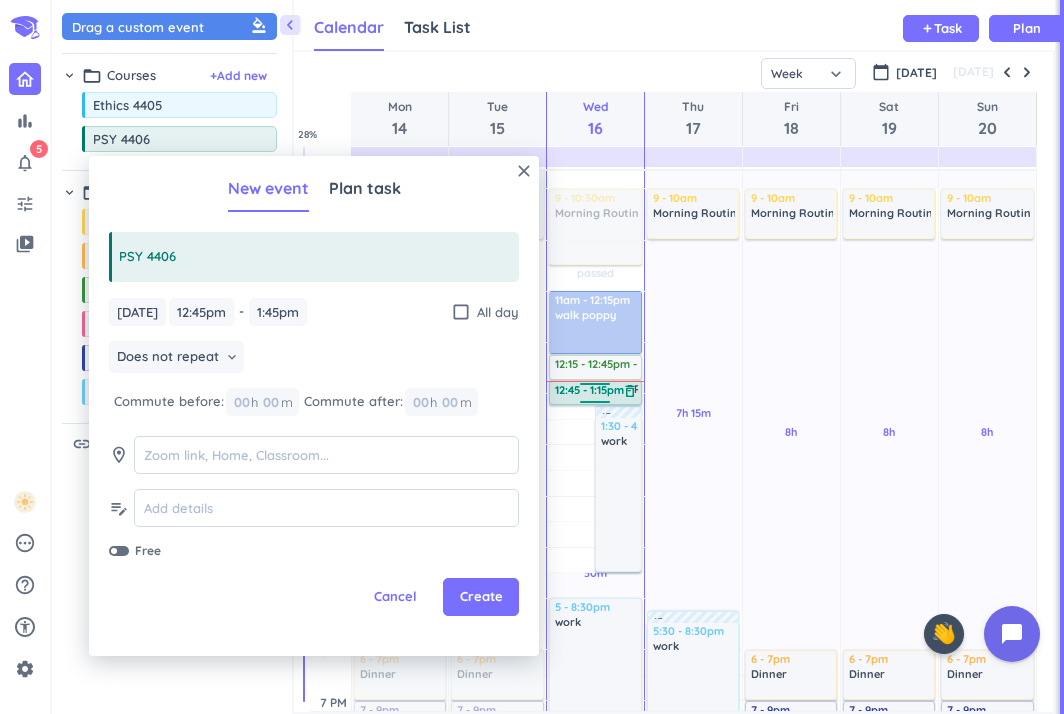 click on "Time has passed Past due Plan Time has passed Past due Plan 30m Past due Plan 30m Past due Plan Adjust Awake Time Adjust Awake Time 12:45 - 1:45pm PSY 4406 delete_outline 15m commute 1:30 - 4:30pm work delete_outline 9 - 10:30am Morning Routine delete_outline 11am - 12:15pm walk poppy delete_outline 12:15 - 12:45pm lunch delete_outline 5 - 8:30pm work delete_outline 15m commute 8:45 - 9:45pm Dinner delete_outline 9:45 - 11pm Bedtime Routine delete_outline 12:45 - 1:15pm PSY 4406 delete_outline" at bounding box center [595, 547] 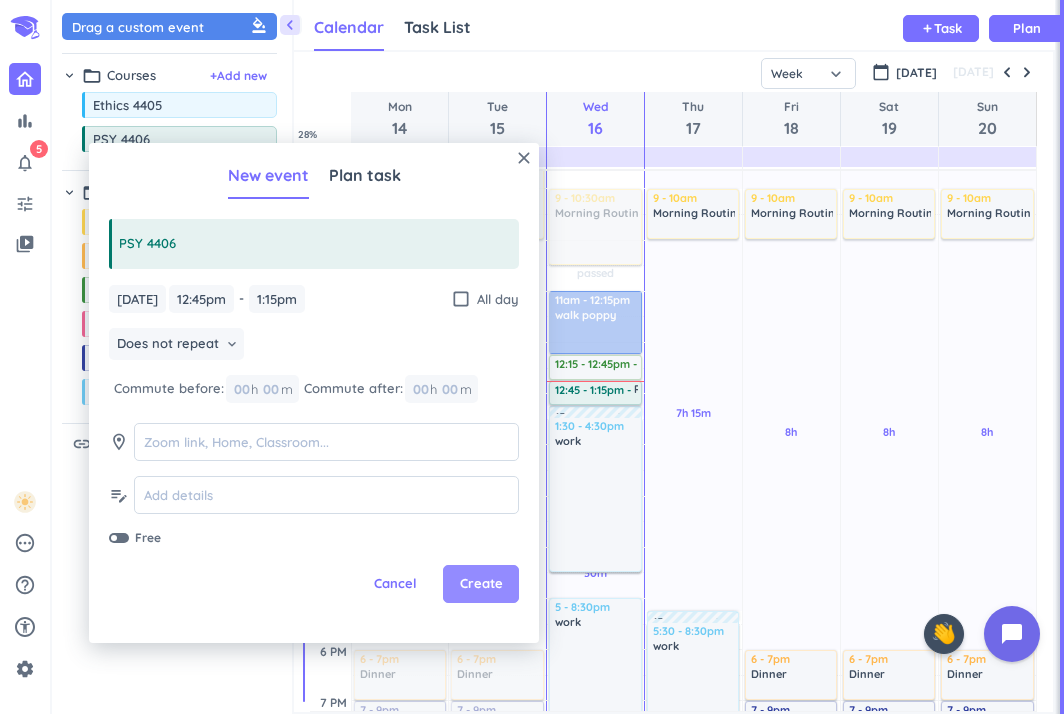click on "Create" at bounding box center [481, 584] 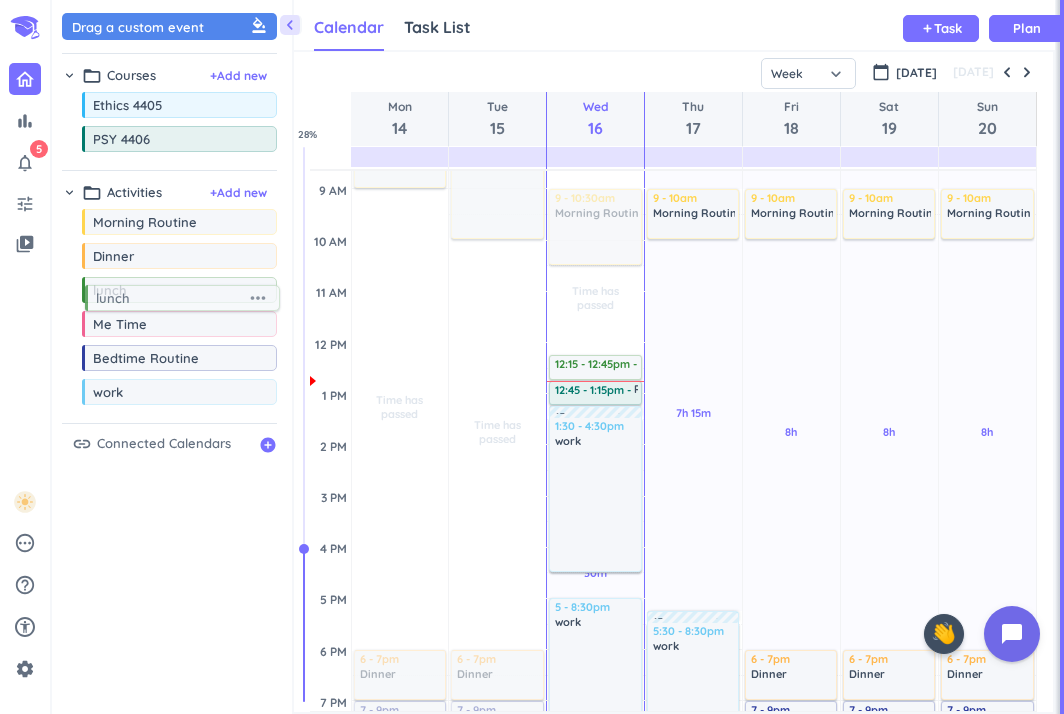 drag, startPoint x: 104, startPoint y: 301, endPoint x: 115, endPoint y: 278, distance: 25.495098 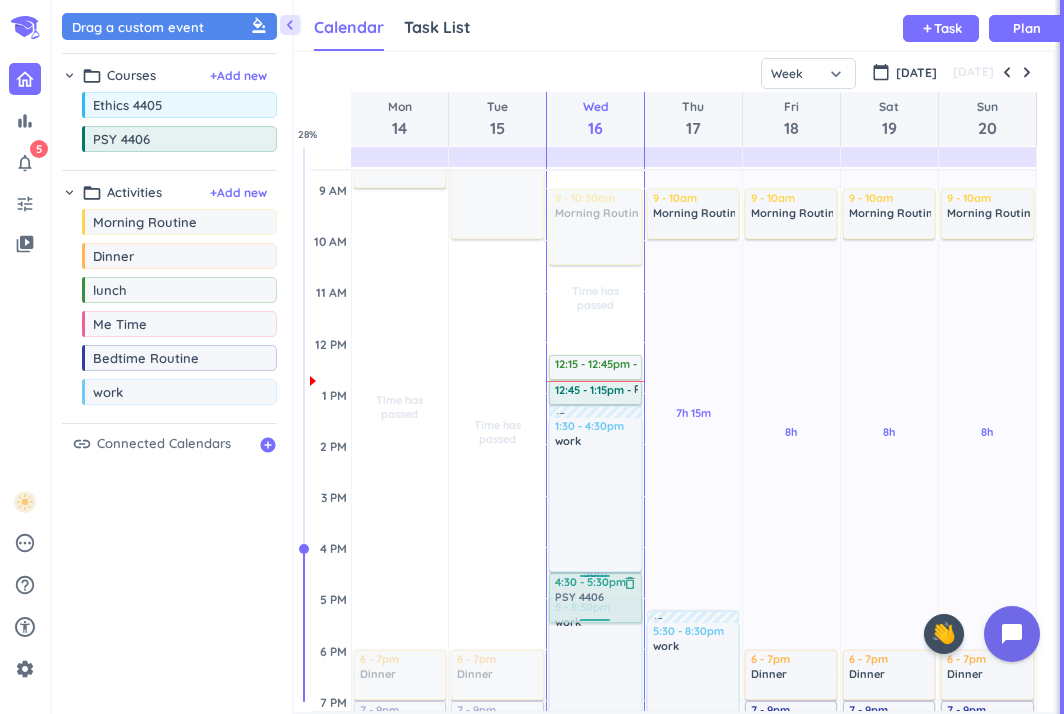 drag, startPoint x: 120, startPoint y: 149, endPoint x: 607, endPoint y: 577, distance: 648.3464 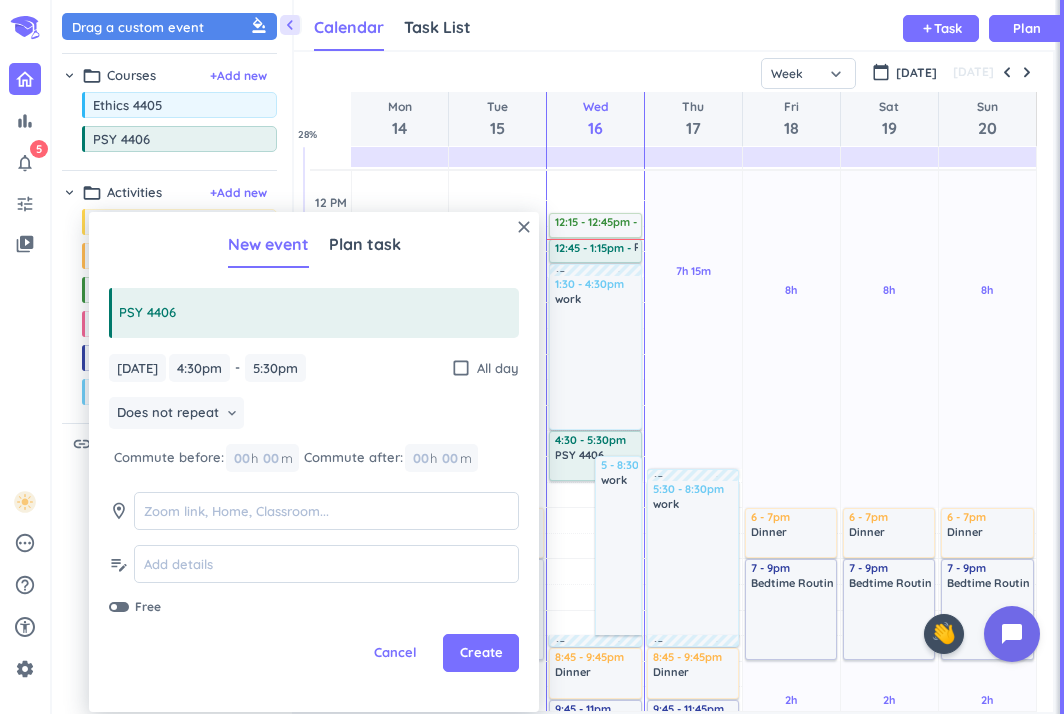 scroll, scrollTop: 381, scrollLeft: 0, axis: vertical 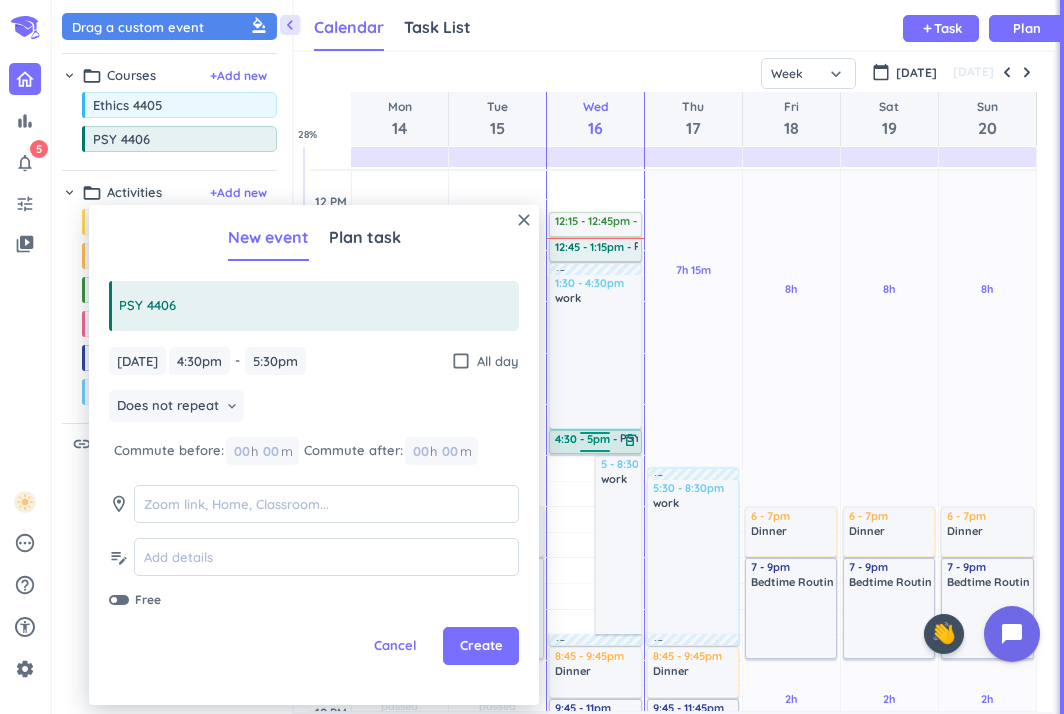 drag, startPoint x: 583, startPoint y: 479, endPoint x: 581, endPoint y: 455, distance: 24.083189 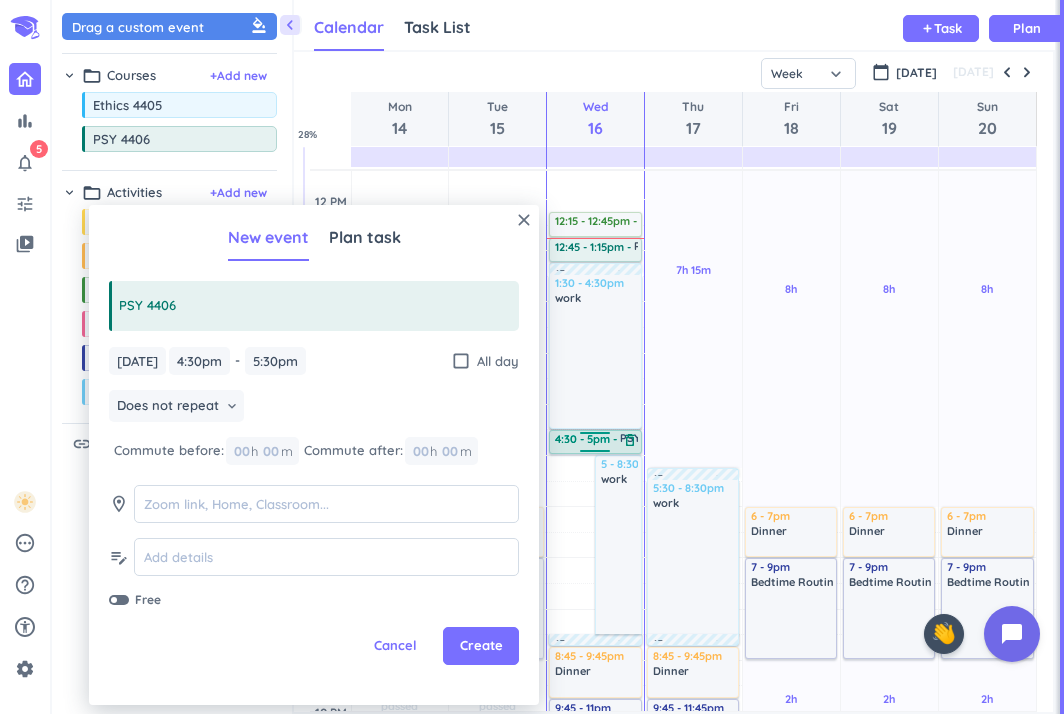 click on "Time has passed Past due Plan Time has passed Past due Plan 30m Past due Plan Adjust Awake Time Adjust Awake Time 4:30 - 5:30pm PSY 4406 delete_outline 5 - 8:30pm work delete_outline 9 - 10:30am Morning Routine delete_outline 12:15 - 12:45pm lunch delete_outline 12:45 - 1:15pm PSY 4406 delete_outline 15m commute 1:30 - 4:30pm work delete_outline 15m commute 8:45 - 9:45pm Dinner delete_outline 9:45 - 11pm Bedtime Routine delete_outline 4:30 - 5pm PSY 4406 delete_outline" at bounding box center (595, 404) 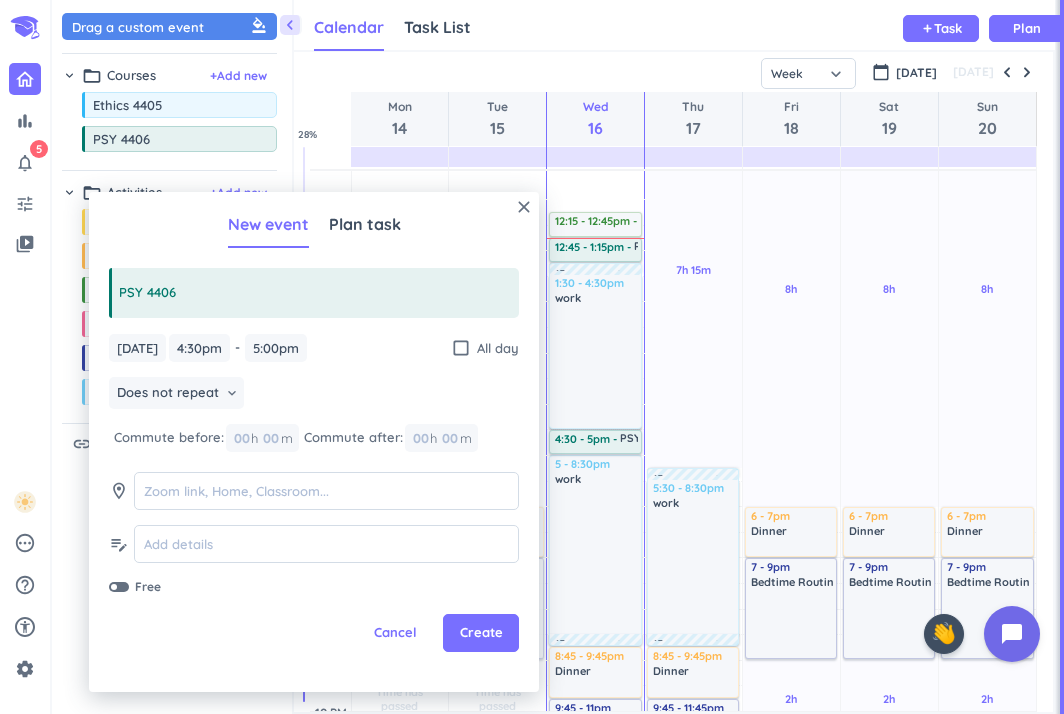 type on "5:00pm" 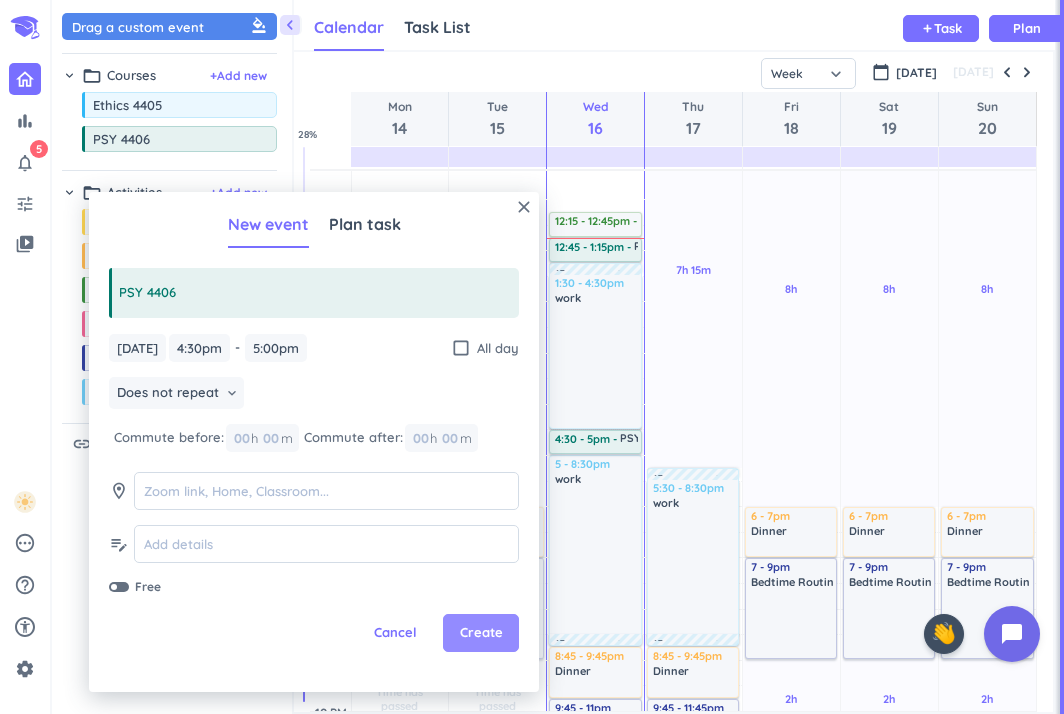 click on "Create" at bounding box center (481, 633) 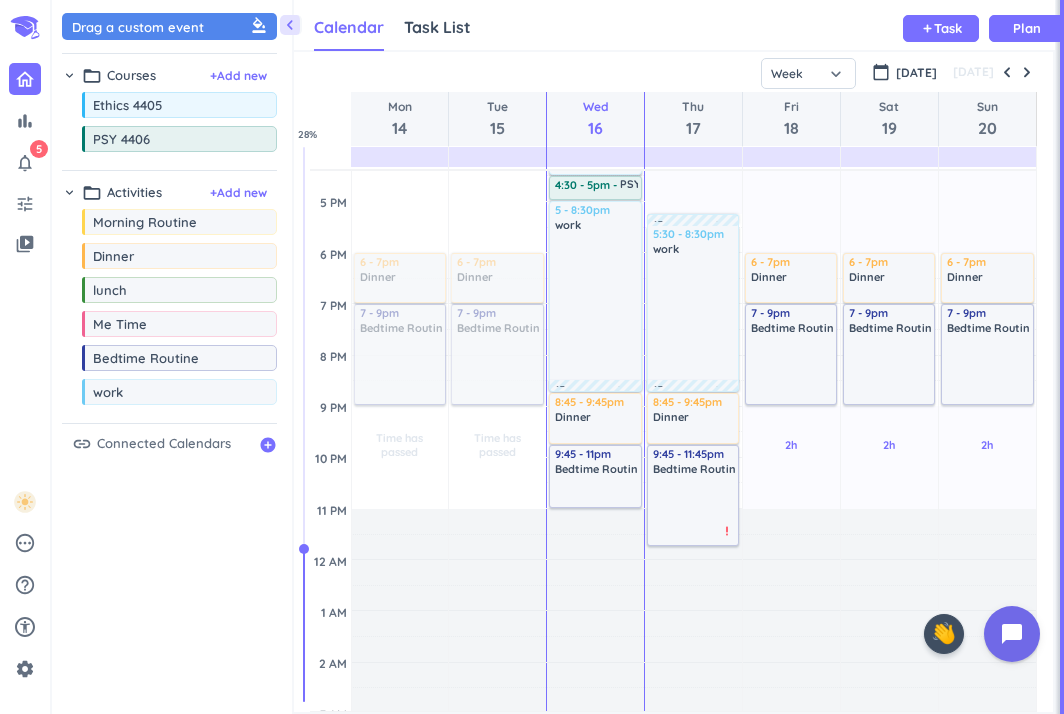 scroll, scrollTop: 681, scrollLeft: 0, axis: vertical 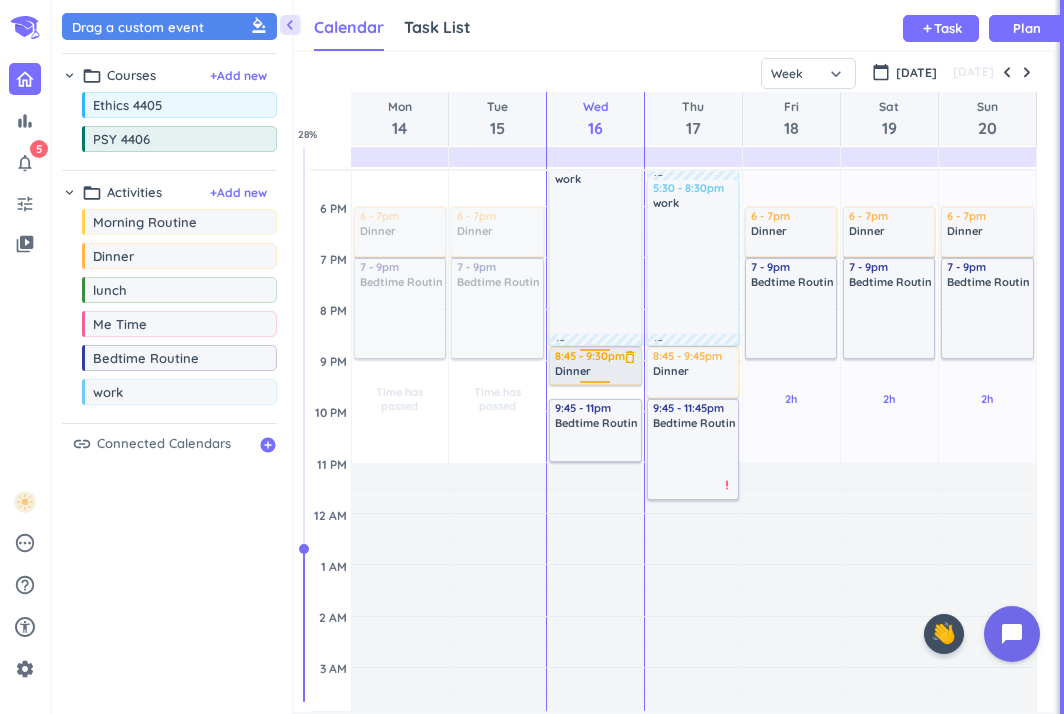 drag, startPoint x: 600, startPoint y: 395, endPoint x: 599, endPoint y: 383, distance: 12.0415945 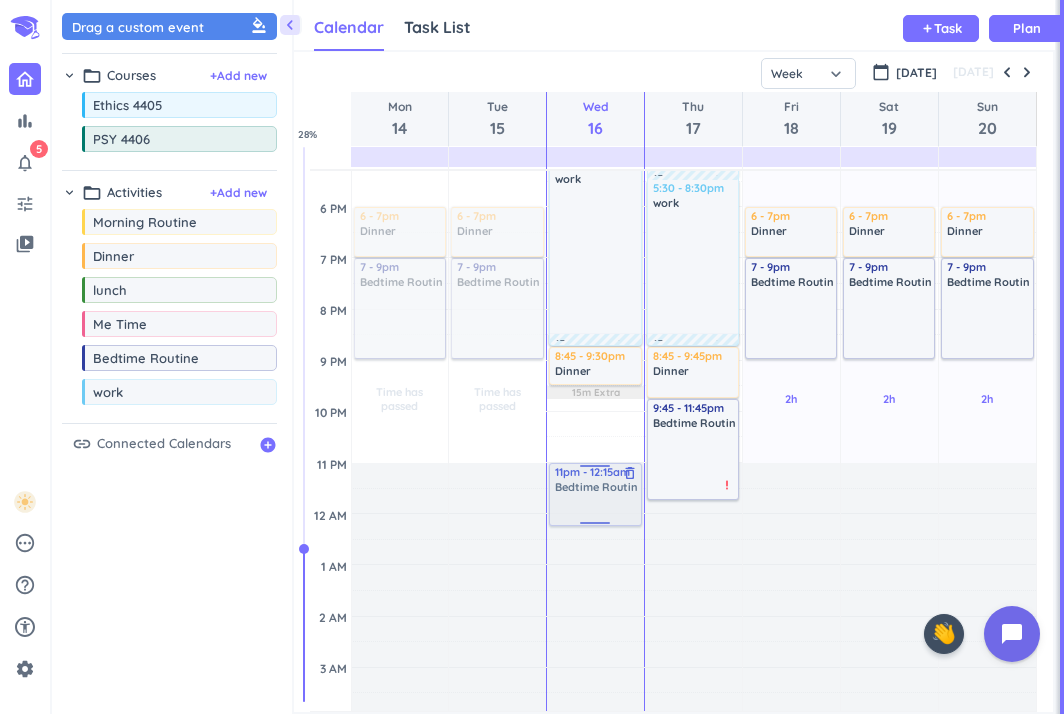 drag, startPoint x: 592, startPoint y: 438, endPoint x: 592, endPoint y: 491, distance: 53 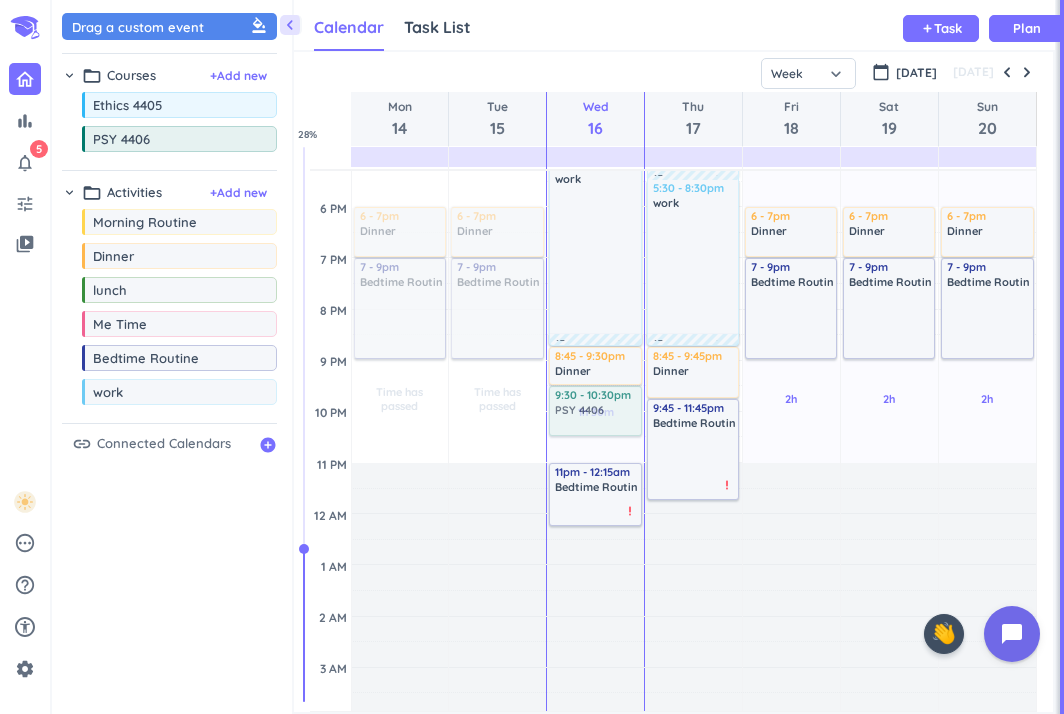 drag, startPoint x: 162, startPoint y: 175, endPoint x: 587, endPoint y: 390, distance: 476.28772 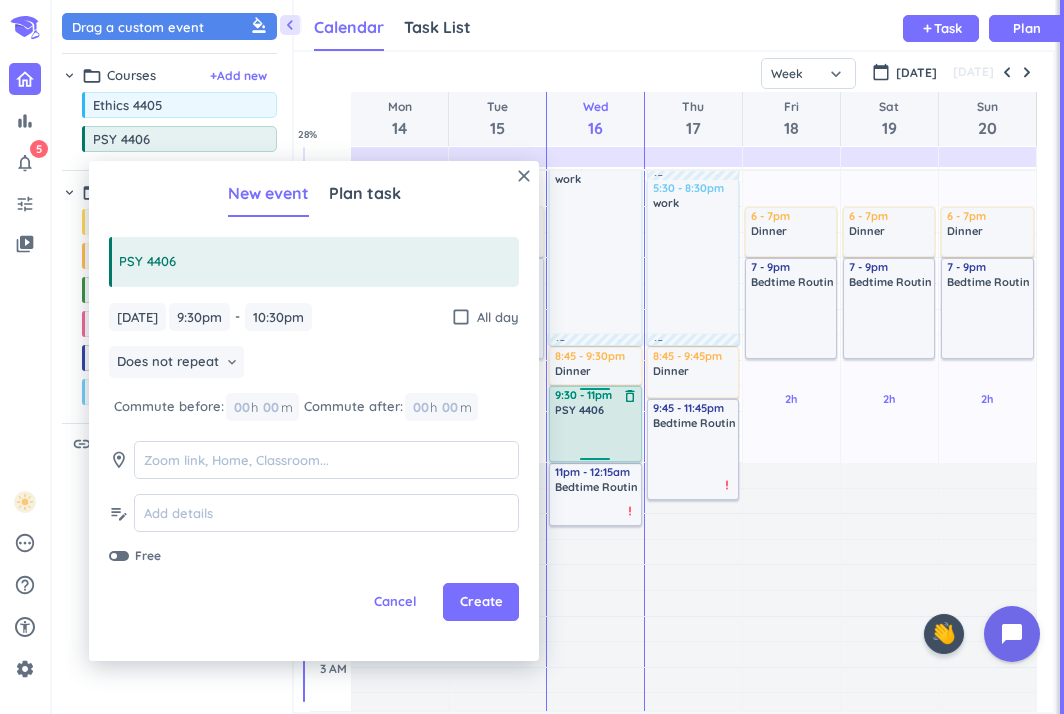 drag, startPoint x: 593, startPoint y: 435, endPoint x: 593, endPoint y: 463, distance: 28 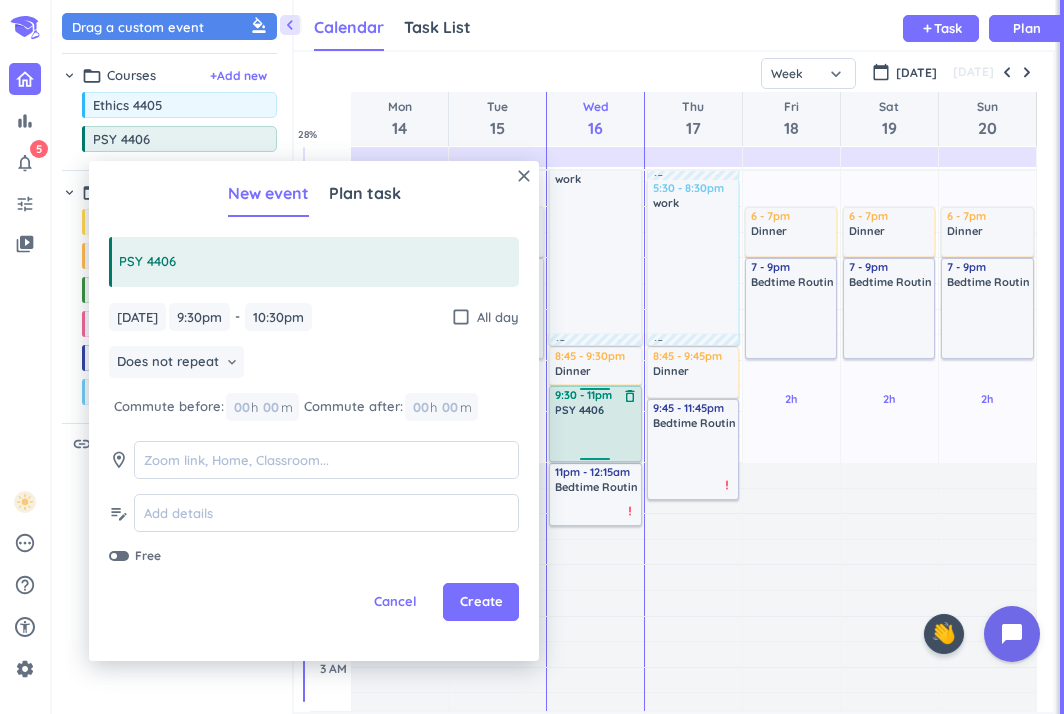 click on "Time has passed Past due Plan Time has passed Past due Plan 1h 30m Past due Plan Adjust Awake Time Adjust Awake Time 9 - 10:30am Morning Routine delete_outline 12:15 - 12:45pm lunch delete_outline 12:45 - 1:15pm PSY 4406 delete_outline 15m commute 1:30 - 4:30pm work delete_outline 4:30 - 5pm PSY 4406 delete_outline 5 - 8:30pm work delete_outline 15m commute 8:45 - 9:30pm Dinner delete_outline 9:30 - 10:30pm PSY 4406 delete_outline 11pm - 12:15am Bedtime Routine delete_outline priority_high 9:30 - 11pm PSY 4406 delete_outline" at bounding box center (595, 104) 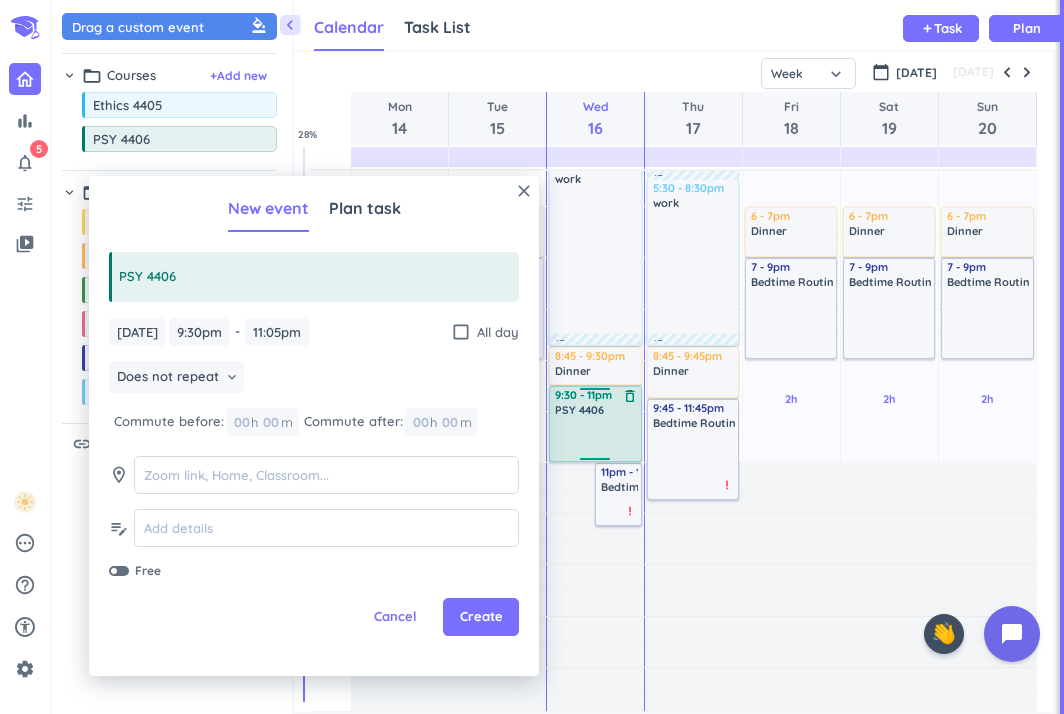 click on "Time has passed Past due Plan Time has passed Past due Plan 1h 30m Past due Plan Adjust Awake Time Adjust Awake Time 9:30 - 11:05pm PSY 4406 delete_outline 11pm - 12:15am Bedtime Routine delete_outline priority_high 9 - 10:30am Morning Routine delete_outline 12:15 - 12:45pm lunch delete_outline 12:45 - 1:15pm PSY 4406 delete_outline 15m commute 1:30 - 4:30pm work delete_outline 4:30 - 5pm PSY 4406 delete_outline 5 - 8:30pm work delete_outline 15m commute 8:45 - 9:30pm Dinner delete_outline 9:30 - 11pm PSY 4406 delete_outline" at bounding box center [595, 104] 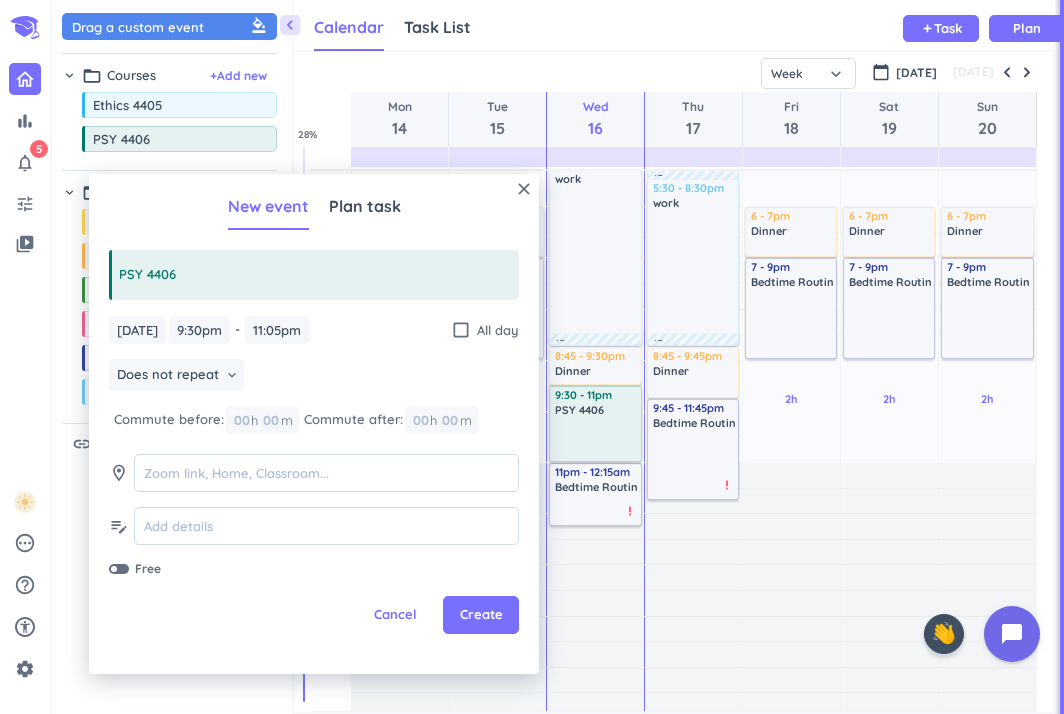 type on "11:00pm" 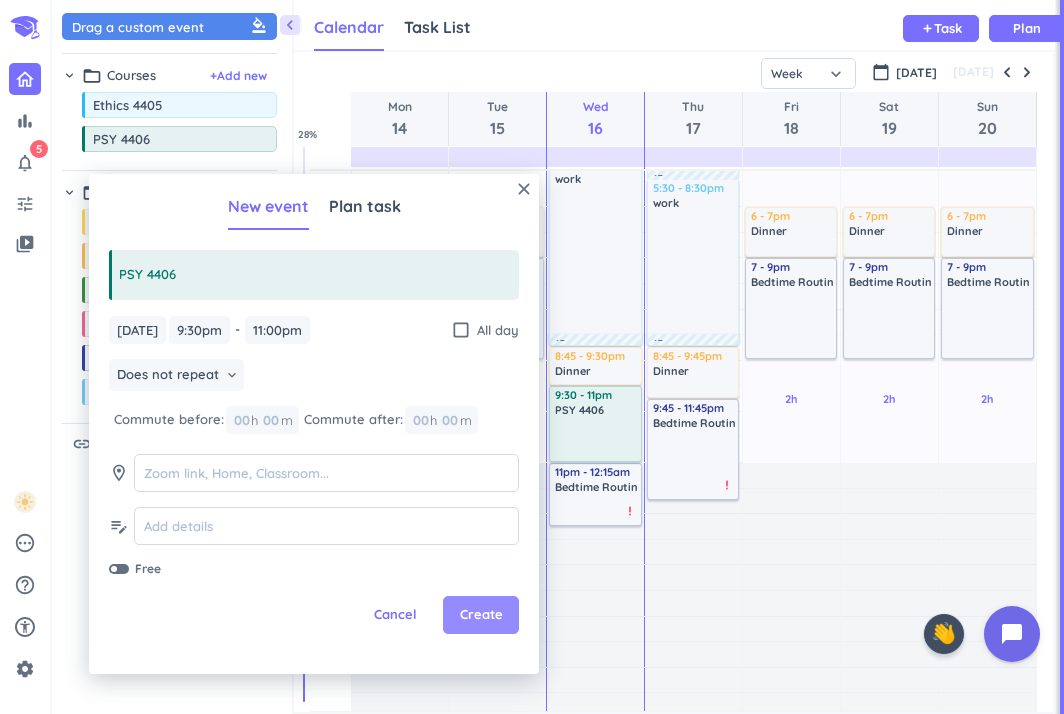 click on "Create" at bounding box center [481, 615] 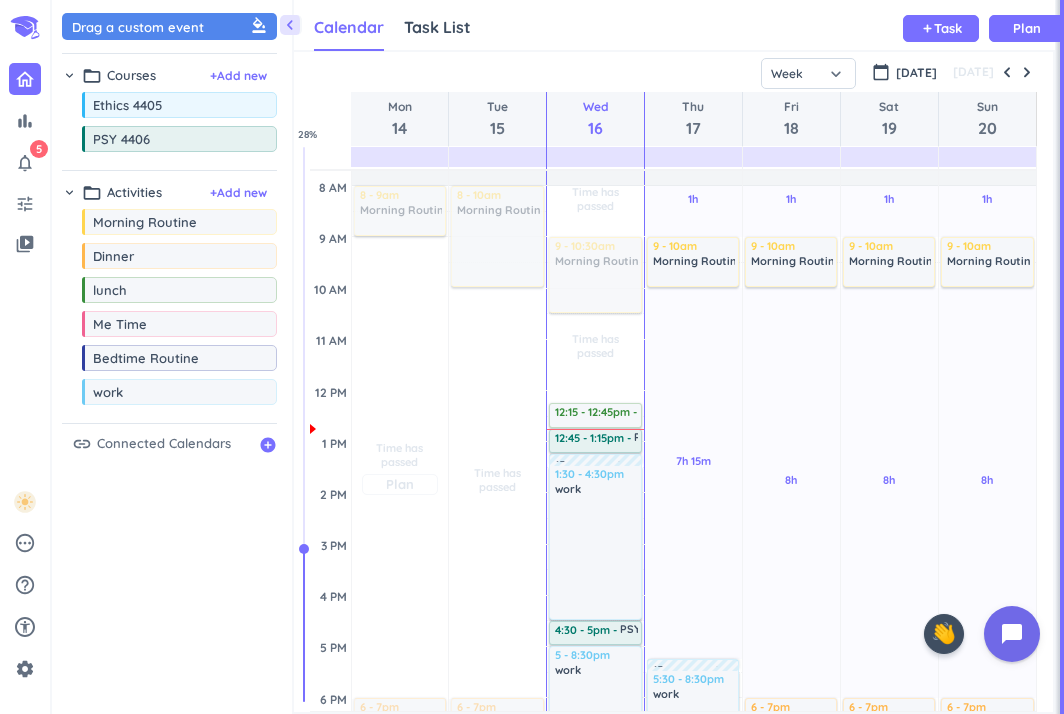 scroll, scrollTop: 189, scrollLeft: 0, axis: vertical 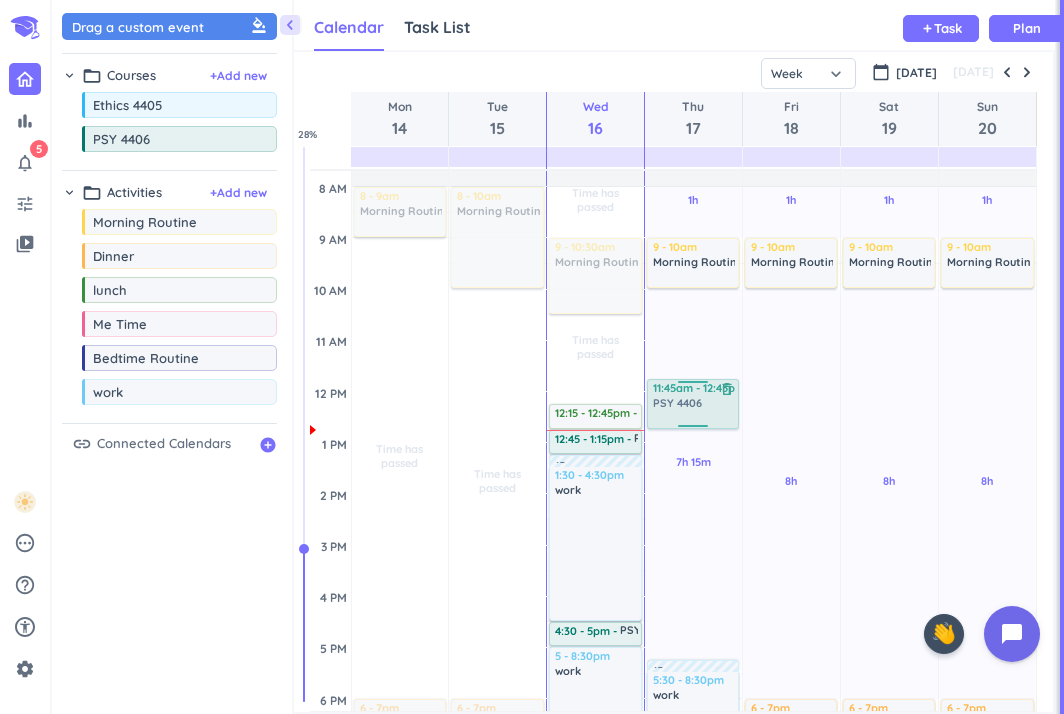drag, startPoint x: 174, startPoint y: 143, endPoint x: 713, endPoint y: 379, distance: 588.4021 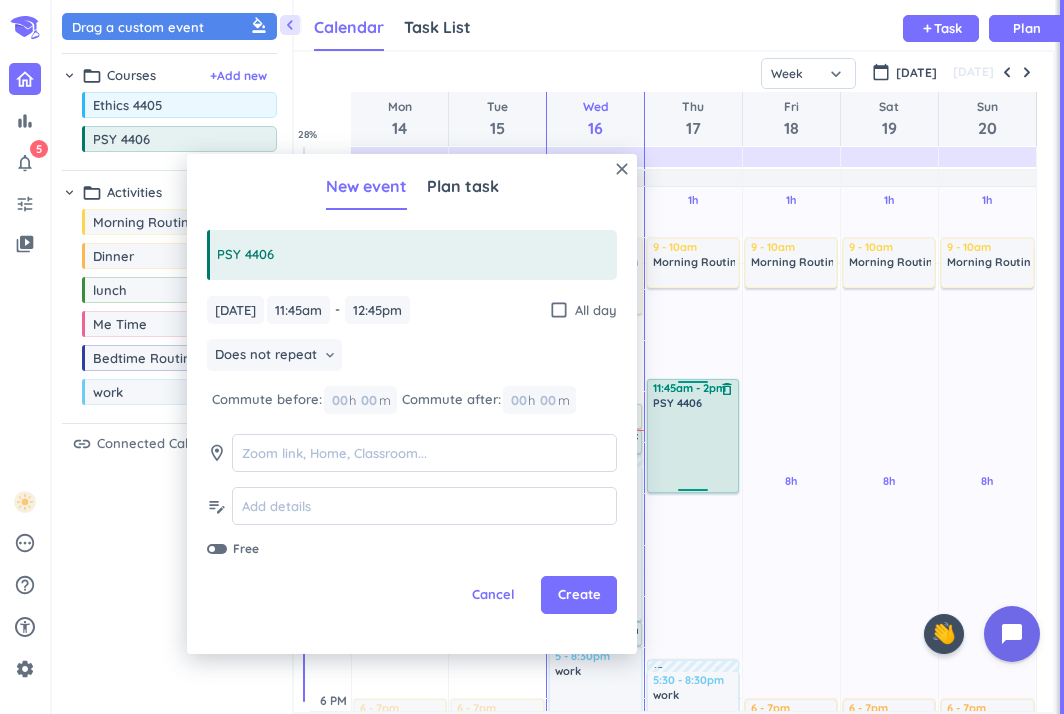 drag, startPoint x: 697, startPoint y: 428, endPoint x: 693, endPoint y: 493, distance: 65.12296 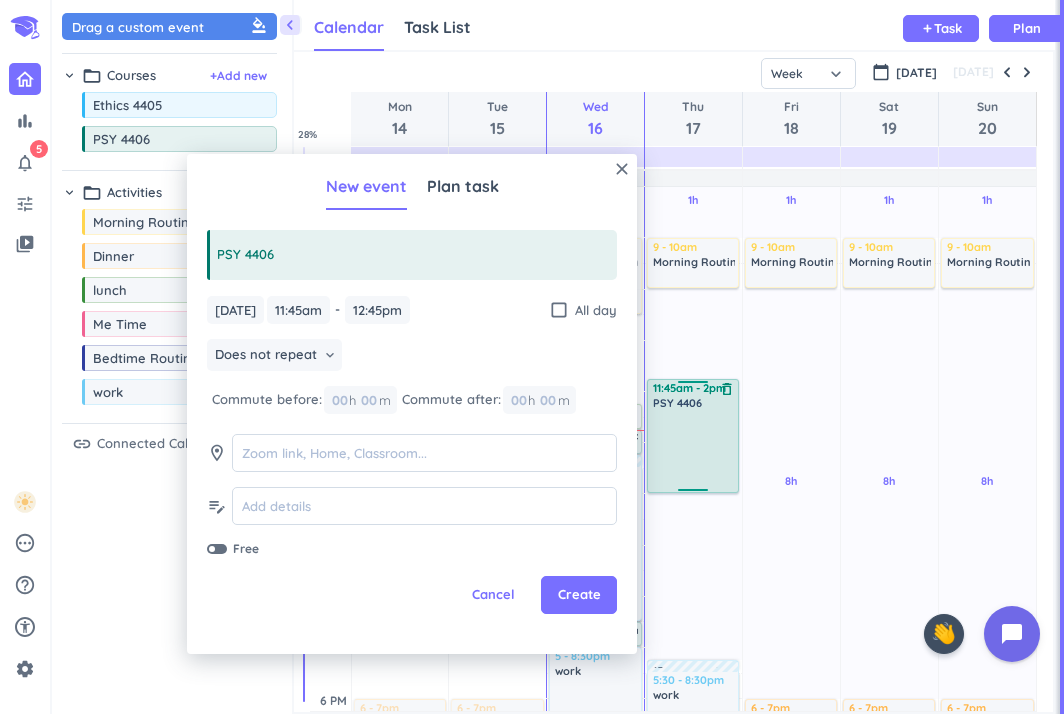 click on "1h  Past due Plan 7h 15m Past due Plan Adjust Awake Time Adjust Awake Time 9 - 10am Morning Routine delete_outline 11:45am - 12:45pm PSY 4406 delete_outline 15m commute 5:30 - 8:30pm work delete_outline 15m commute 8:45 - 9:45pm Dinner delete_outline 9:45 - 11:45pm Bedtime Routine delete_outline priority_high 11:45am - 2pm PSY 4406 delete_outline" at bounding box center (693, 596) 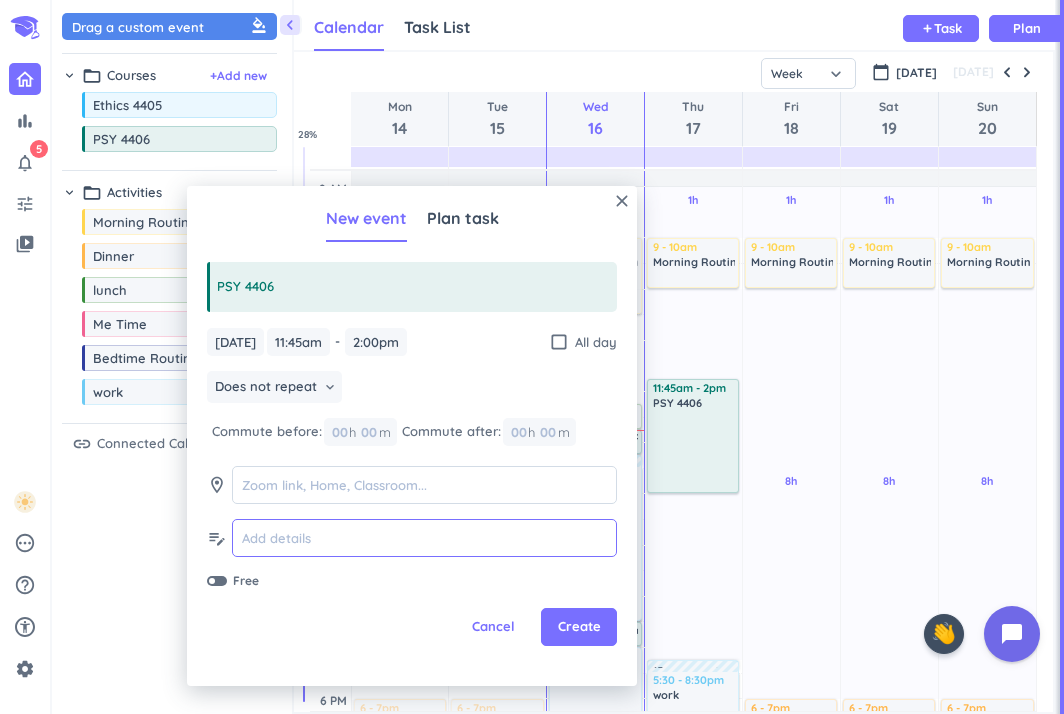 click at bounding box center (424, 538) 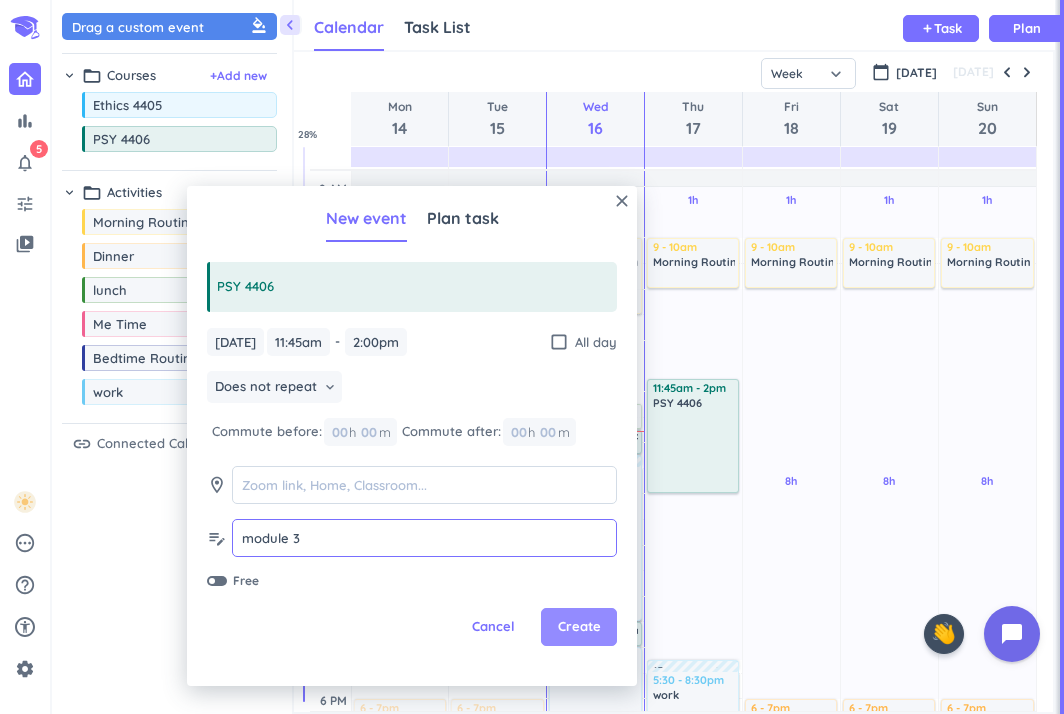 type on "module 3" 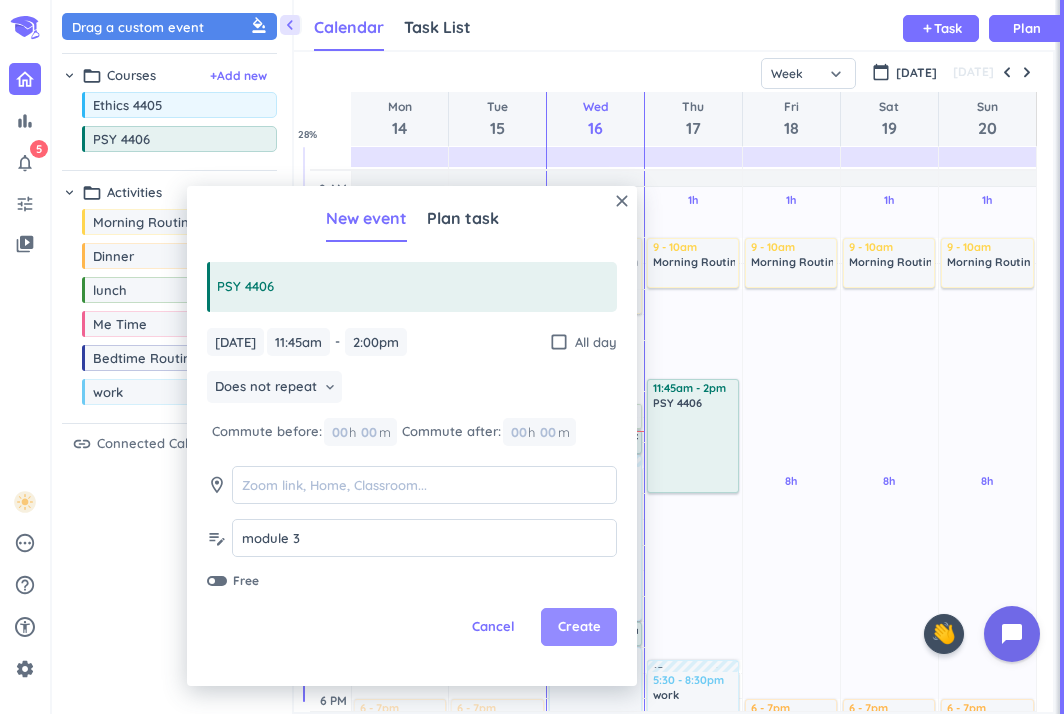 click on "Create" at bounding box center (579, 627) 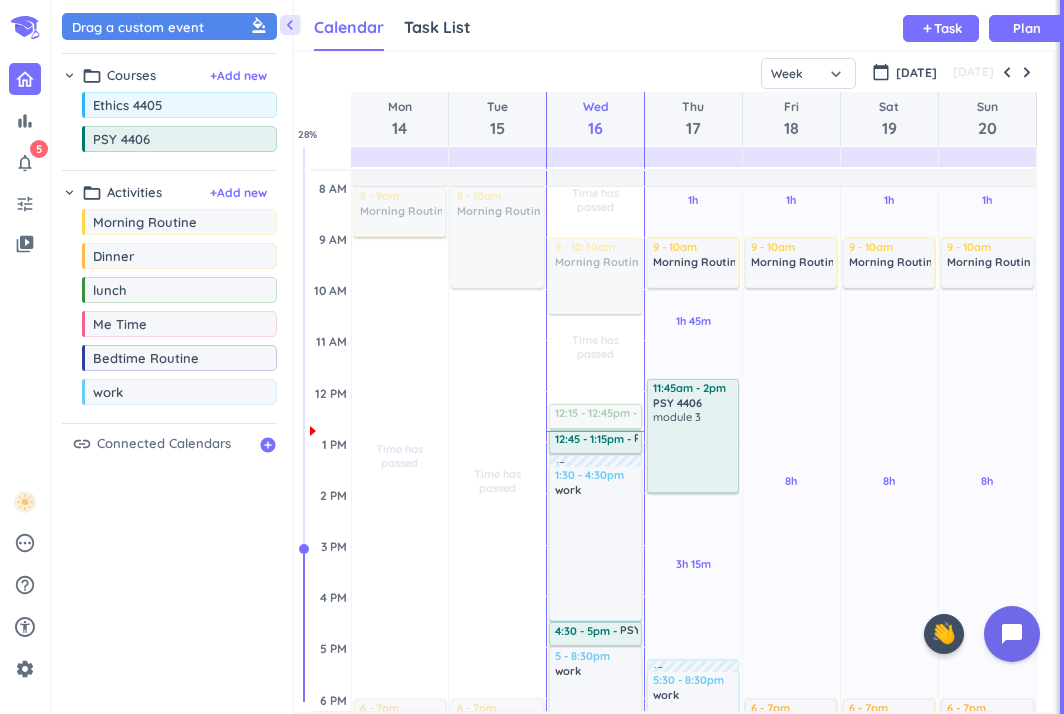 scroll, scrollTop: 236, scrollLeft: 0, axis: vertical 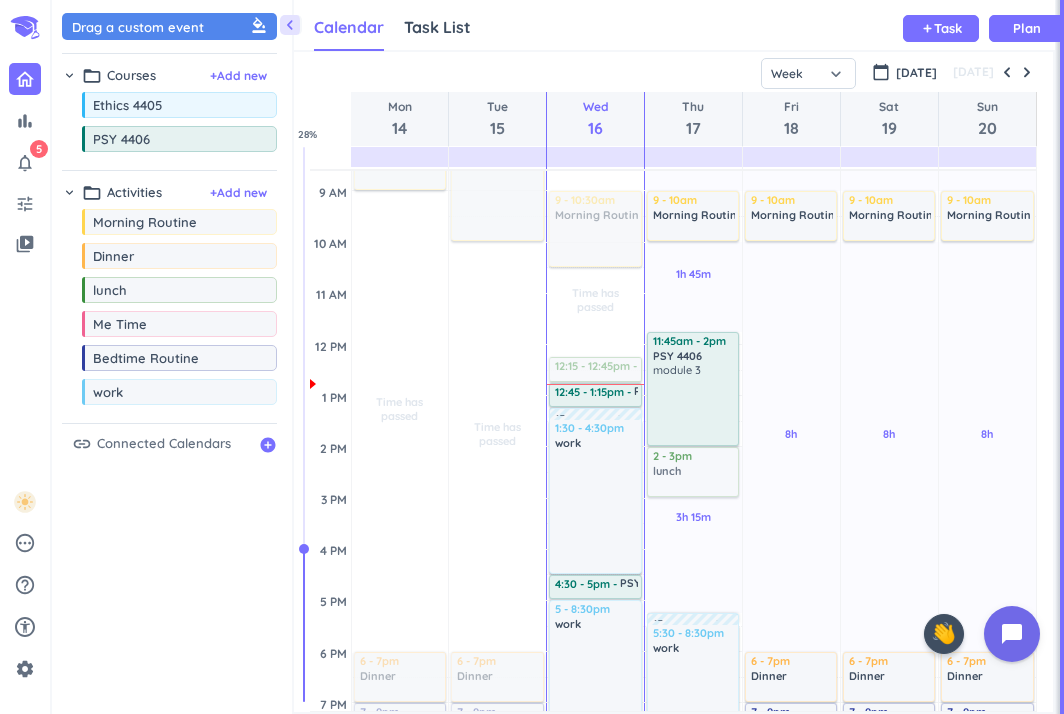 drag, startPoint x: 147, startPoint y: 300, endPoint x: 709, endPoint y: 451, distance: 581.9321 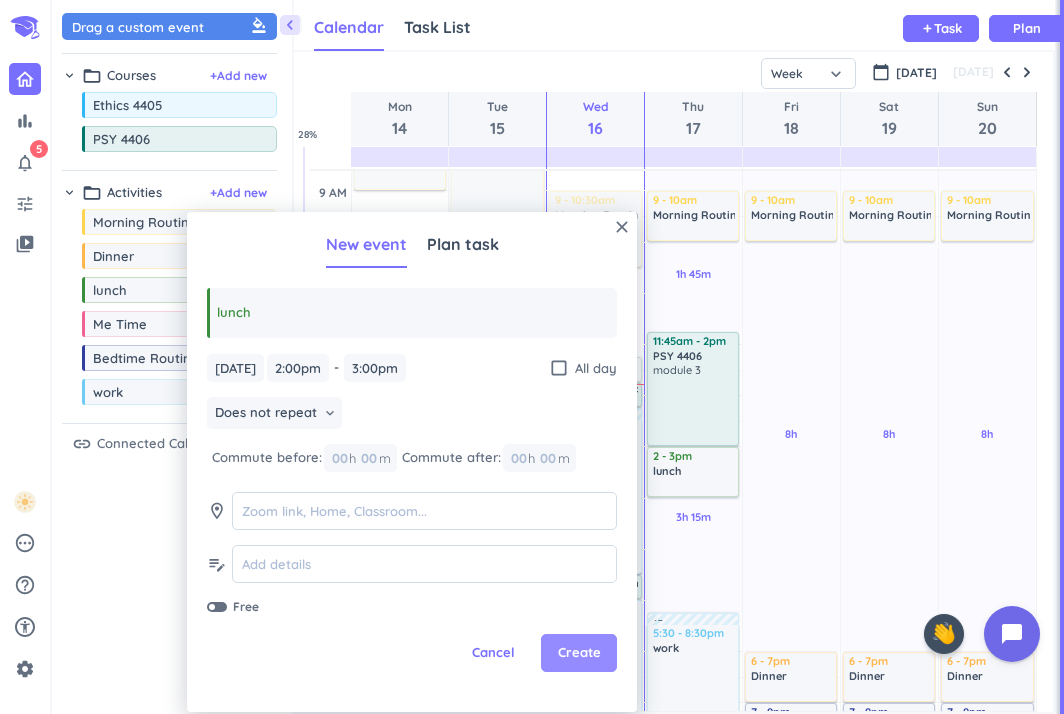 click on "Create" at bounding box center [579, 653] 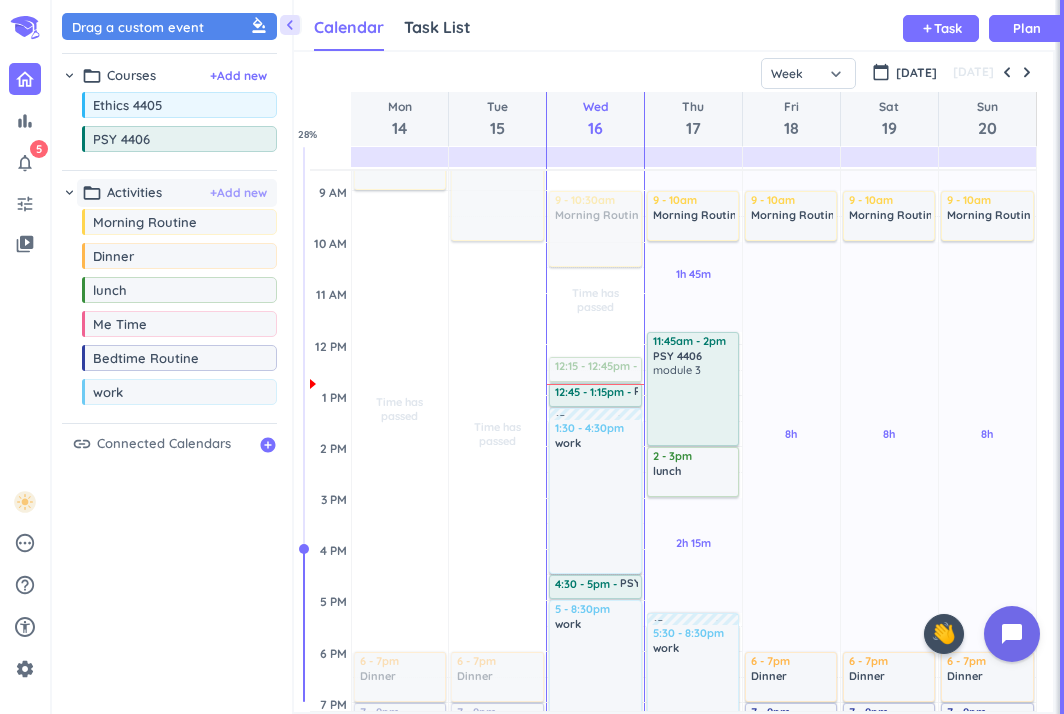 click on "+  Add new" at bounding box center (238, 193) 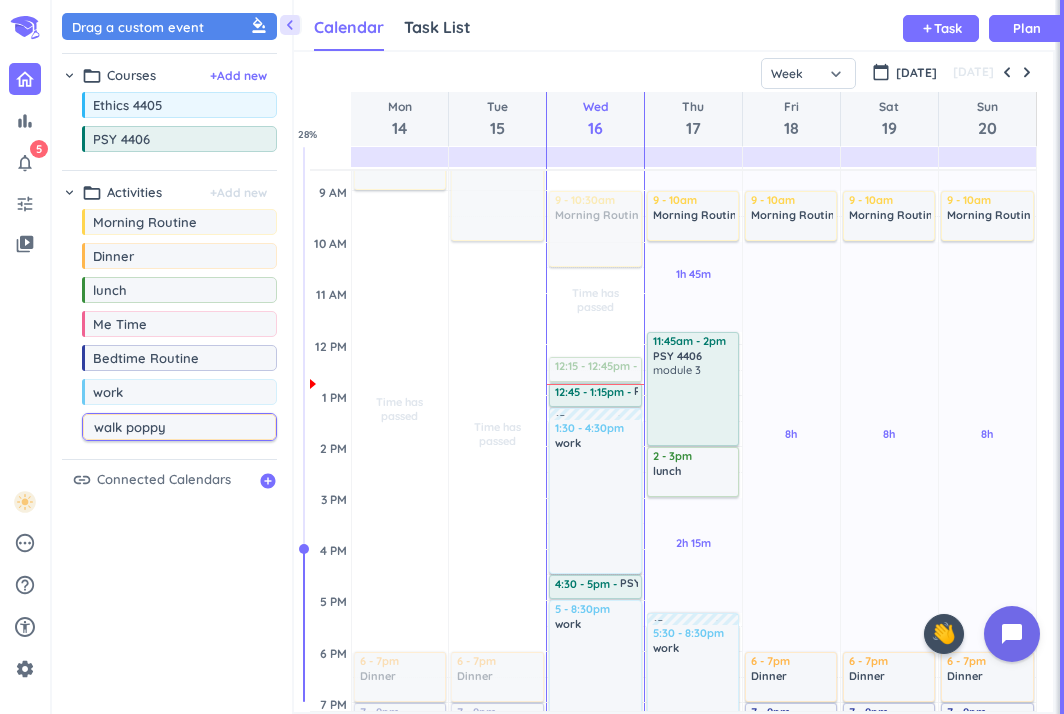 type on "walk poppy" 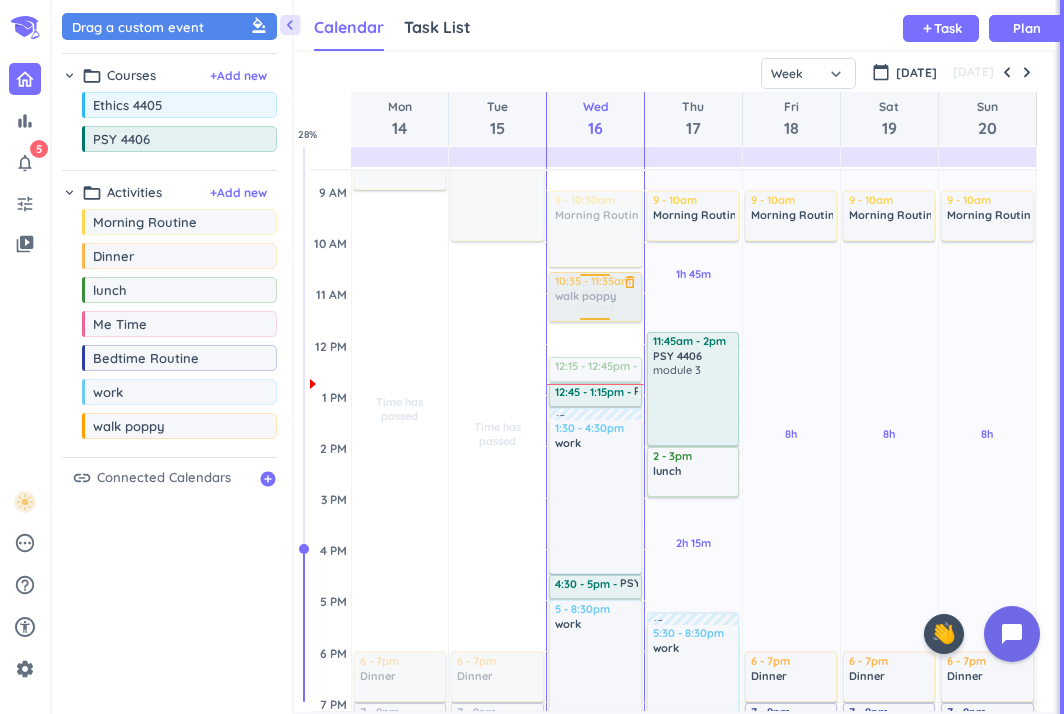drag, startPoint x: 166, startPoint y: 449, endPoint x: 608, endPoint y: 274, distance: 475.383 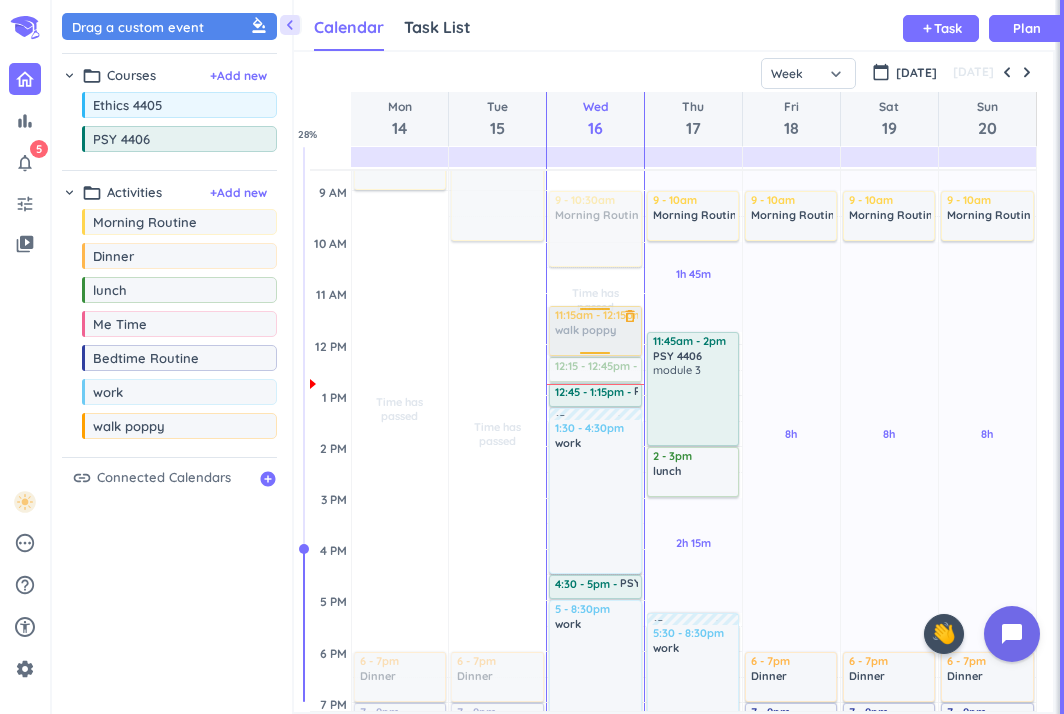 drag, startPoint x: 612, startPoint y: 289, endPoint x: 612, endPoint y: 328, distance: 39 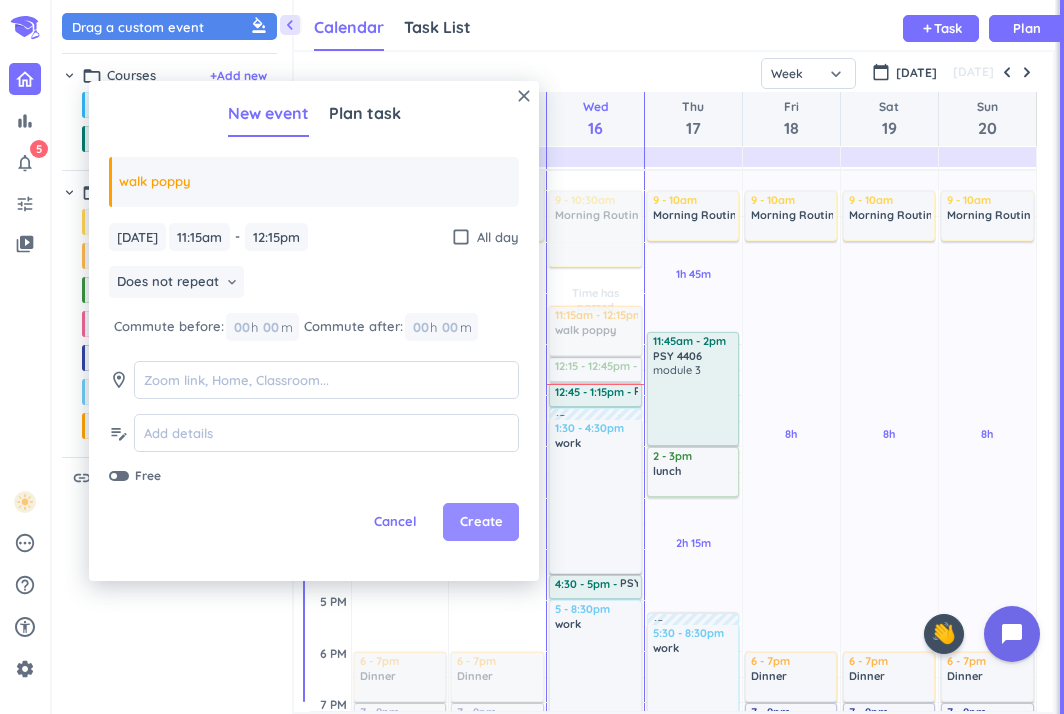 click on "Create" at bounding box center (481, 522) 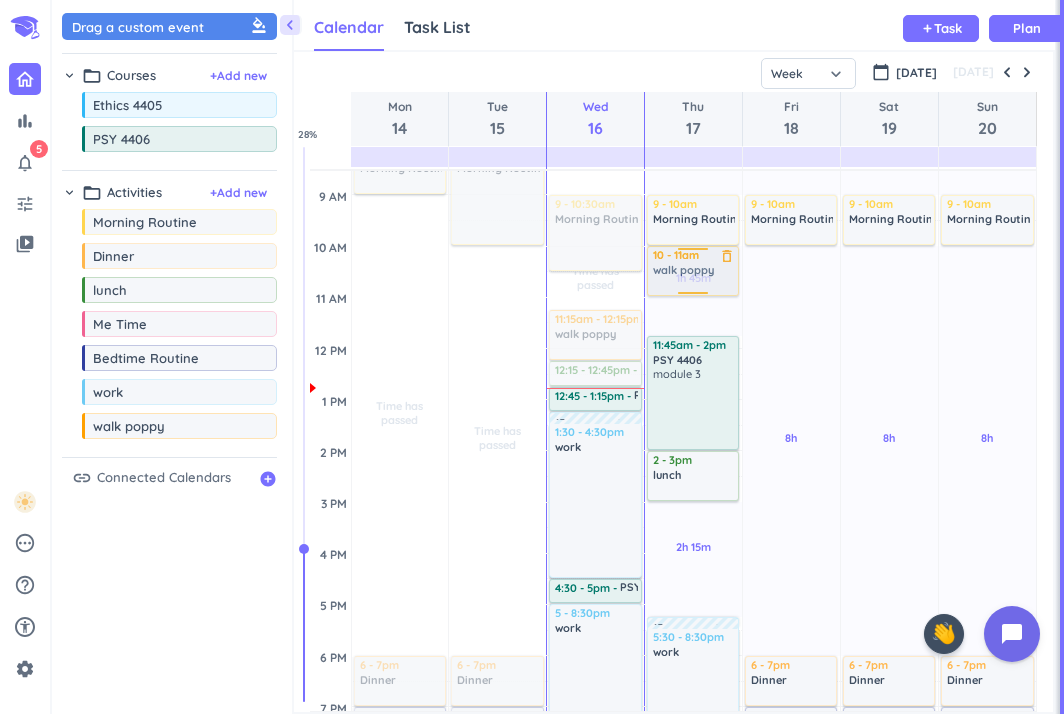 scroll, scrollTop: 231, scrollLeft: 0, axis: vertical 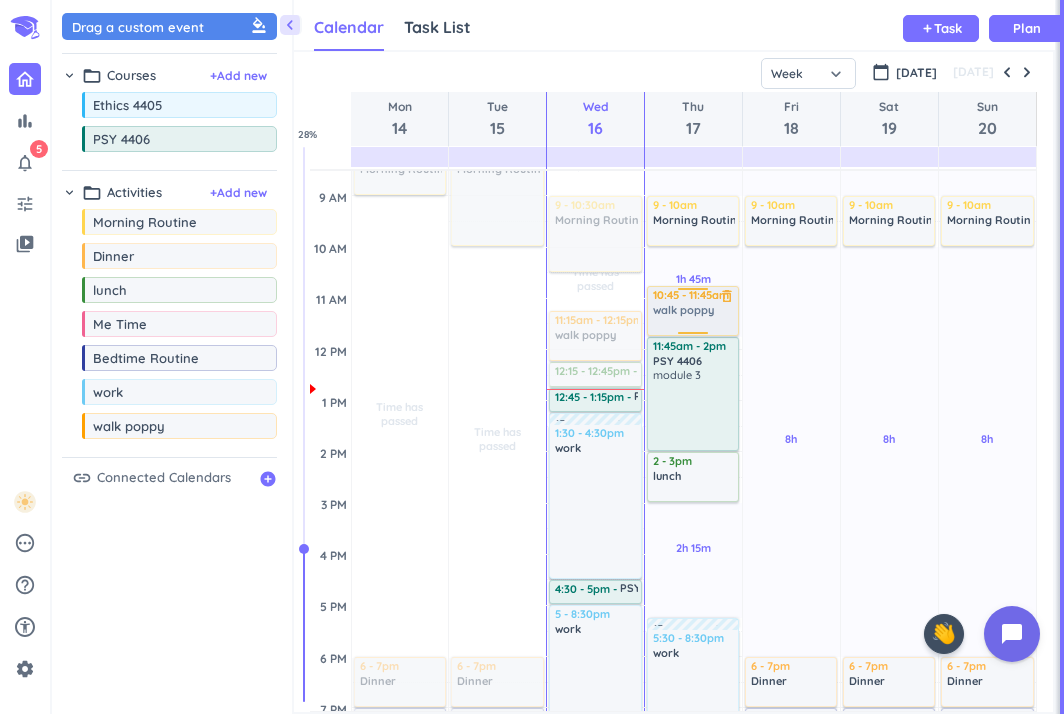 drag, startPoint x: 167, startPoint y: 433, endPoint x: 733, endPoint y: 288, distance: 584.2782 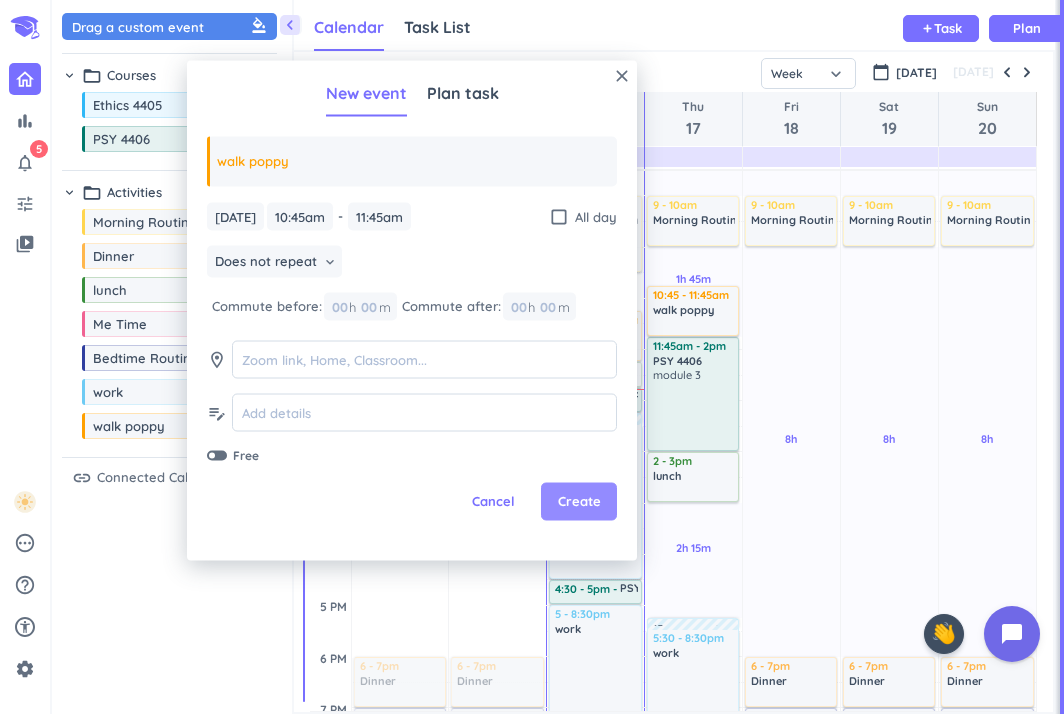 click on "Create" at bounding box center [579, 502] 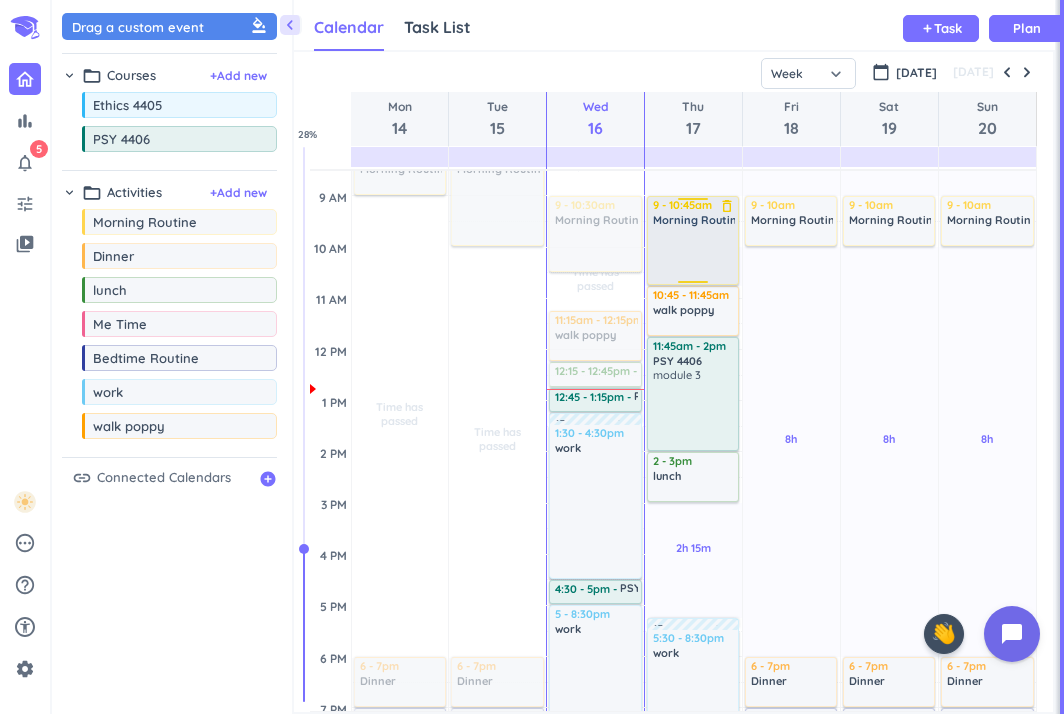 drag, startPoint x: 690, startPoint y: 241, endPoint x: 694, endPoint y: 277, distance: 36.221542 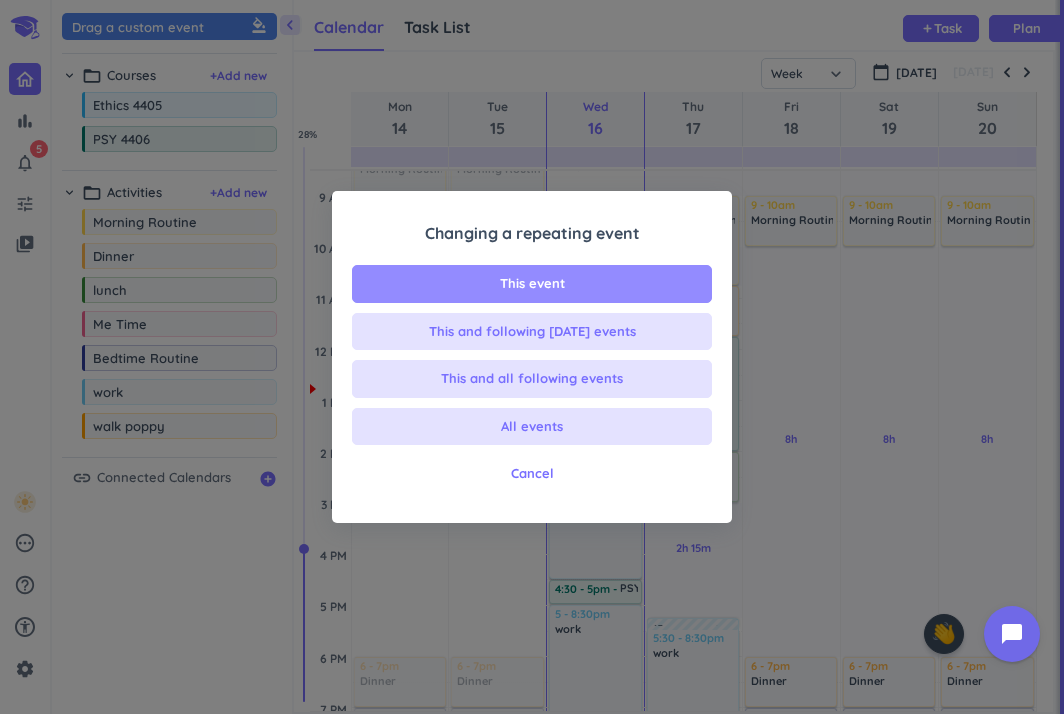 click on "This event" at bounding box center [532, 284] 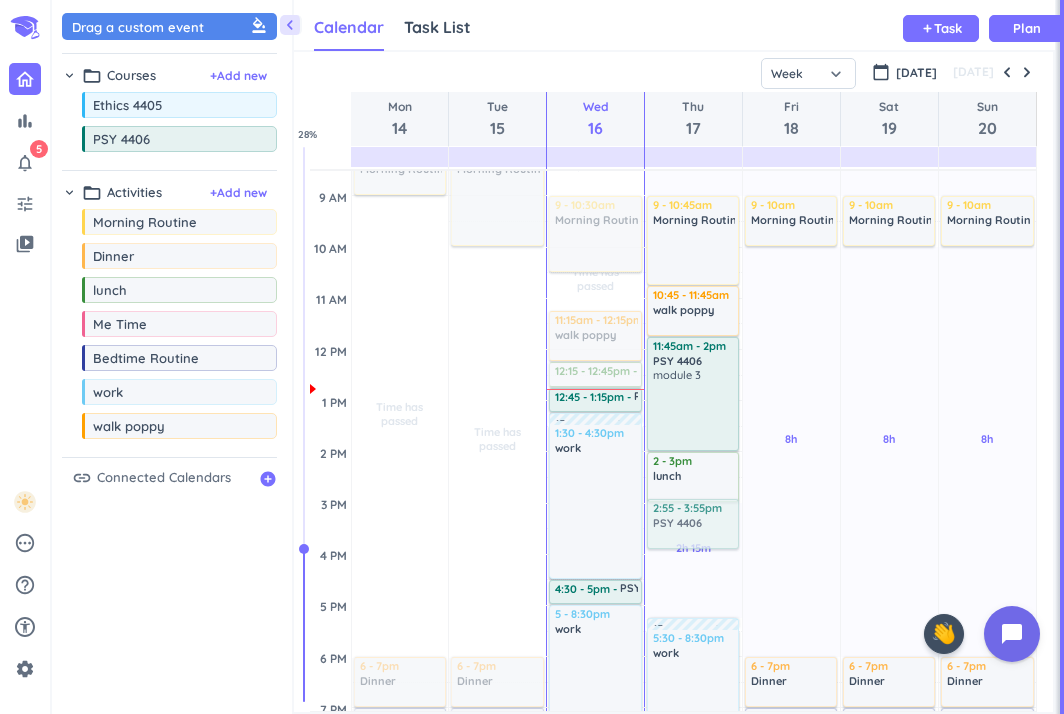 click on "chevron_left Drag a custom event format_color_fill chevron_right folder_open Courses   +  Add new drag_indicator Ethics 4405 more_horiz drag_indicator PSY 4406 more_horiz chevron_right folder_open Activities   +  Add new drag_indicator Morning Routine more_horiz drag_indicator Dinner more_horiz drag_indicator lunch more_horiz drag_indicator Me Time more_horiz drag_indicator Bedtime Routine more_horiz drag_indicator work more_horiz drag_indicator walk poppy more_horiz link Connected Calendars add_circle Calendar Task List Calendar keyboard_arrow_down add Task Plan SHOVEL [DATE] - [DATE] Week Month Next 7 days keyboard_arrow_down Week keyboard_arrow_down calendar_today [DATE] [DATE] Mon 14 Tue 15 Wed 16 Thu 17 Fri 18 Sat 19 Sun 20 4 AM 5 AM 6 AM 7 AM 8 AM 9 AM 10 AM 11 AM 12 PM 1 PM 2 PM 3 PM 4 PM 5 PM 6 PM 7 PM 8 PM 9 PM 10 PM 11 PM 12 AM 1 AM 2 AM 3 AM Time has passed Past due Plan Time has passed Past due Plan Adjust Awake Time Adjust Awake Time 8 - 9am Morning Routine delete_outline 6 - 7pm Dinner 1h" at bounding box center (558, 357) 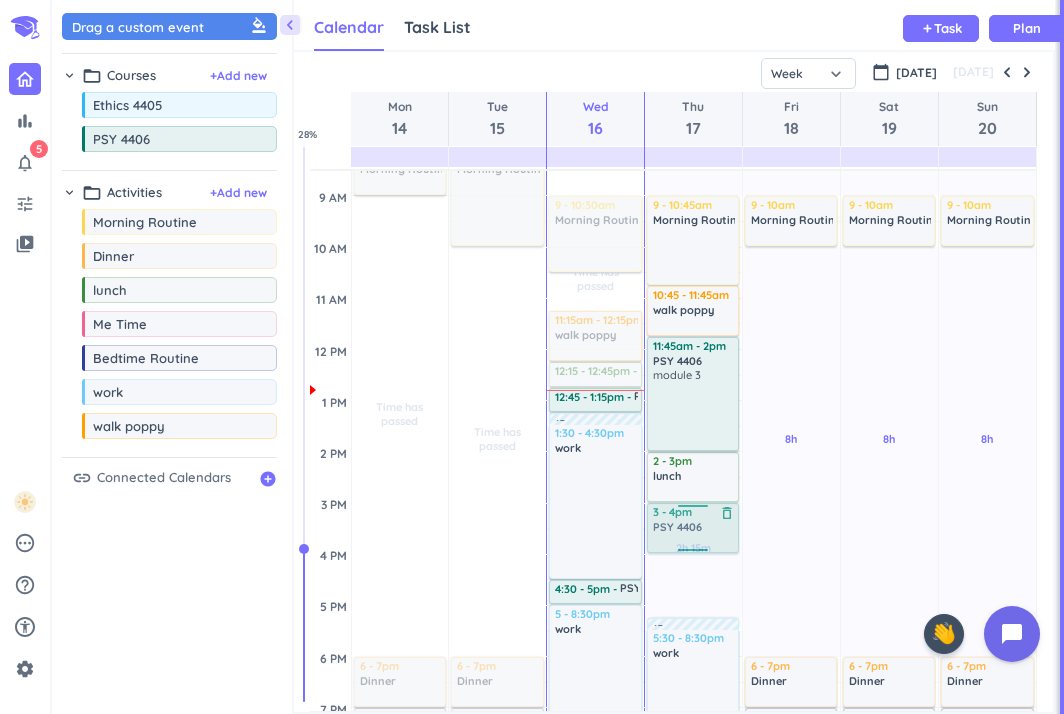 click on "1h  Past due Plan 2h 15m Past due Plan Adjust Awake Time Adjust Awake Time 2 - 3pm lunch delete_outline 2:55 - 3:55pm PSY 4406 delete_outline 9 - 10:45am Morning Routine delete_outline 10:45 - 11:45am walk poppy delete_outline 11:45am - 2pm PSY 4406 delete_outline module 3 15m commute 5:30 - 8:30pm work delete_outline 15m commute 8:45 - 9:45pm Dinner delete_outline 9:45 - 11:45pm Bedtime Routine delete_outline priority_high 3 - 4pm PSY 4406 delete_outline" at bounding box center (693, 554) 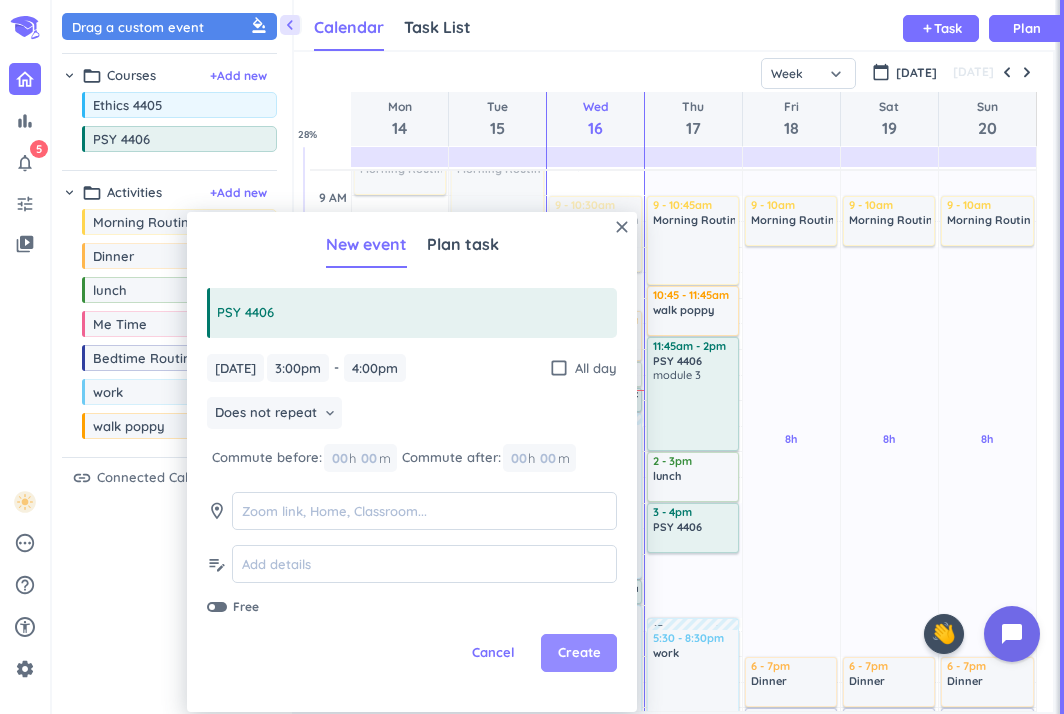 click on "Create" at bounding box center [579, 653] 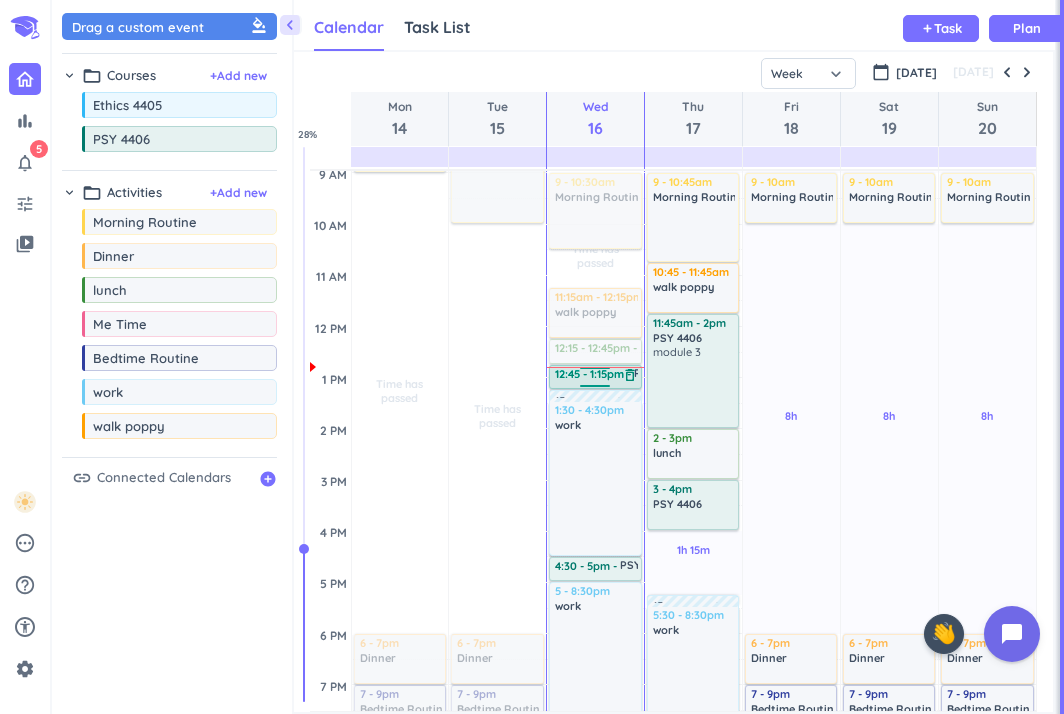scroll, scrollTop: 261, scrollLeft: 0, axis: vertical 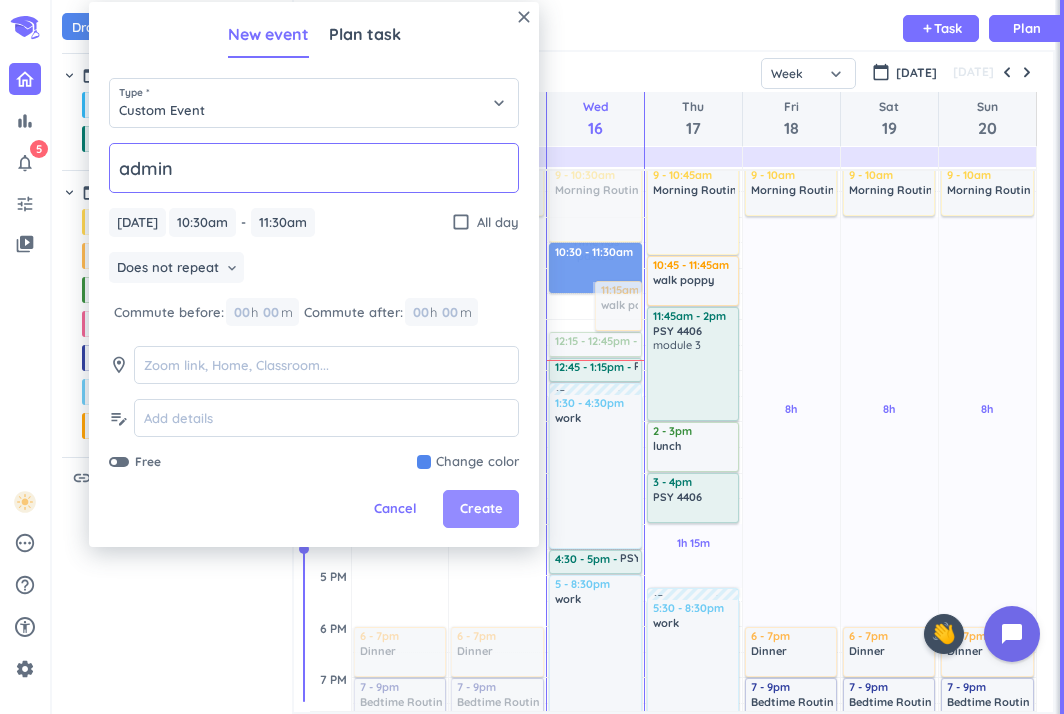 type on "admin" 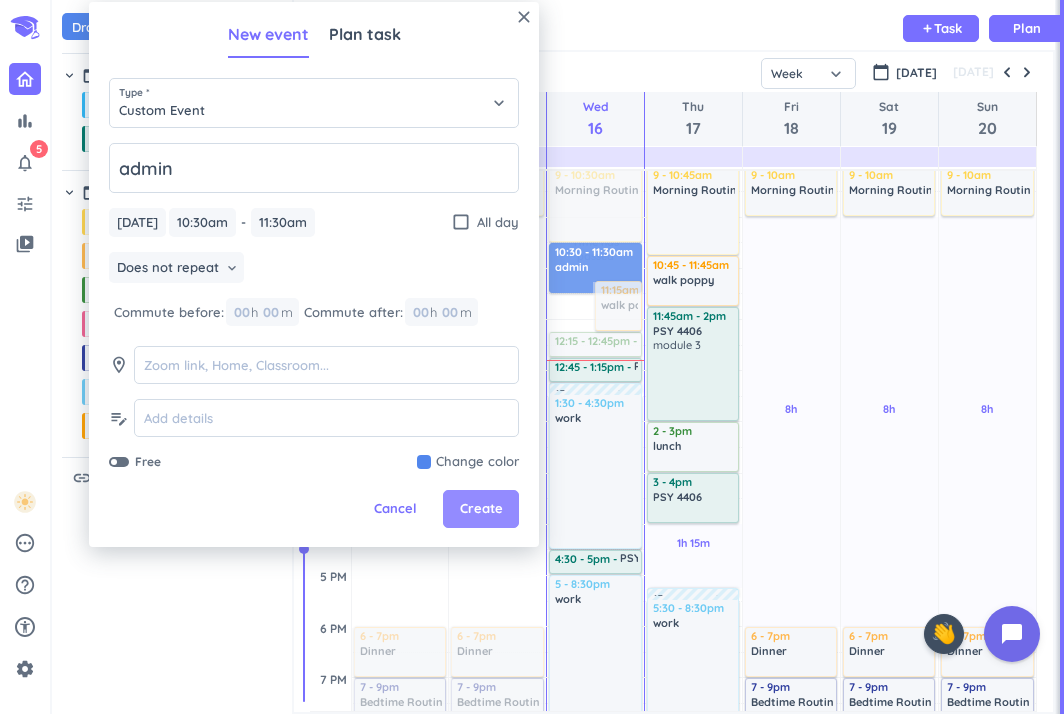 click on "Create" at bounding box center (481, 509) 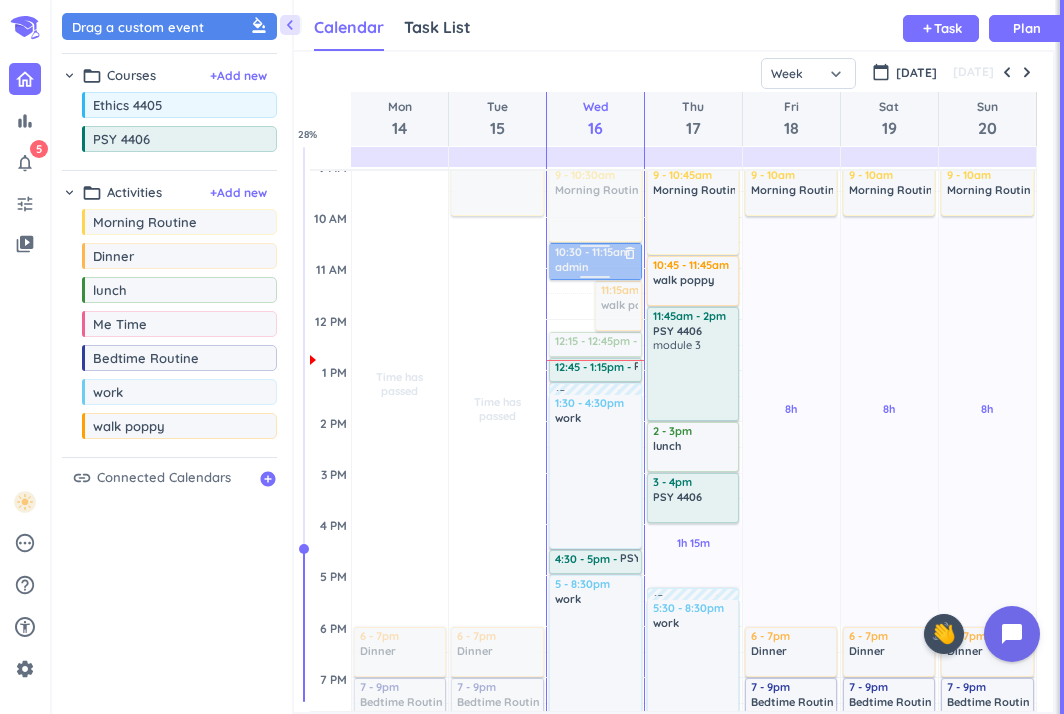 drag, startPoint x: 584, startPoint y: 291, endPoint x: 583, endPoint y: 277, distance: 14.035668 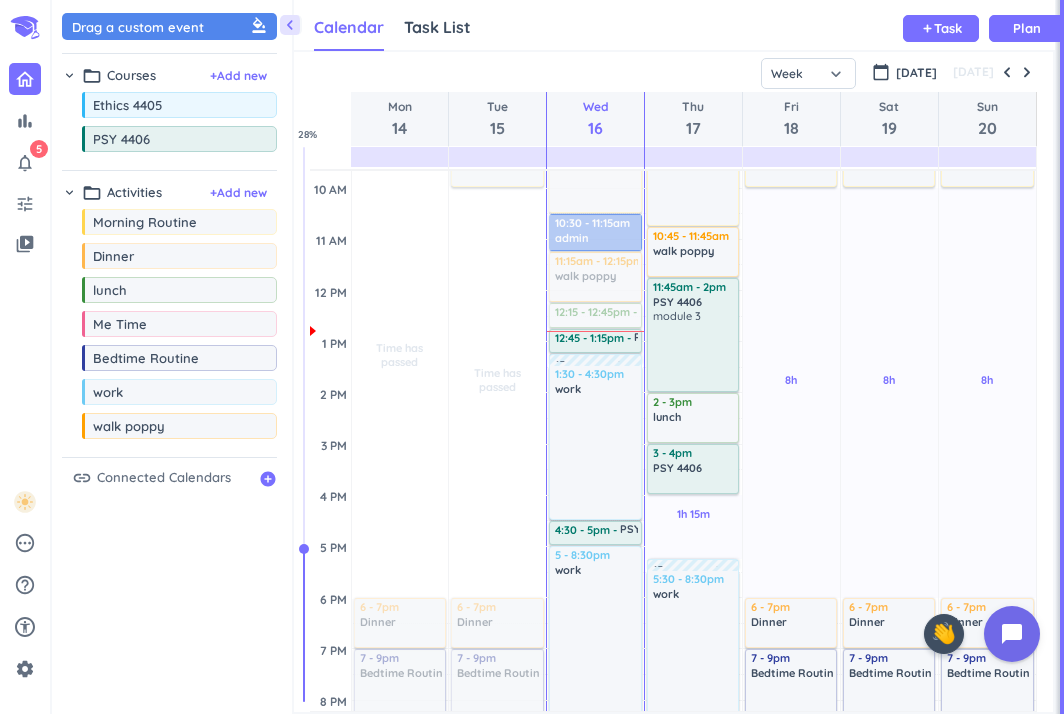 scroll, scrollTop: 333, scrollLeft: 0, axis: vertical 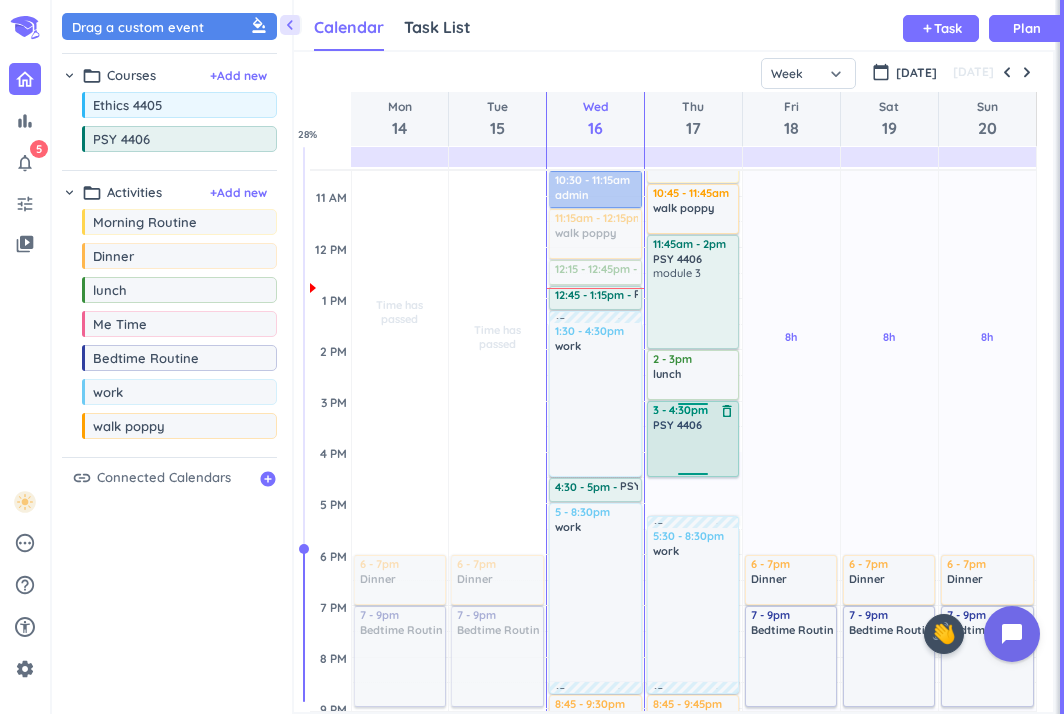 drag, startPoint x: 690, startPoint y: 451, endPoint x: 690, endPoint y: 476, distance: 25 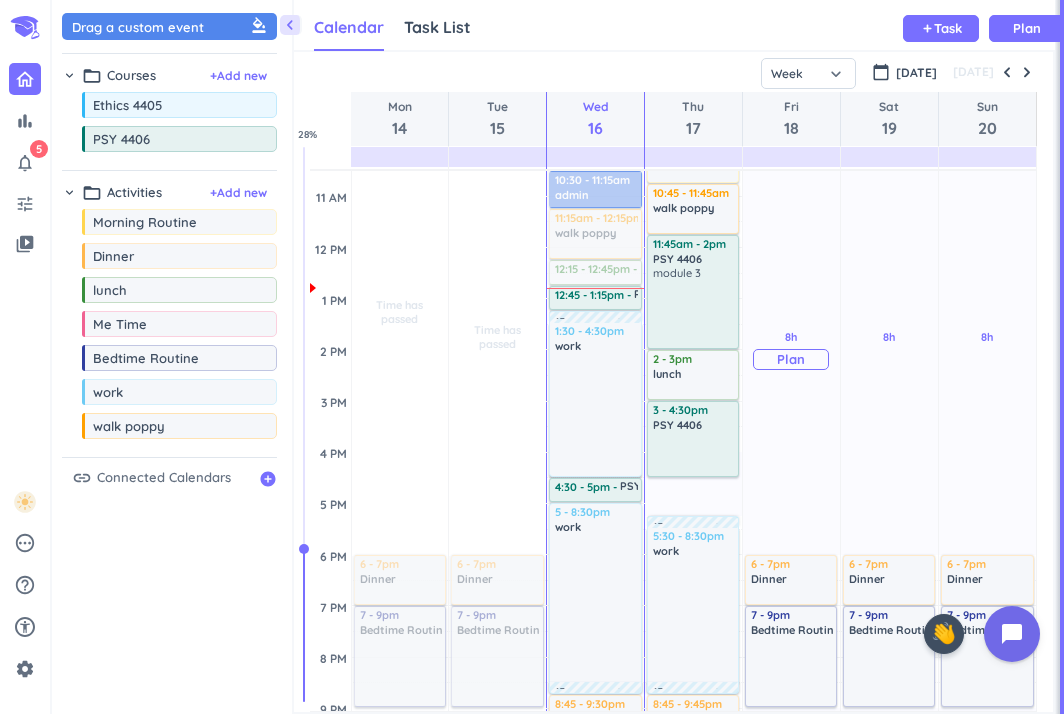 scroll, scrollTop: 288, scrollLeft: 0, axis: vertical 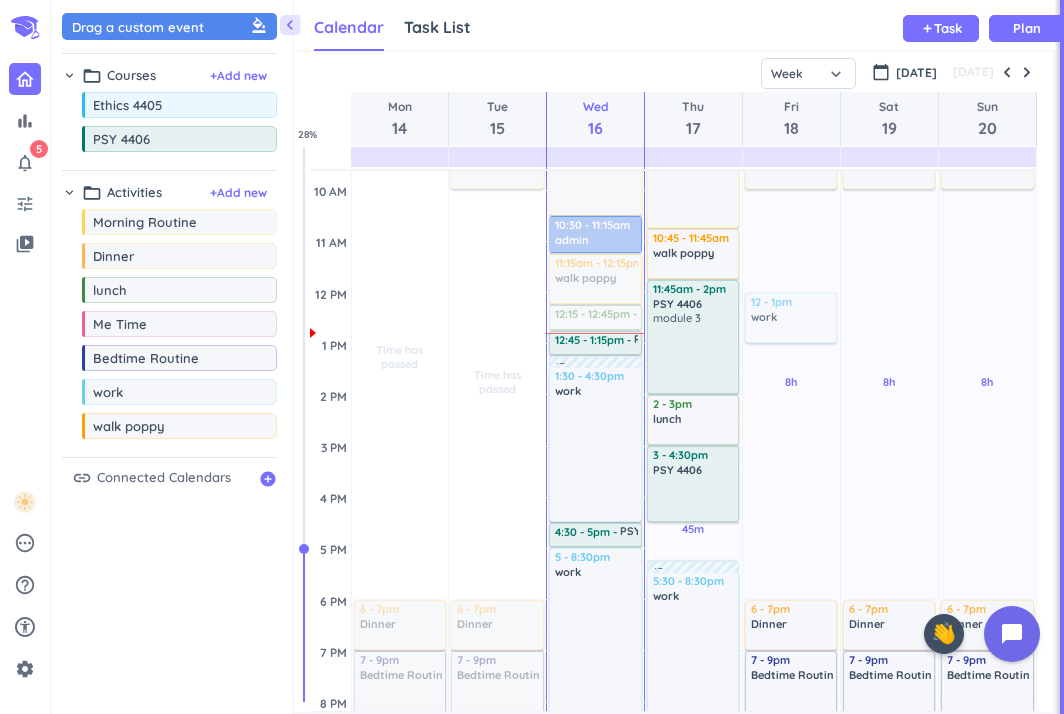 drag, startPoint x: 135, startPoint y: 404, endPoint x: 798, endPoint y: 296, distance: 671.7388 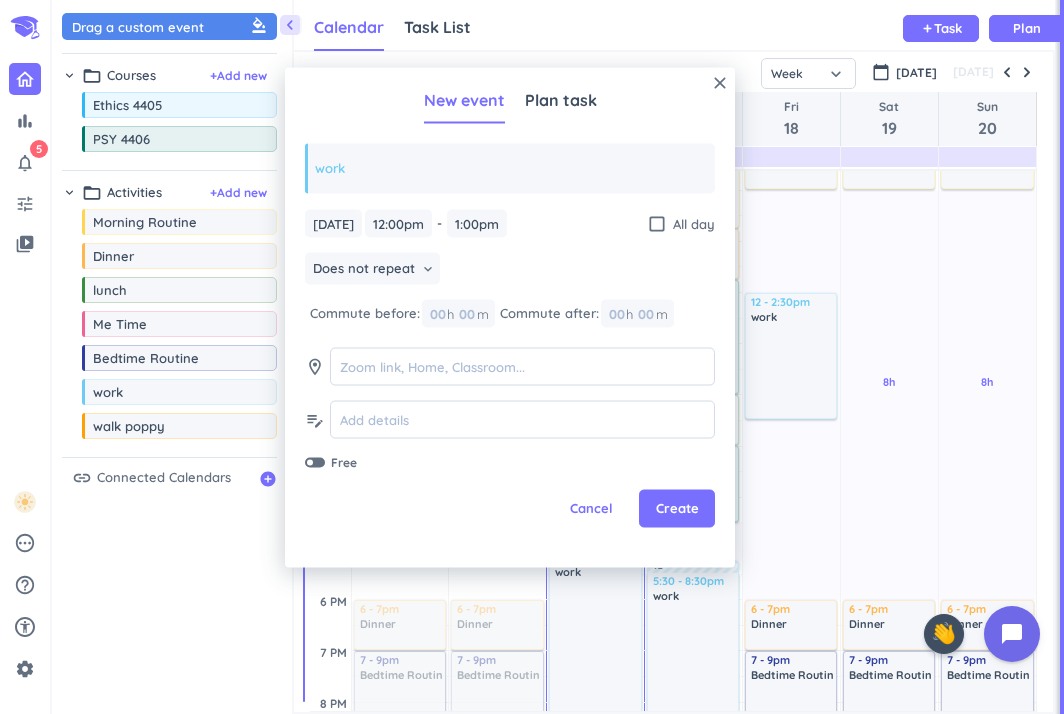 drag, startPoint x: 788, startPoint y: 344, endPoint x: 790, endPoint y: 421, distance: 77.02597 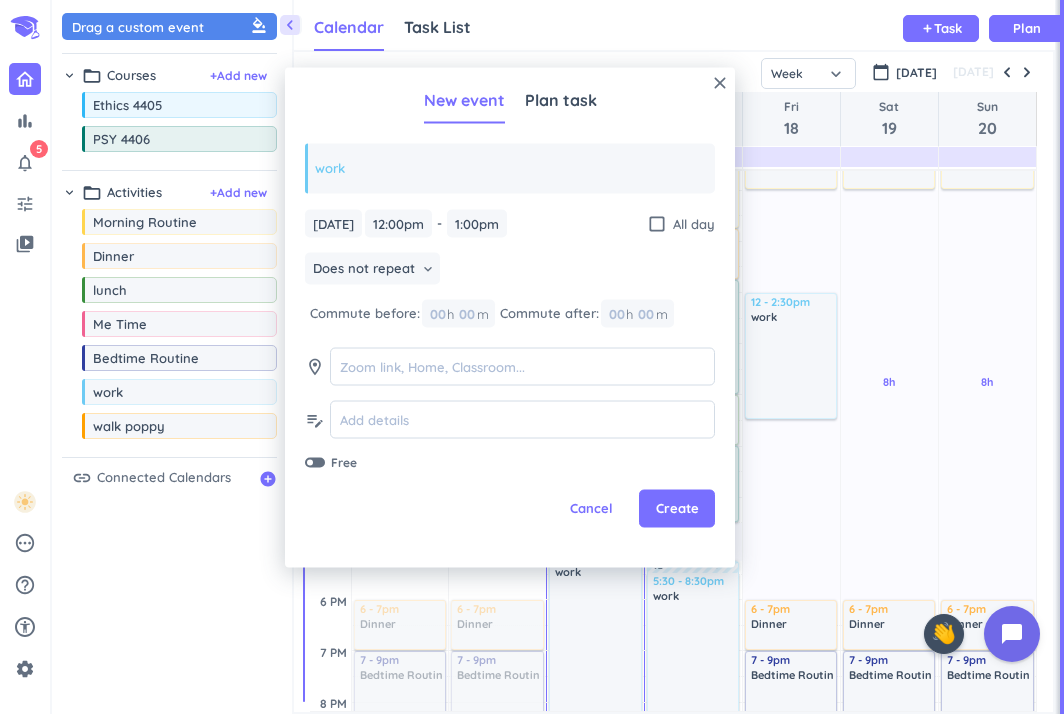 click on "1h  Past due Plan 8h  Past due Plan 2h  Past due Plan Adjust Awake Time Adjust Awake Time 9 - 10am Morning Routine delete_outline 12 - 1pm work delete_outline 6 - 7pm Dinner delete_outline 7 - 9pm Bedtime Routine delete_outline 12 - 2:30pm work delete_outline" at bounding box center (791, 497) 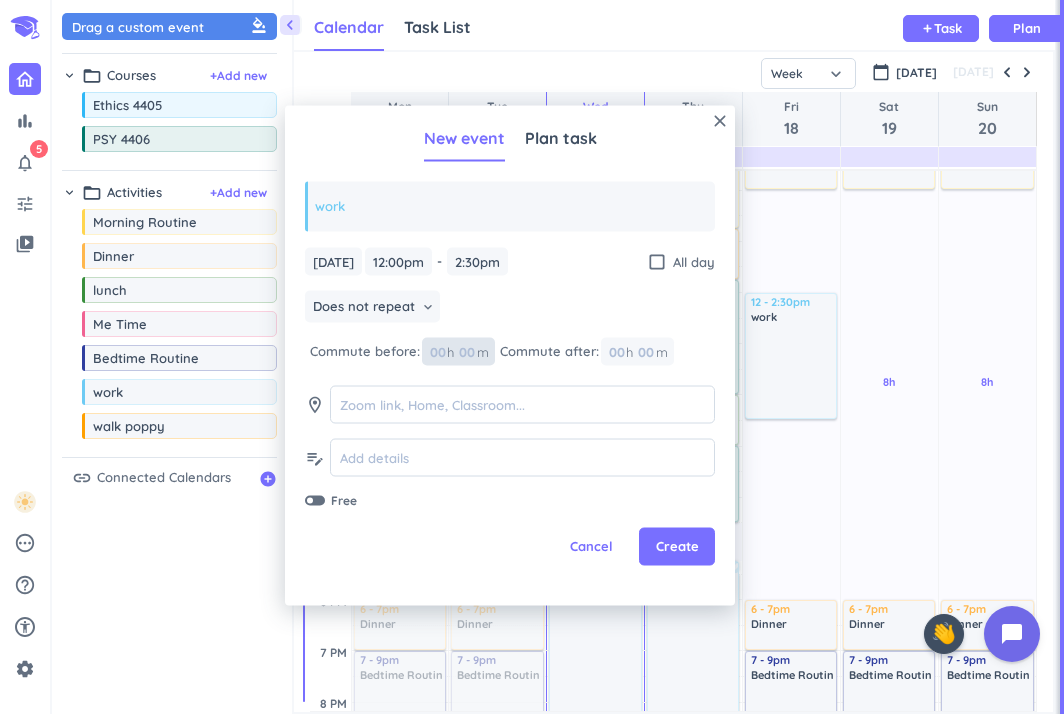 click at bounding box center (466, 351) 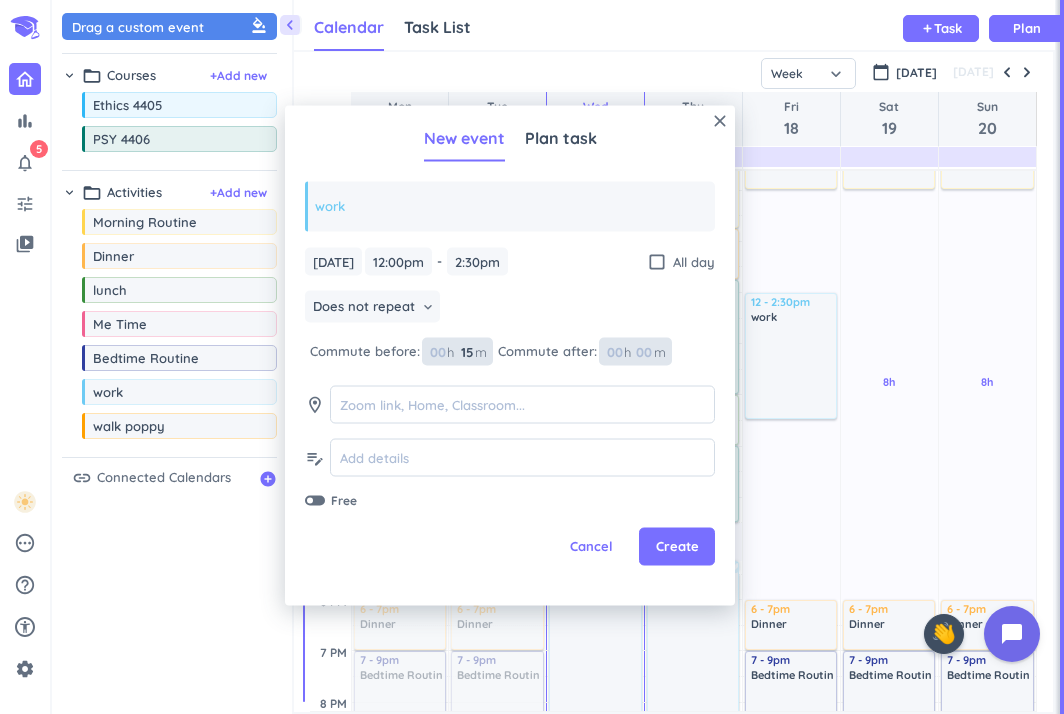 type on "15" 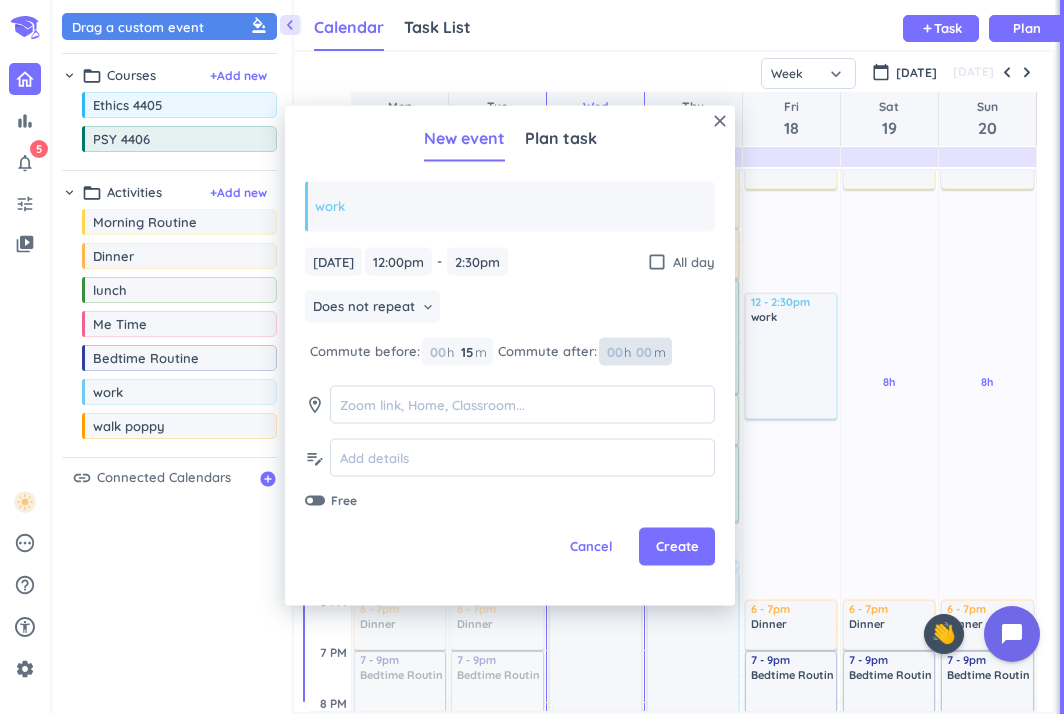 click at bounding box center [643, 351] 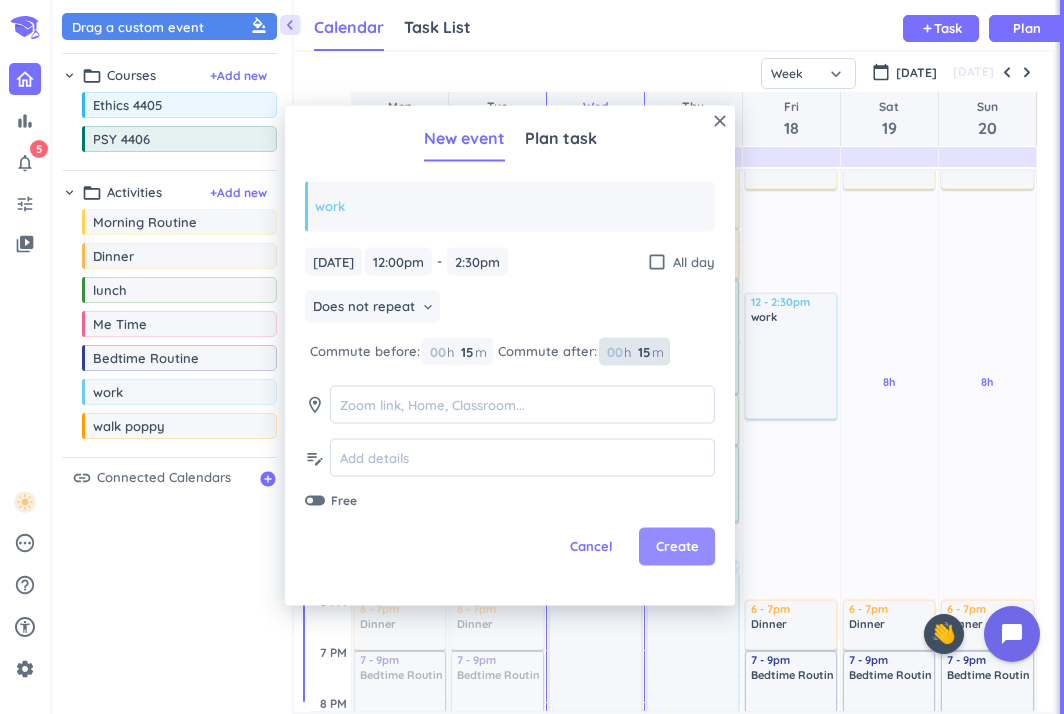 type on "15" 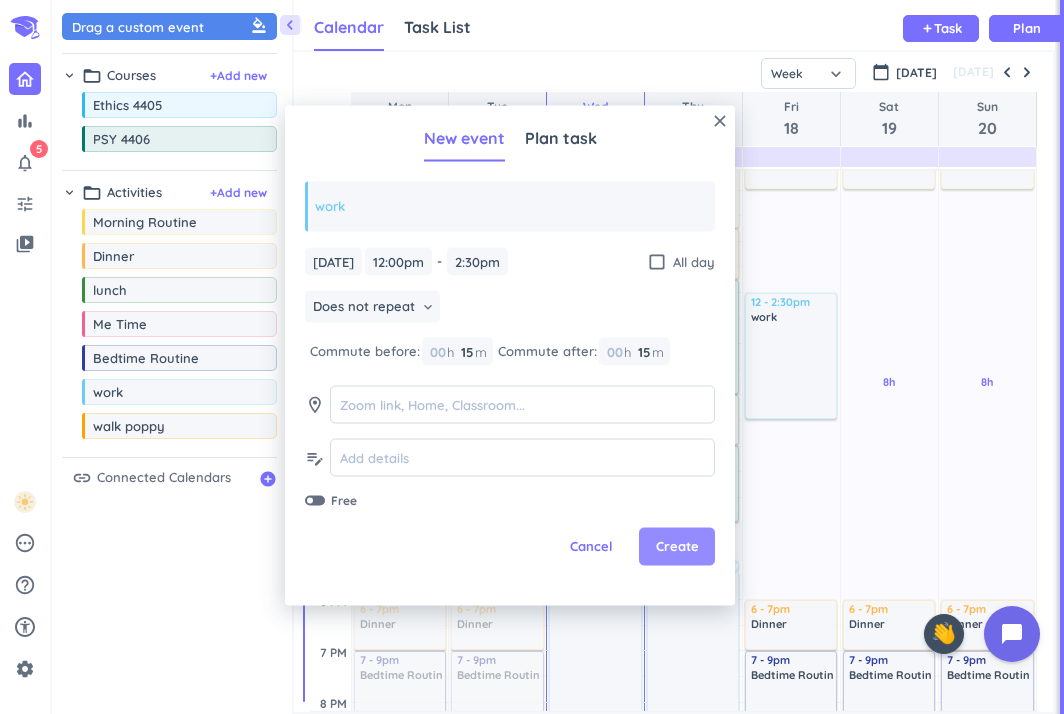 click on "Create" at bounding box center (677, 547) 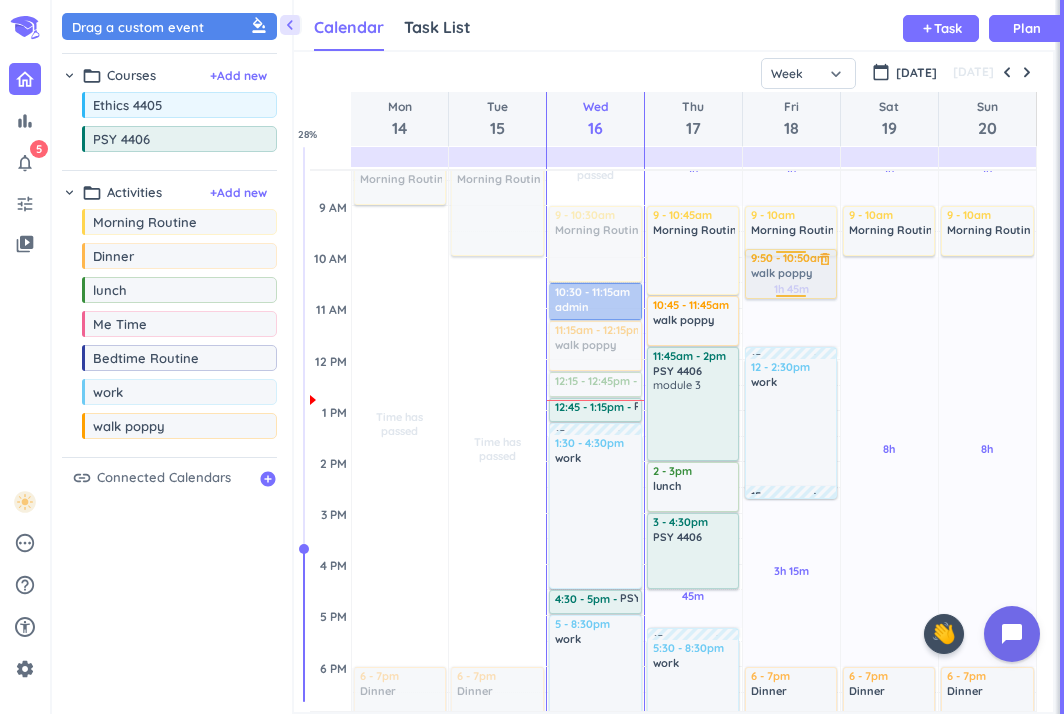 scroll, scrollTop: 221, scrollLeft: 0, axis: vertical 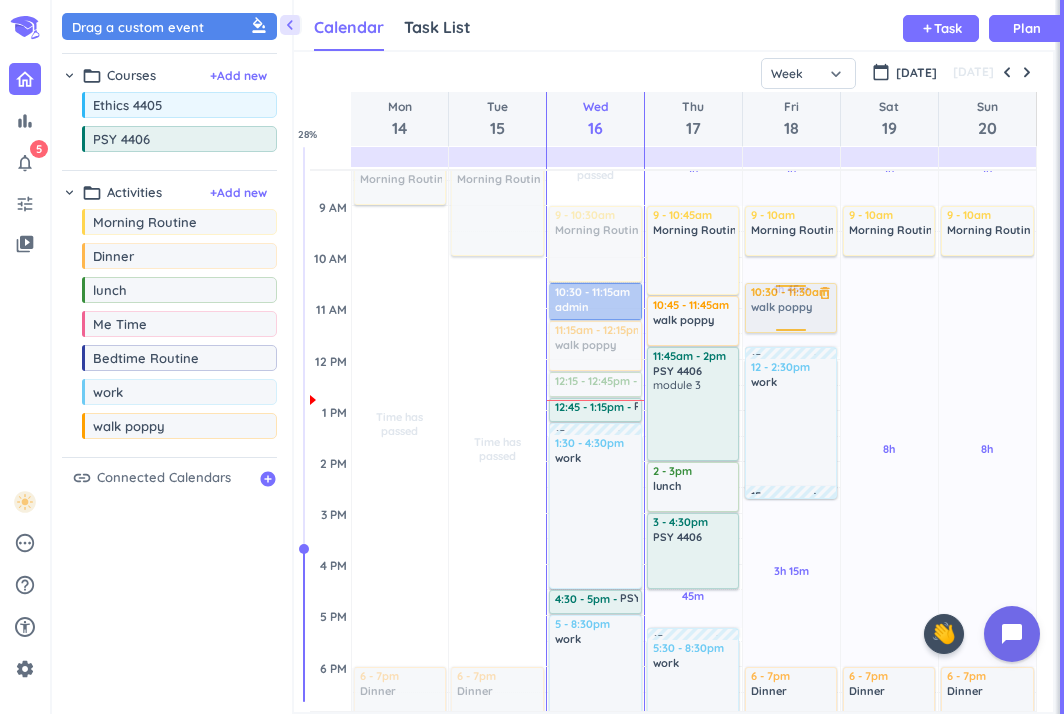 drag, startPoint x: 137, startPoint y: 443, endPoint x: 788, endPoint y: 286, distance: 669.6641 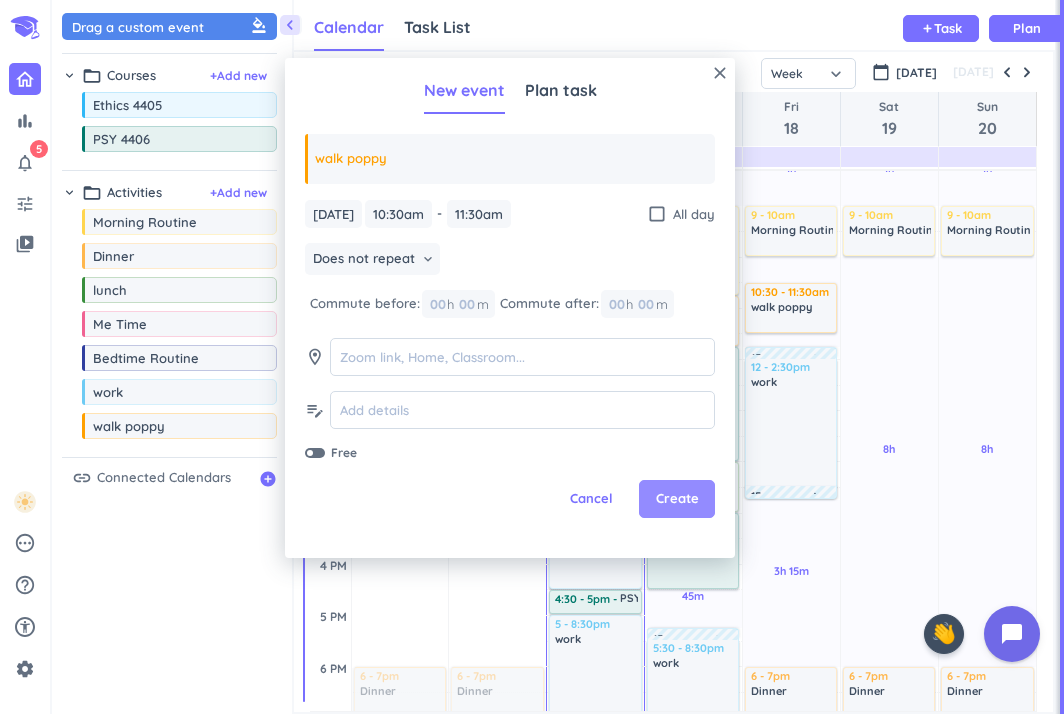 click on "Create" at bounding box center [677, 499] 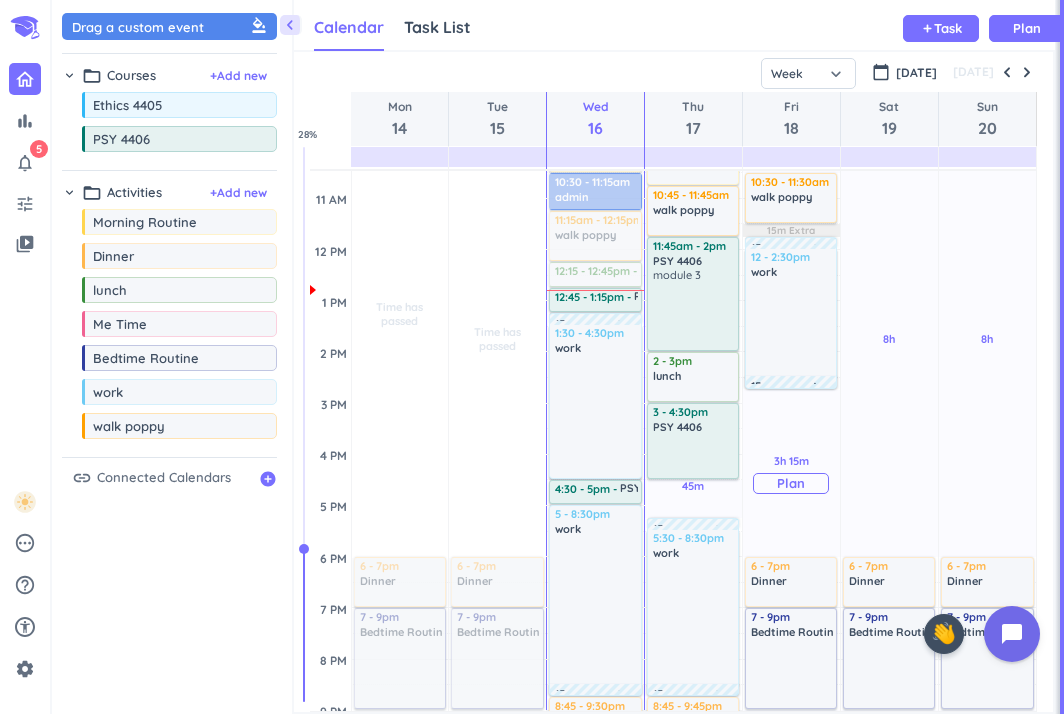 scroll, scrollTop: 344, scrollLeft: 0, axis: vertical 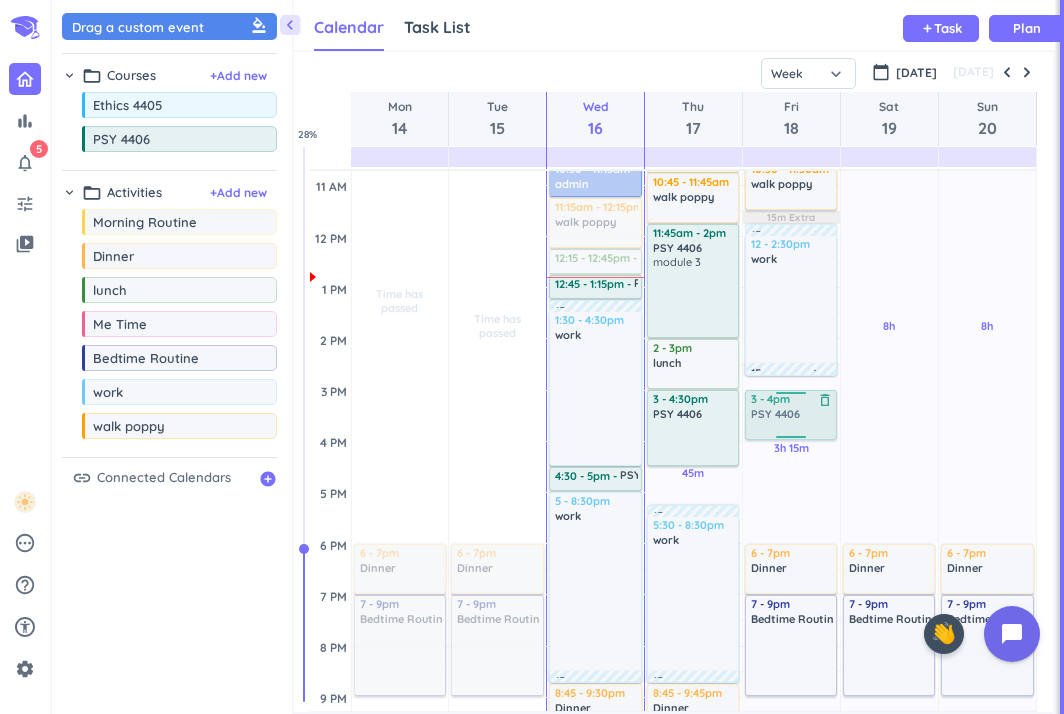 drag, startPoint x: 153, startPoint y: 138, endPoint x: 806, endPoint y: 393, distance: 701.02356 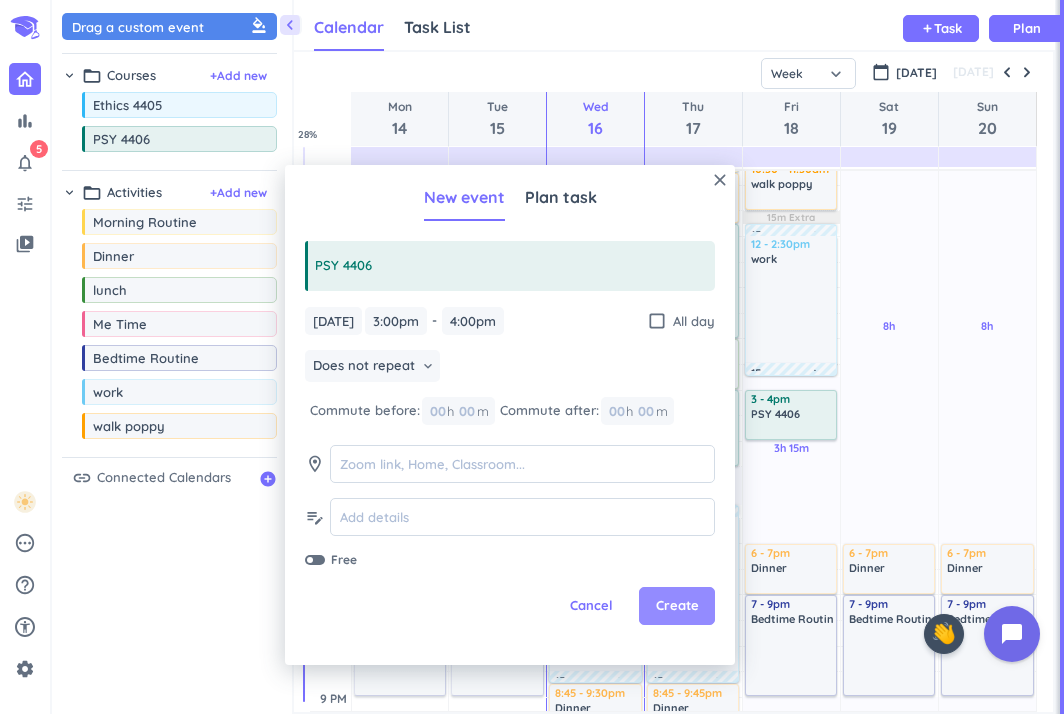 click on "Create" at bounding box center (677, 606) 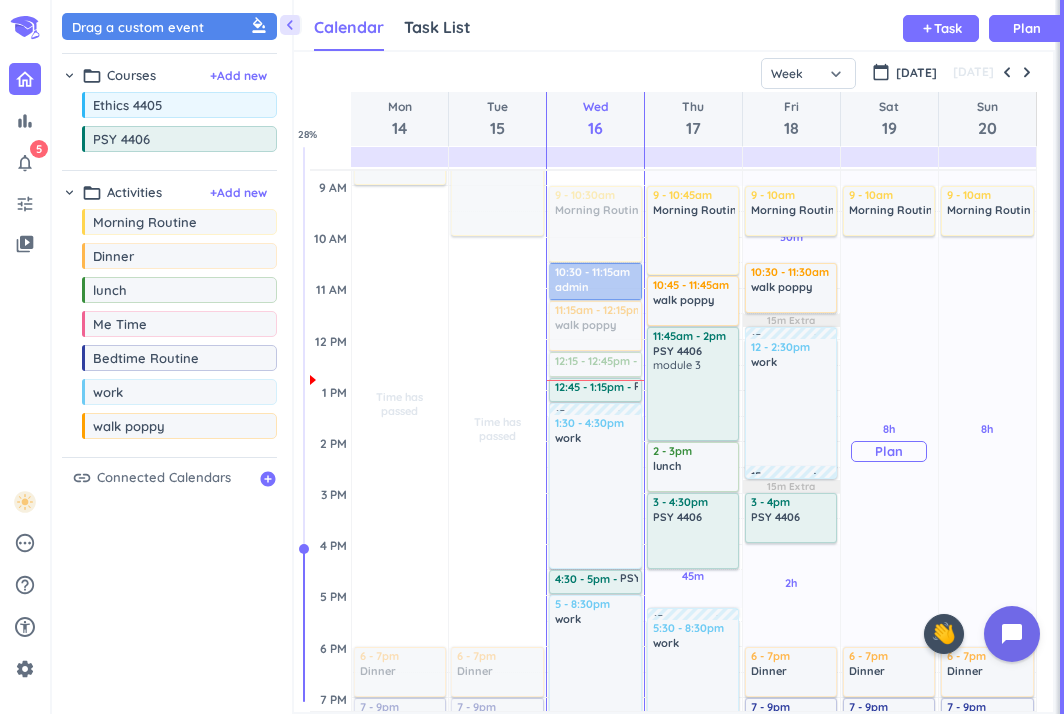 scroll, scrollTop: 246, scrollLeft: 0, axis: vertical 